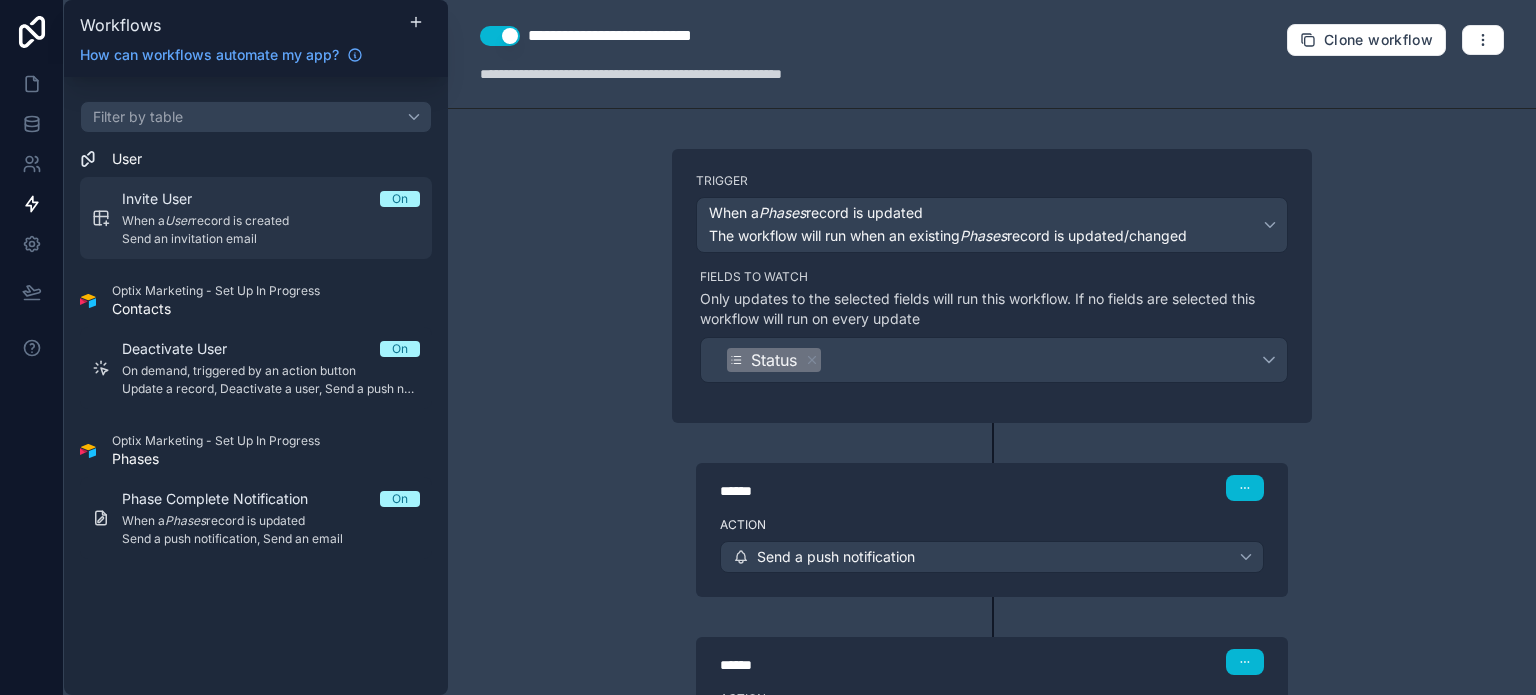 scroll, scrollTop: 0, scrollLeft: 0, axis: both 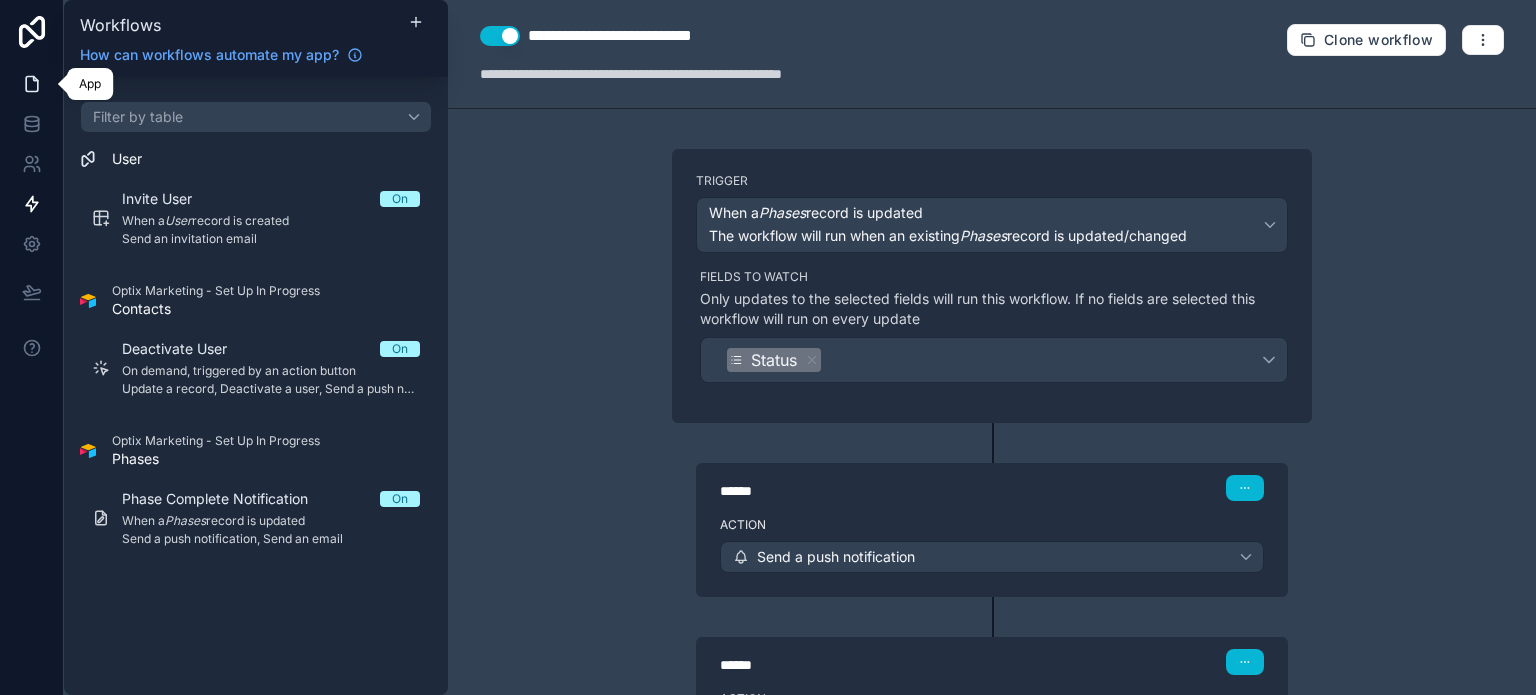 click at bounding box center (31, 84) 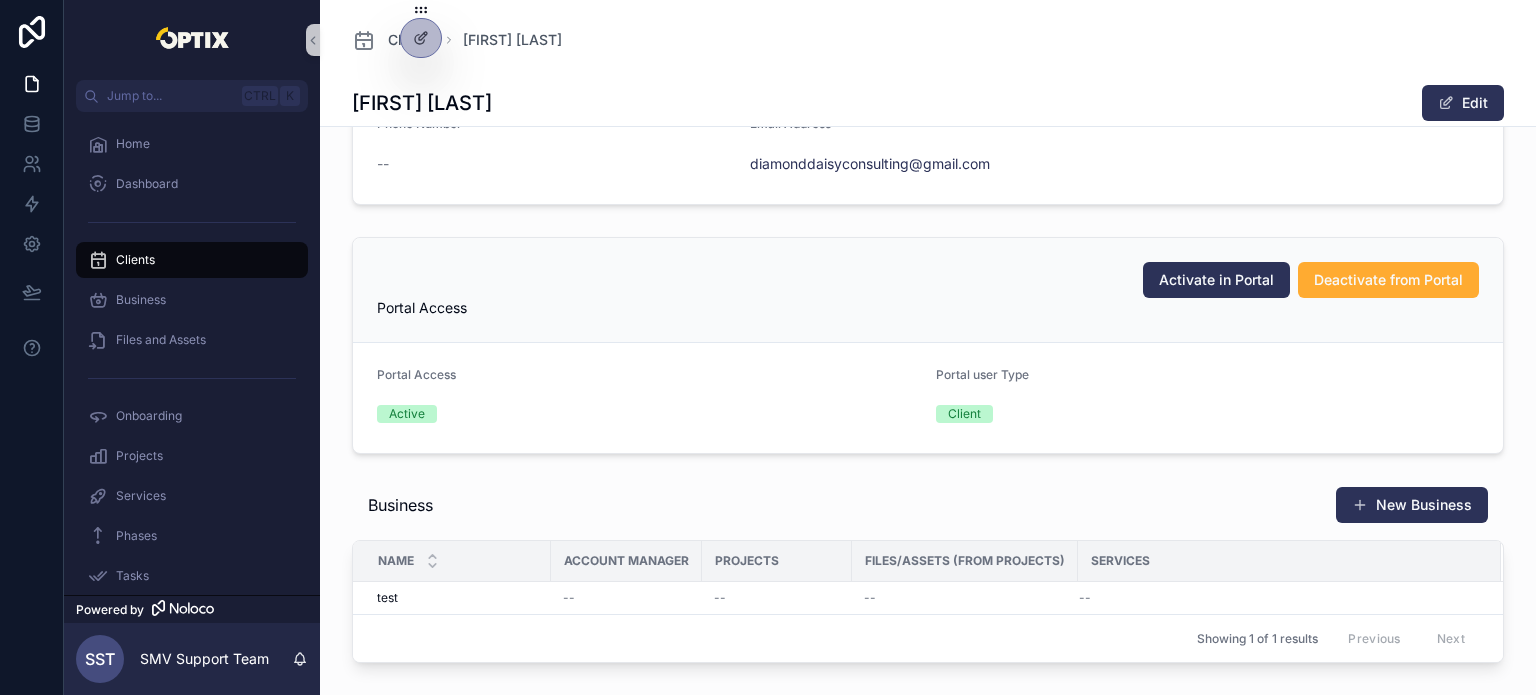 scroll, scrollTop: 300, scrollLeft: 0, axis: vertical 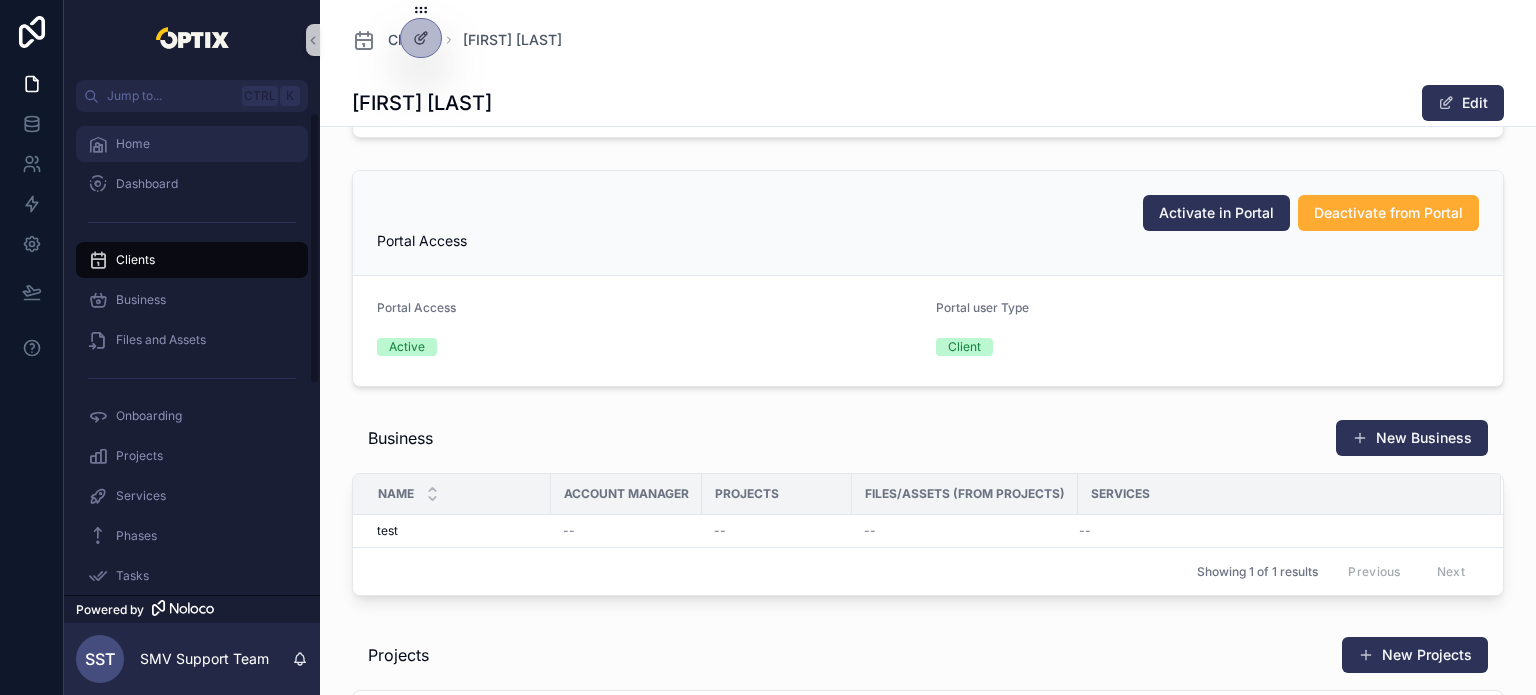 click on "Home" at bounding box center (192, 144) 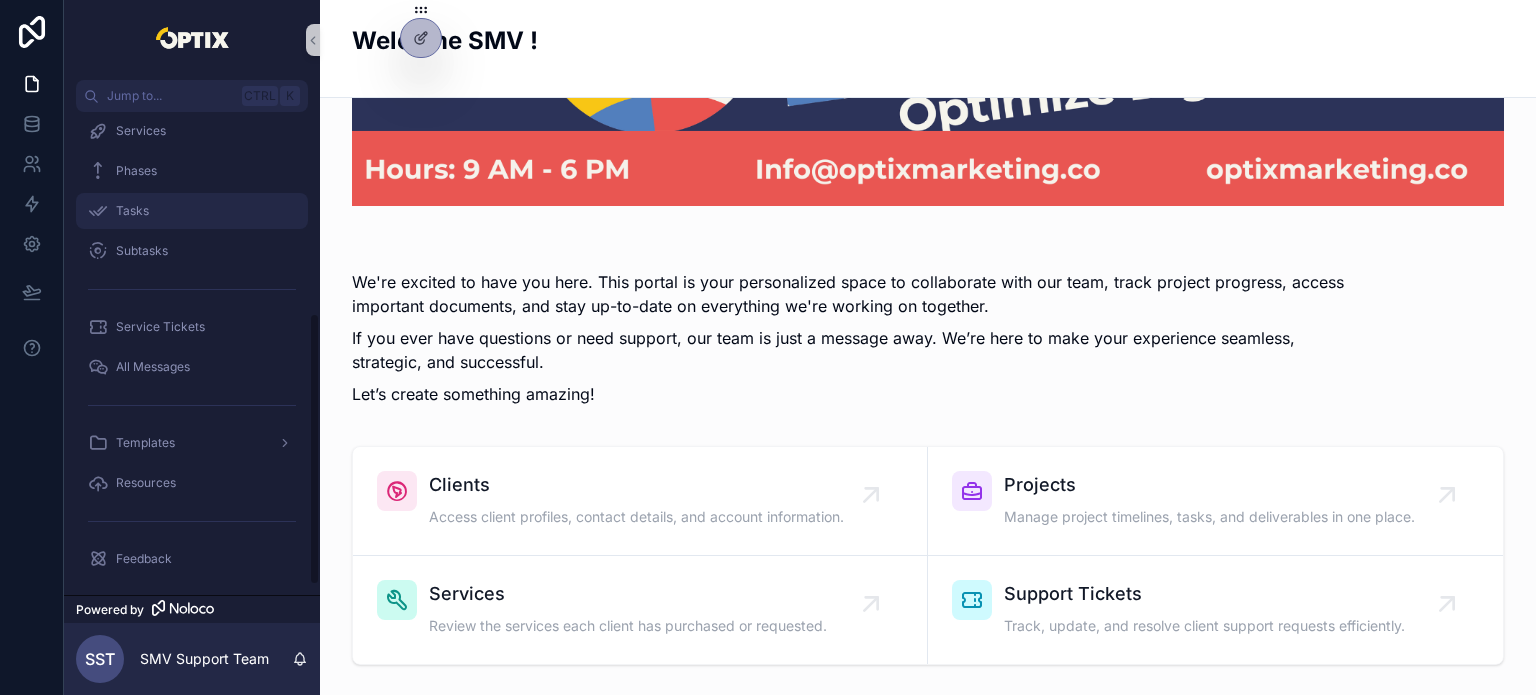 scroll, scrollTop: 372, scrollLeft: 0, axis: vertical 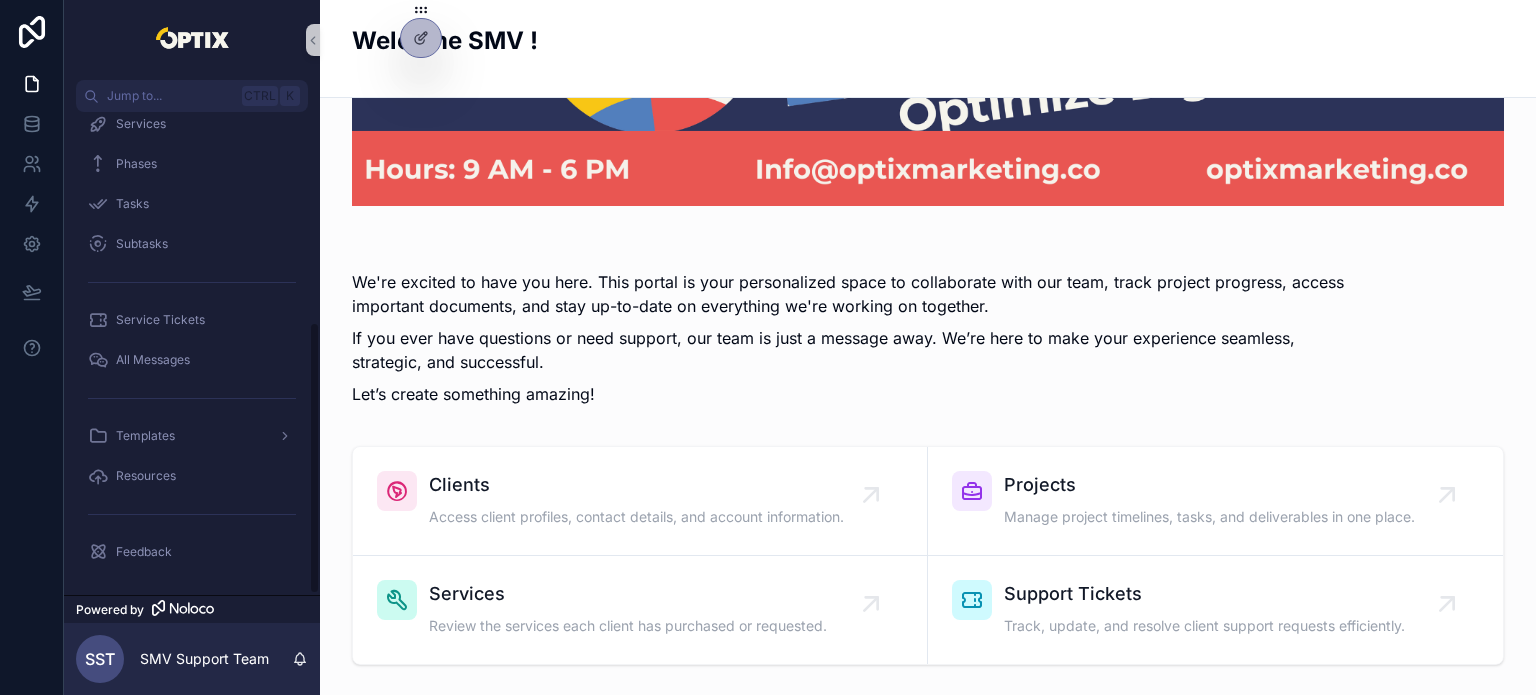click on "Tasks" at bounding box center [192, 204] 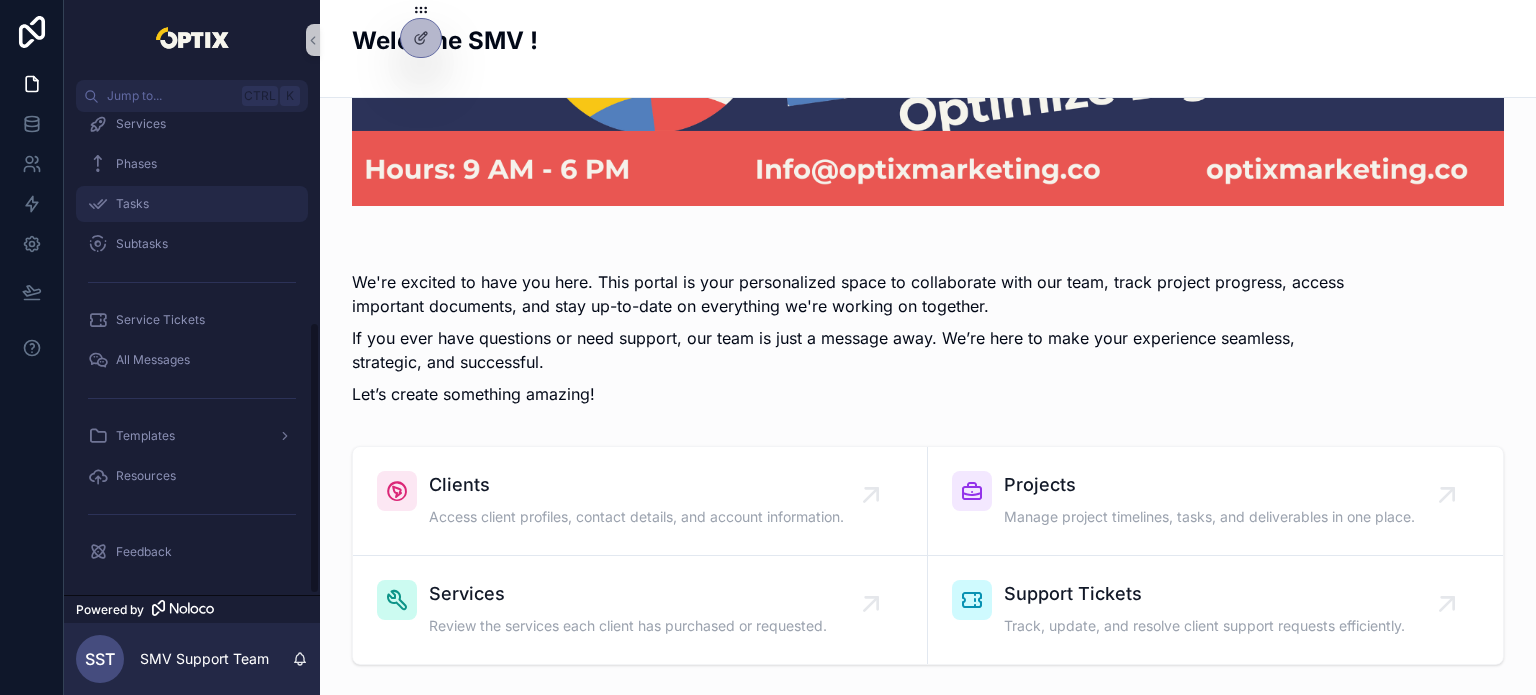 click on "Tasks" at bounding box center (192, 204) 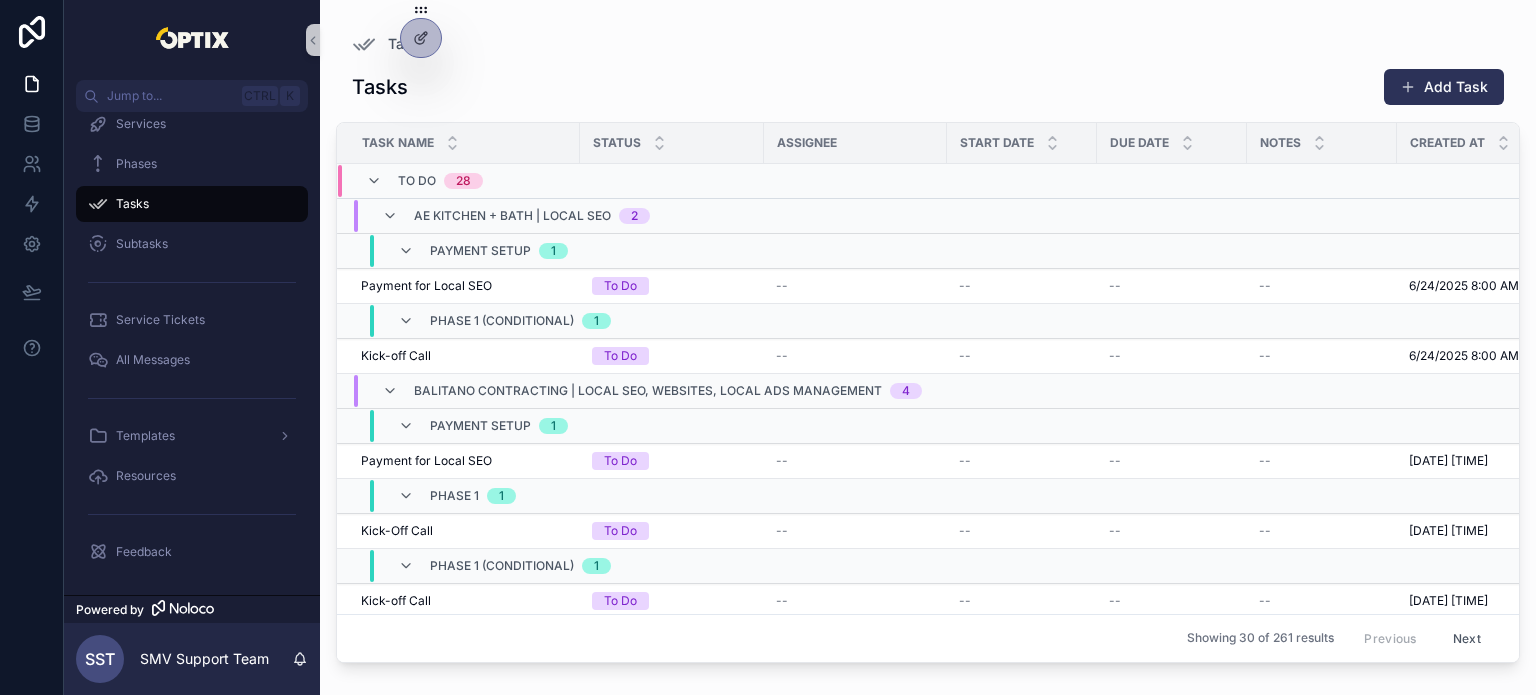 scroll, scrollTop: 0, scrollLeft: 0, axis: both 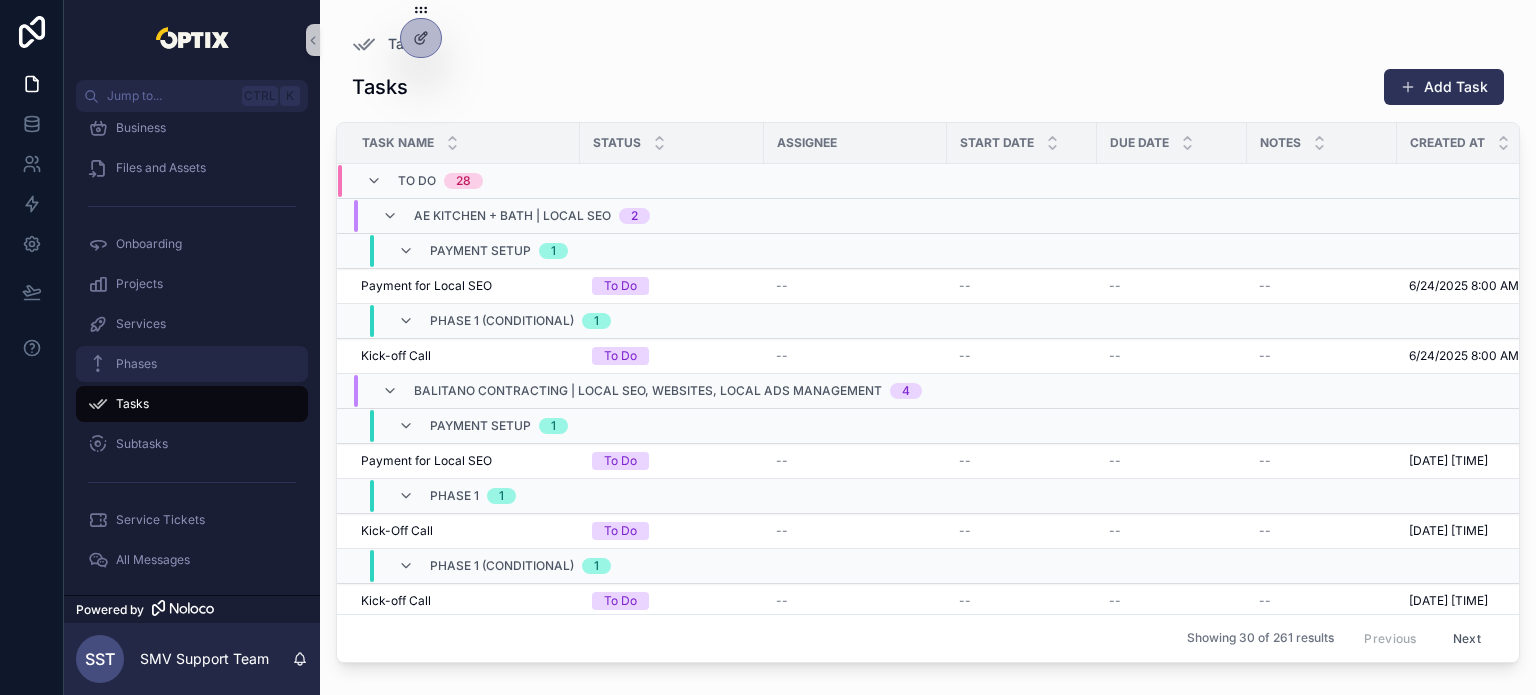 click on "Phases" at bounding box center [192, 364] 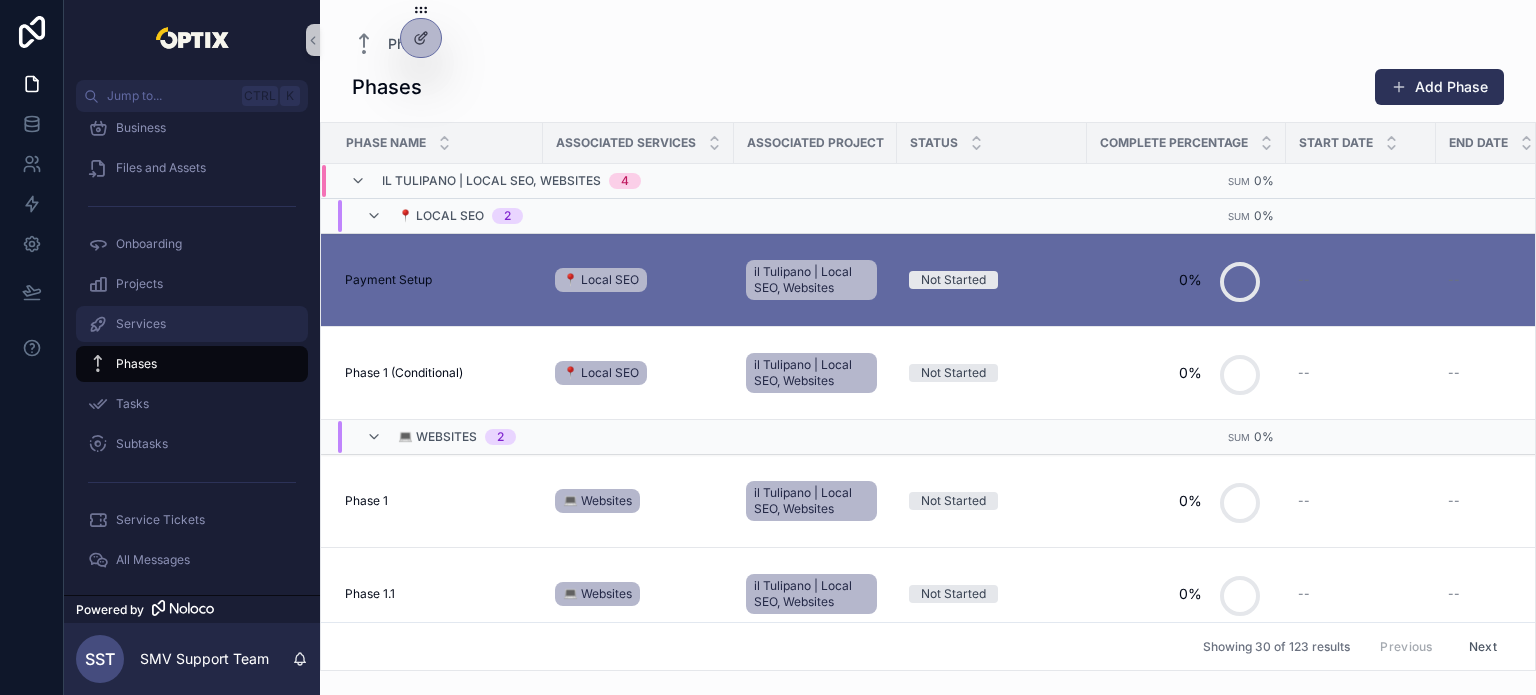 click on "Services" at bounding box center [192, 324] 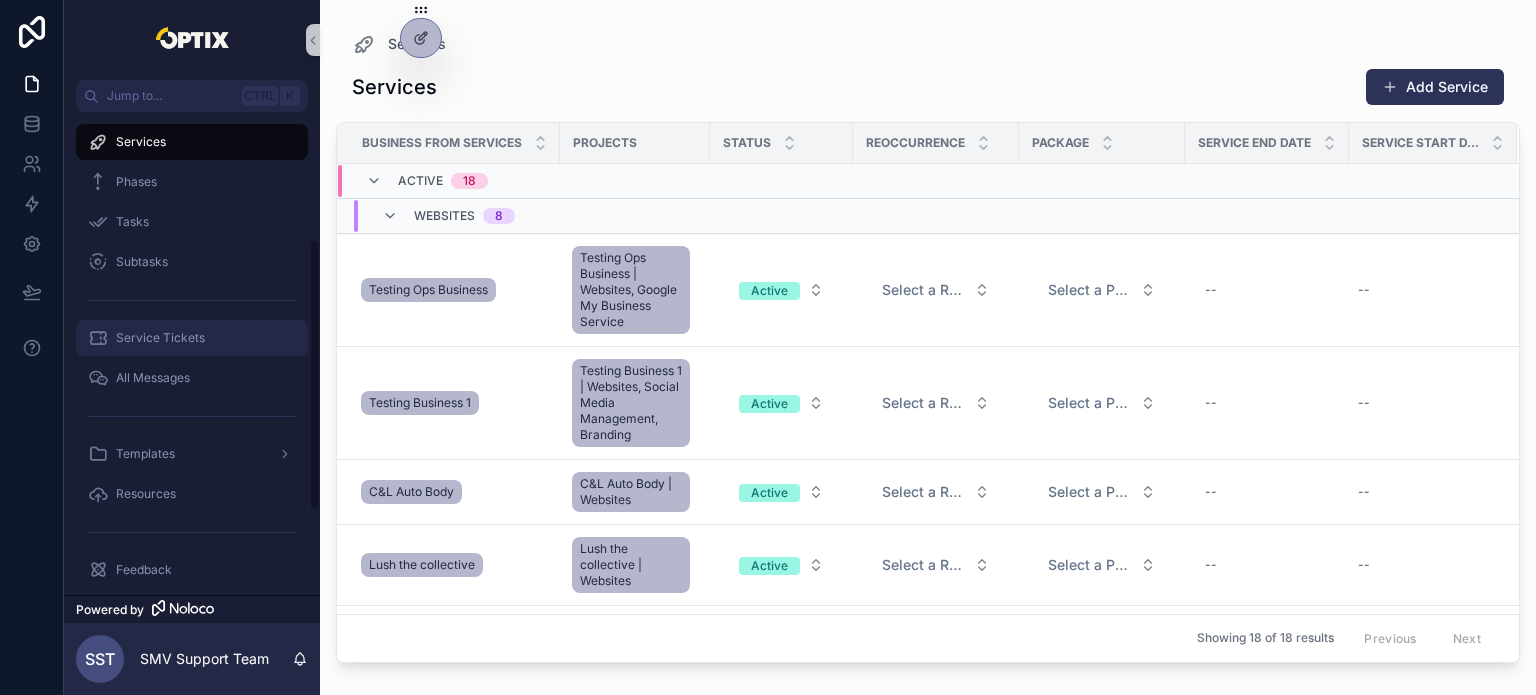 scroll, scrollTop: 372, scrollLeft: 0, axis: vertical 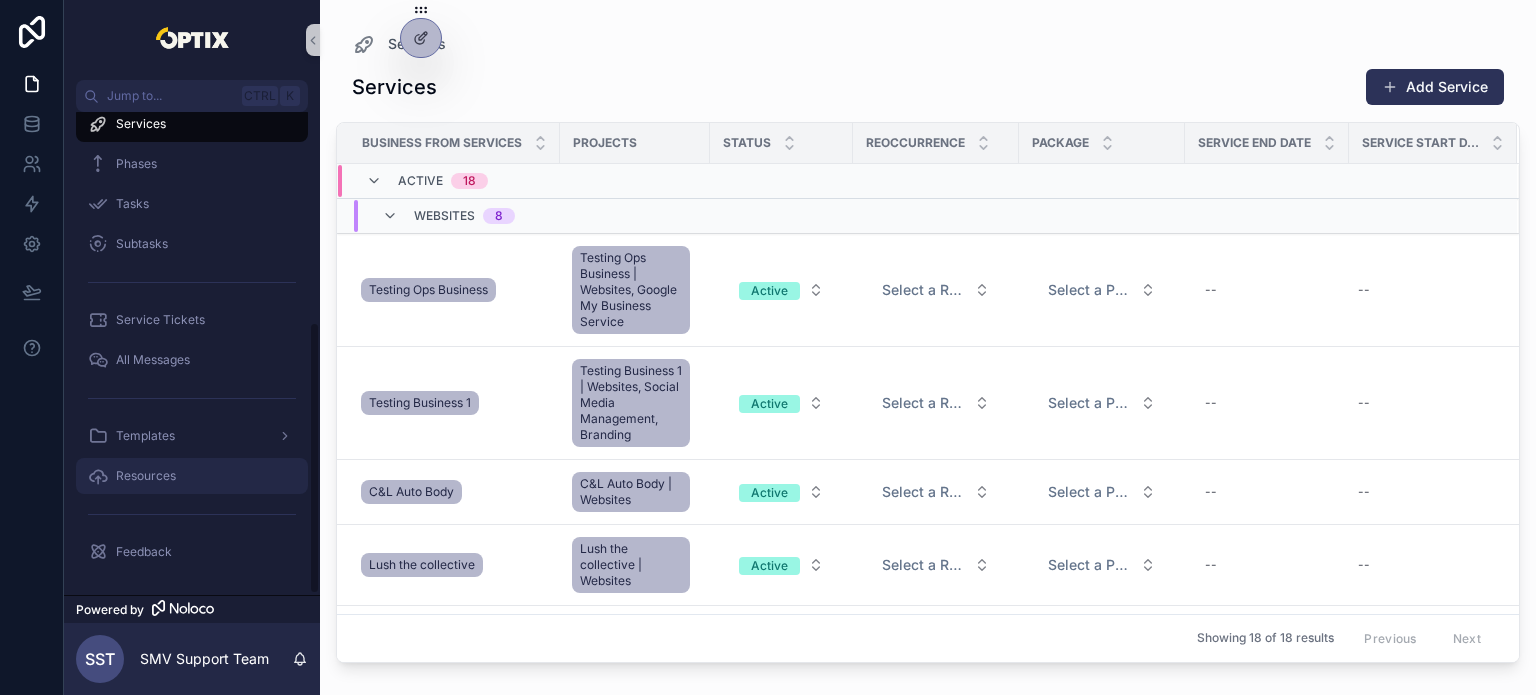 click on "Resources" at bounding box center (192, 476) 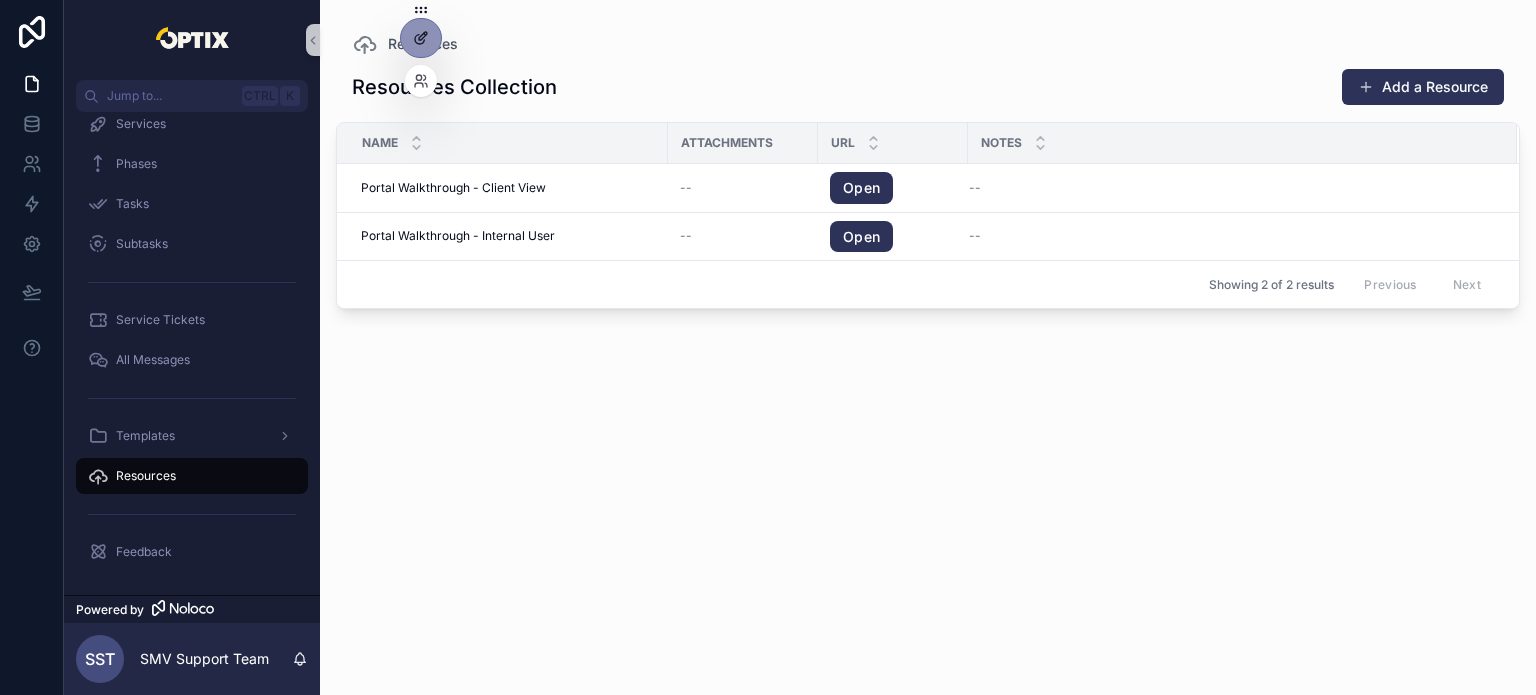click 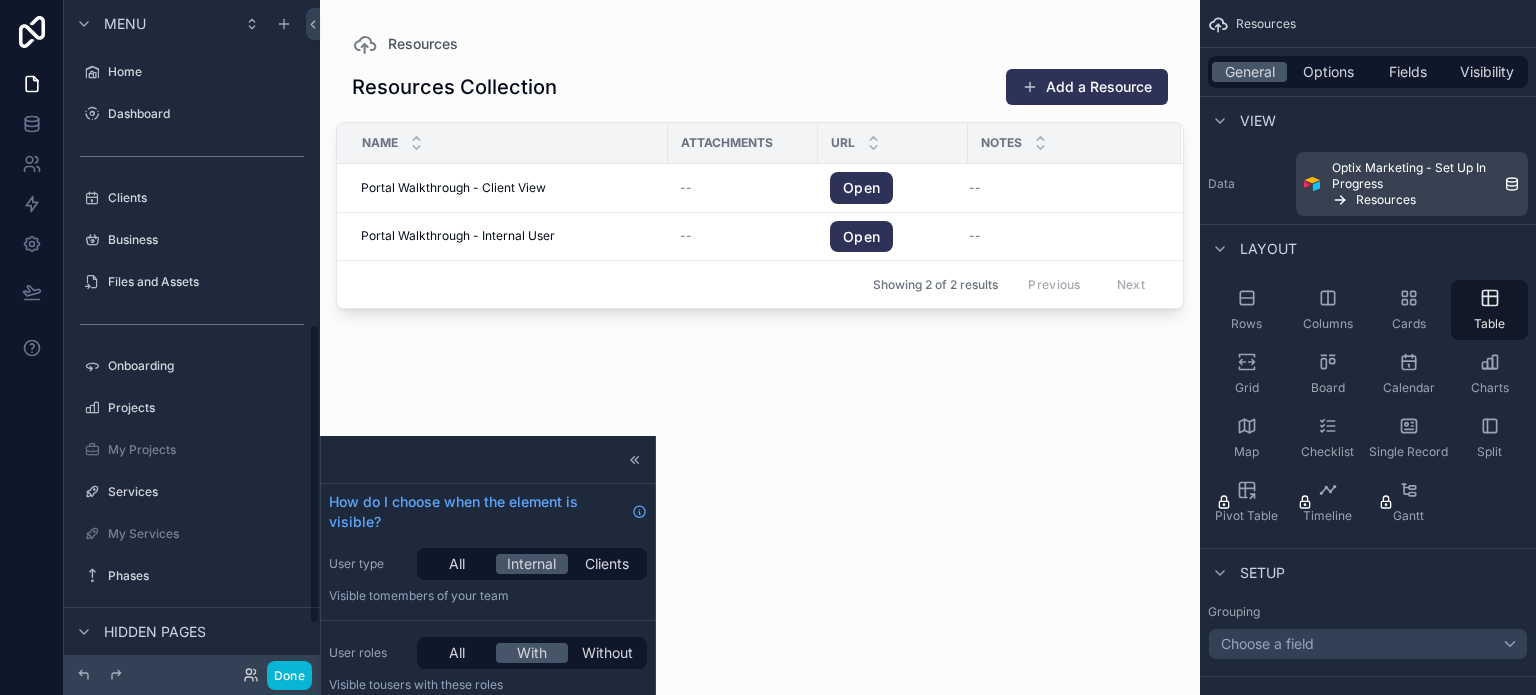 scroll, scrollTop: 722, scrollLeft: 0, axis: vertical 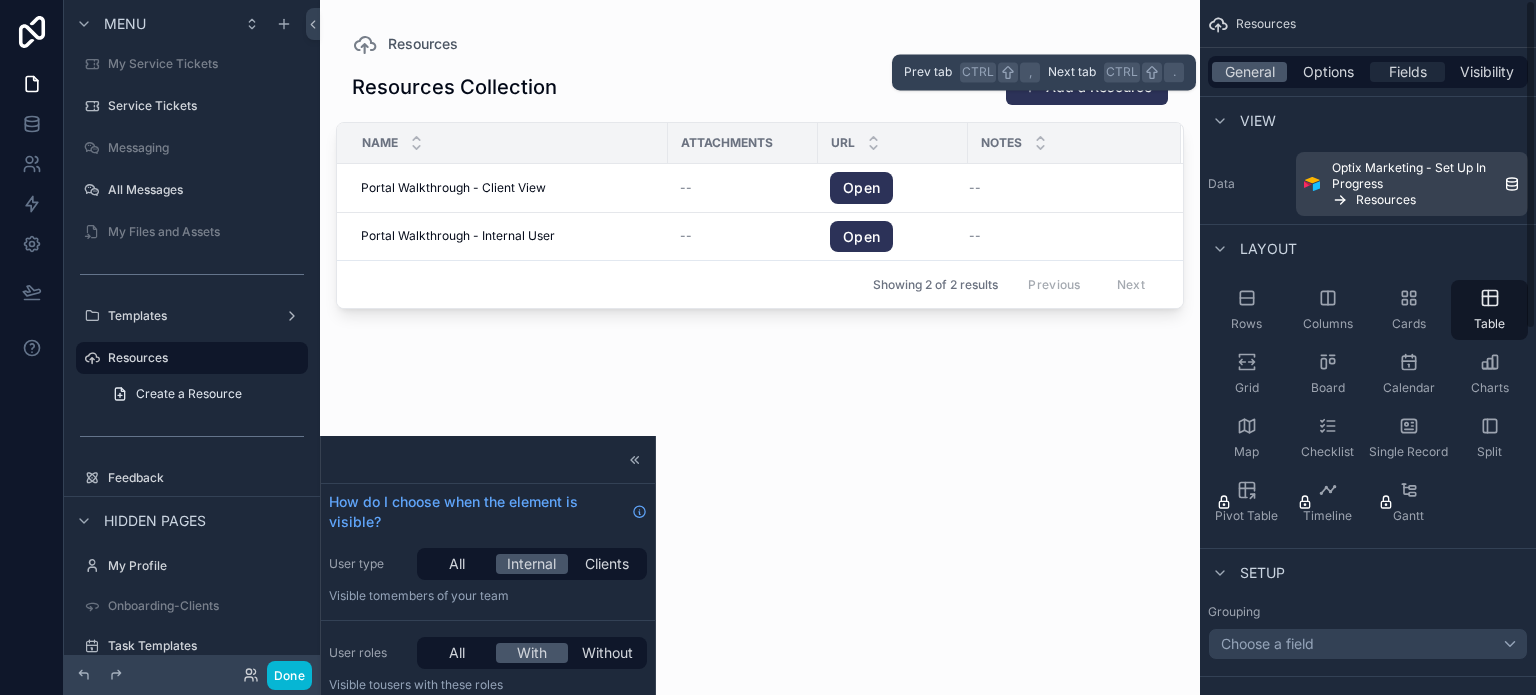 click on "Fields" at bounding box center [1408, 72] 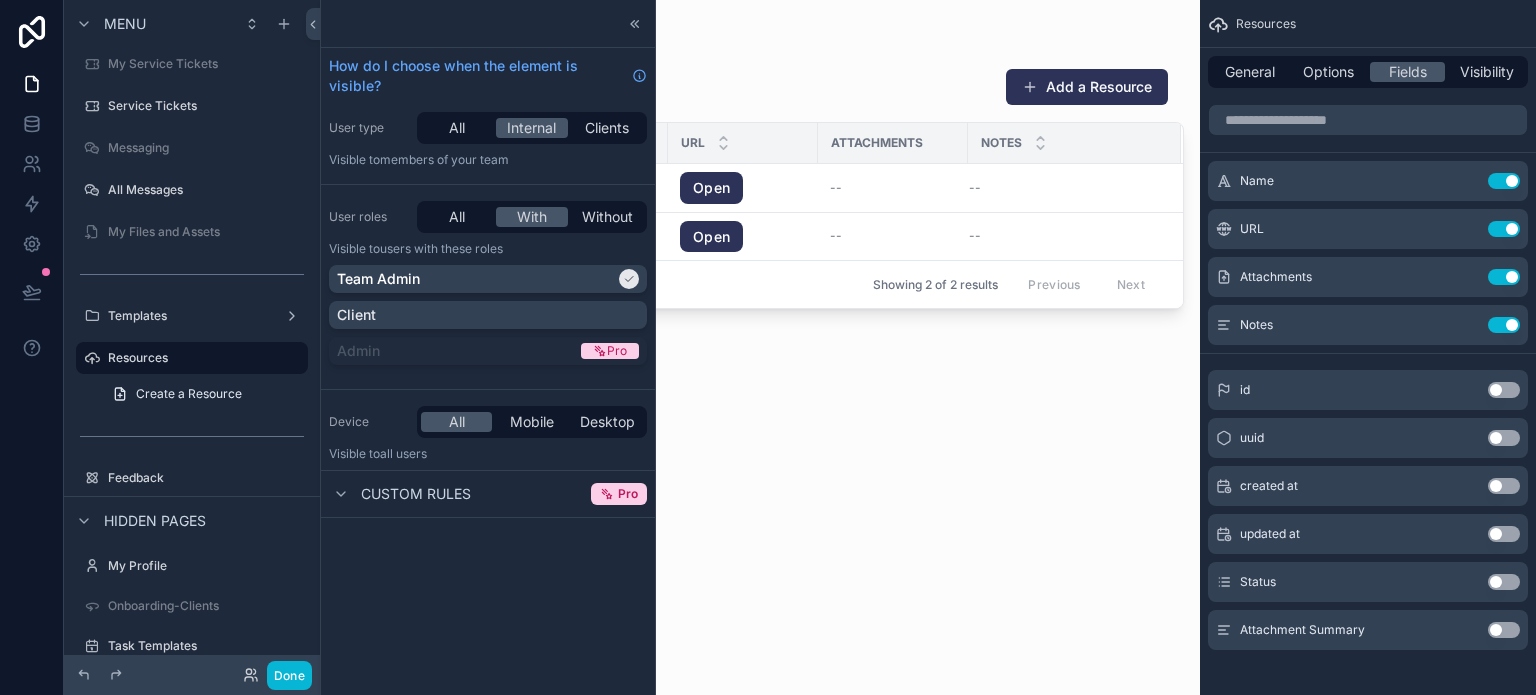 click at bounding box center [760, 335] 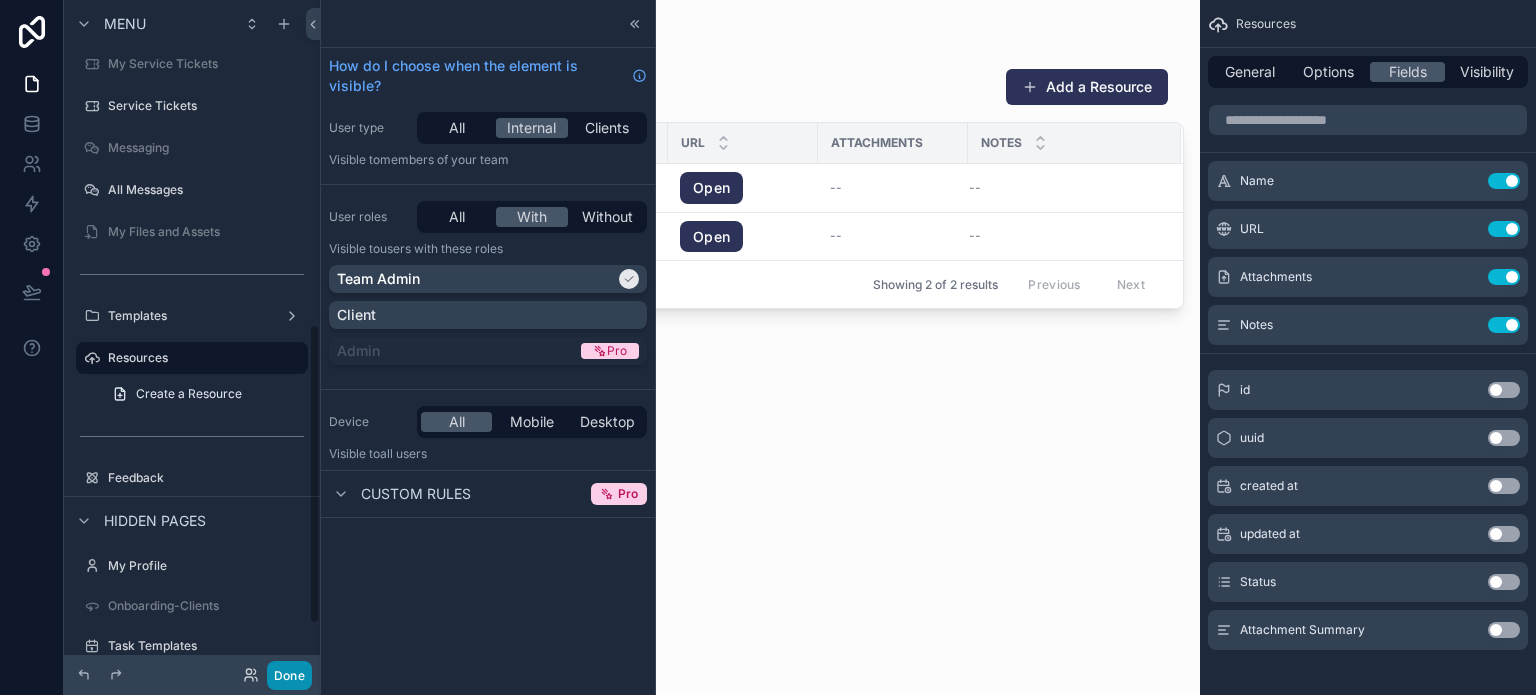 click on "Done" at bounding box center [289, 675] 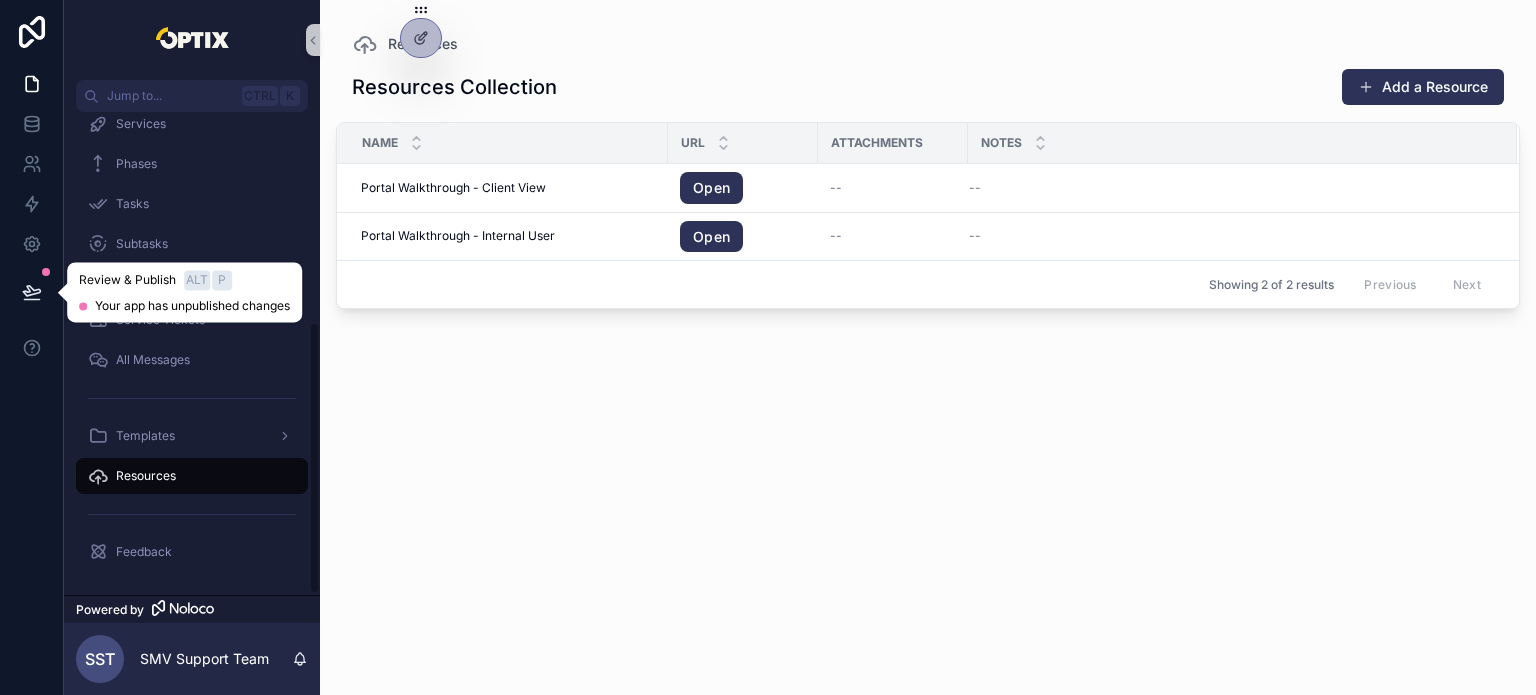 click 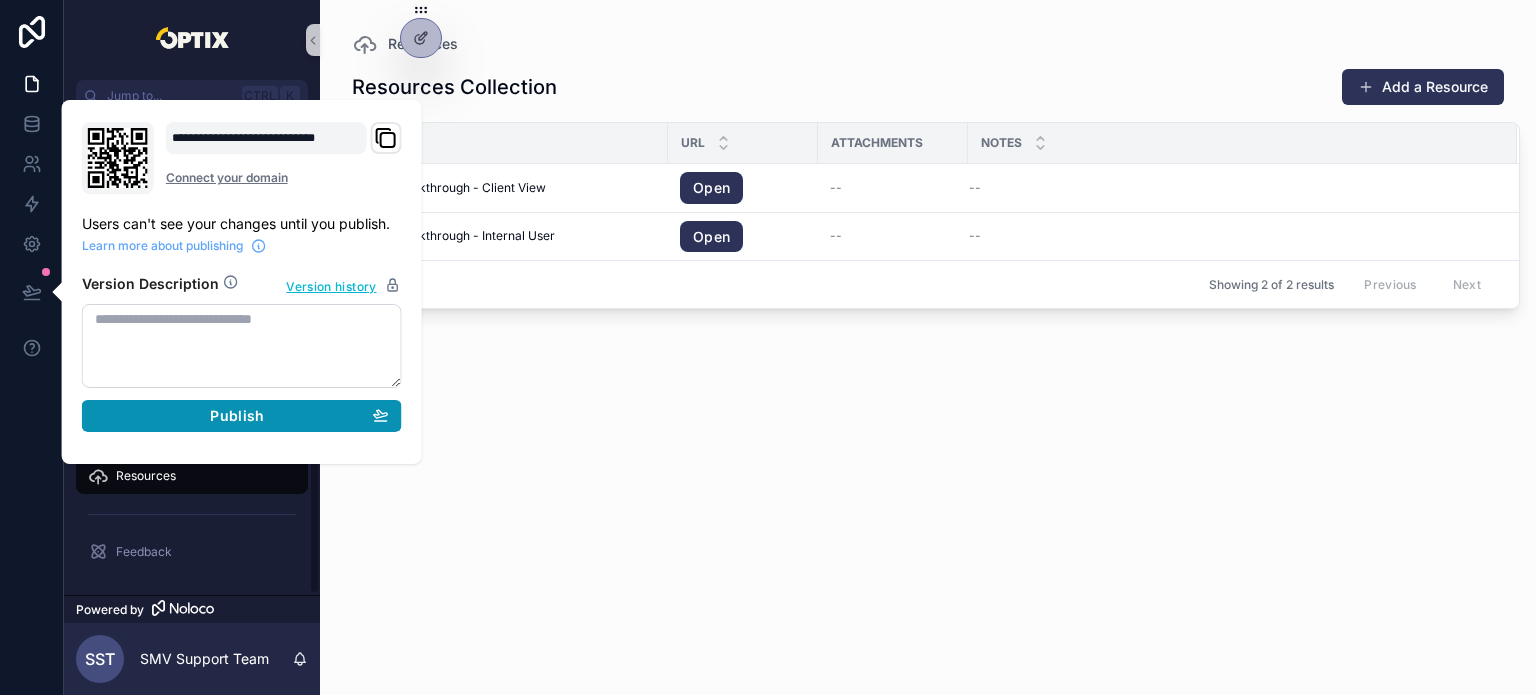 click on "Publish" at bounding box center (242, 416) 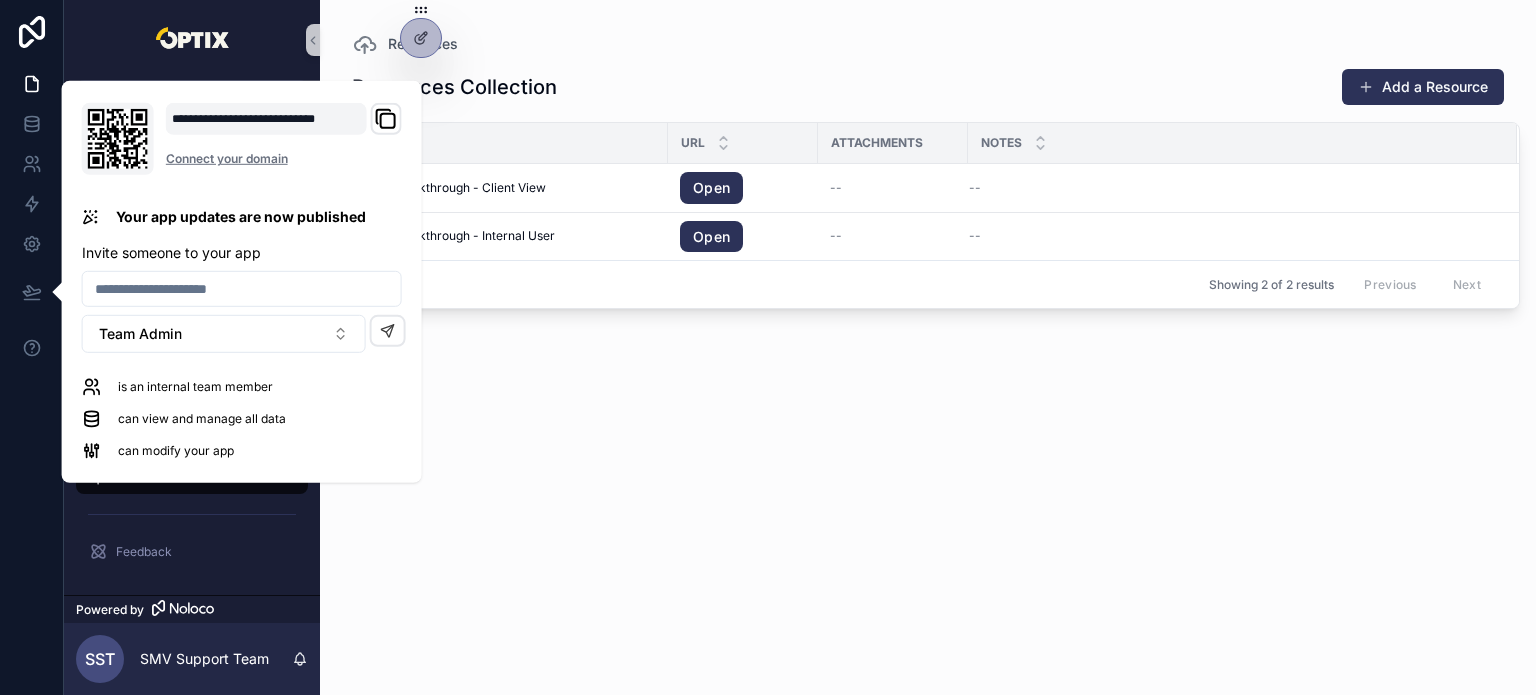 click on "Resources Collection Add a Resource Name URL Attachments Notes Portal Walkthrough - Client View Portal Walkthrough - Client View Open -- -- Portal Walkthrough - Internal User Portal Walkthrough - Internal User Open -- -- Showing 2 of 2 results Previous Next" at bounding box center [928, 369] 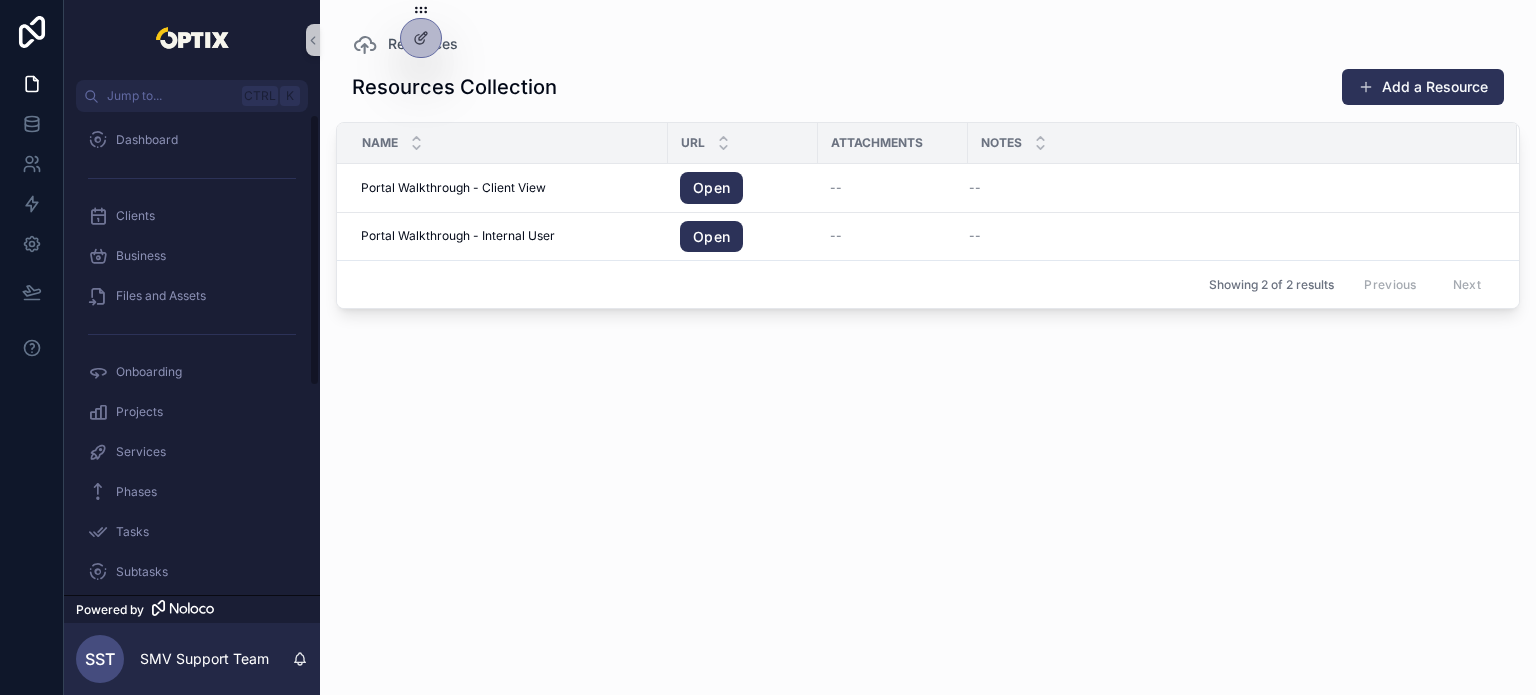 scroll, scrollTop: 0, scrollLeft: 0, axis: both 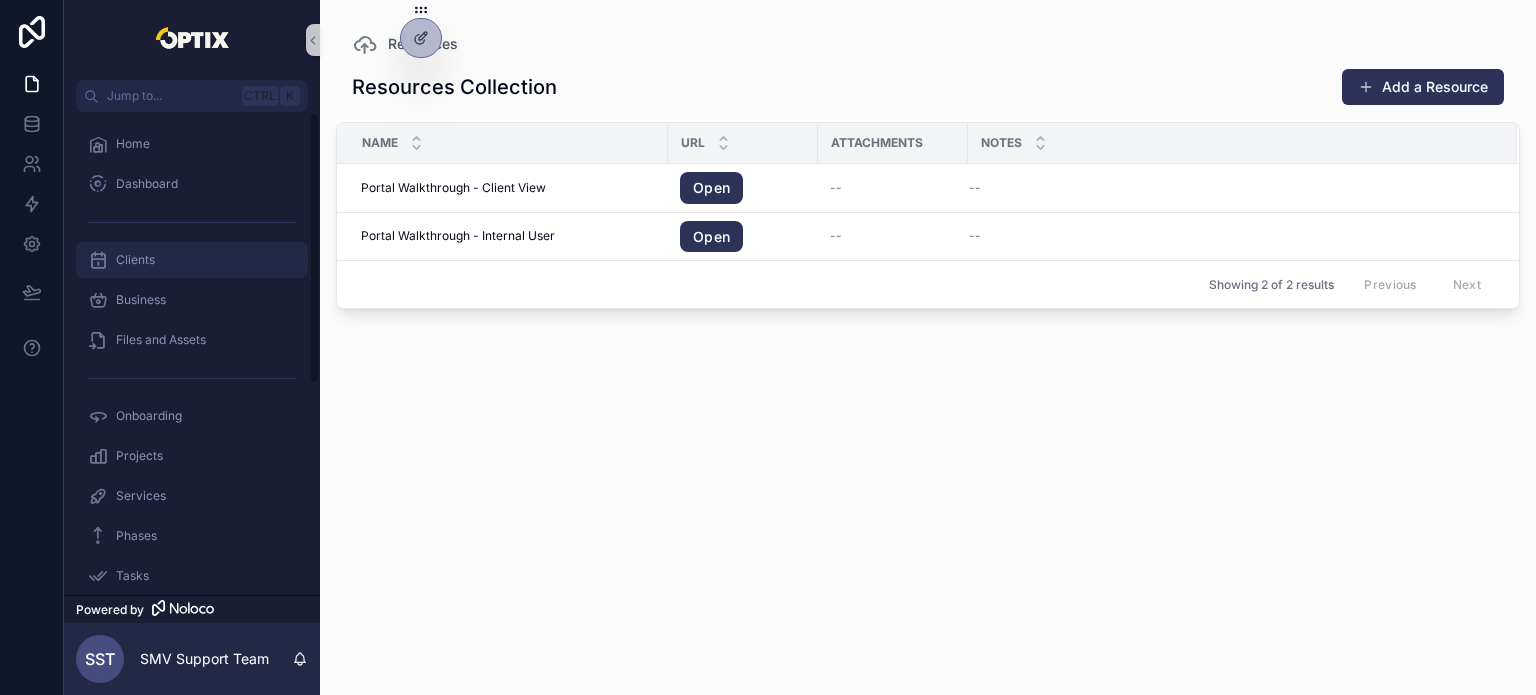 click on "Clients" at bounding box center [192, 260] 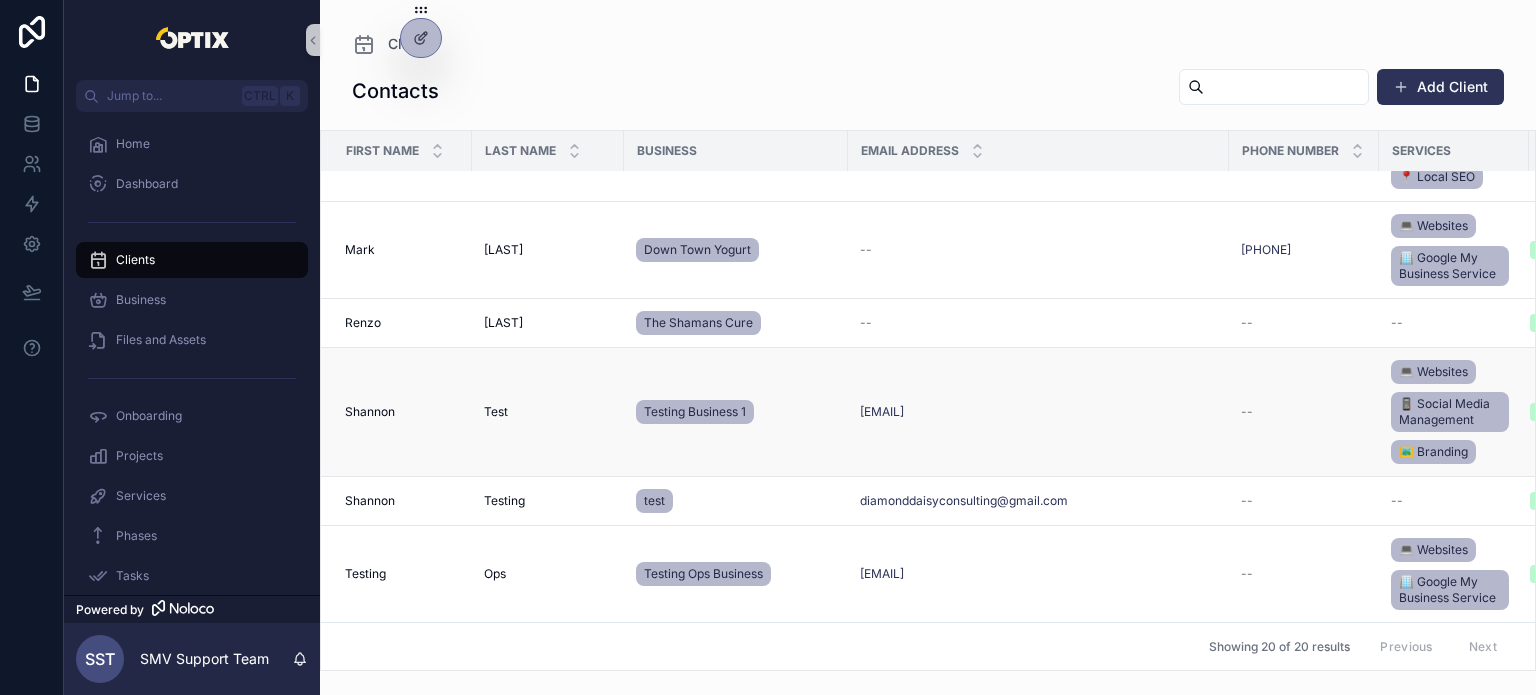 scroll, scrollTop: 891, scrollLeft: 0, axis: vertical 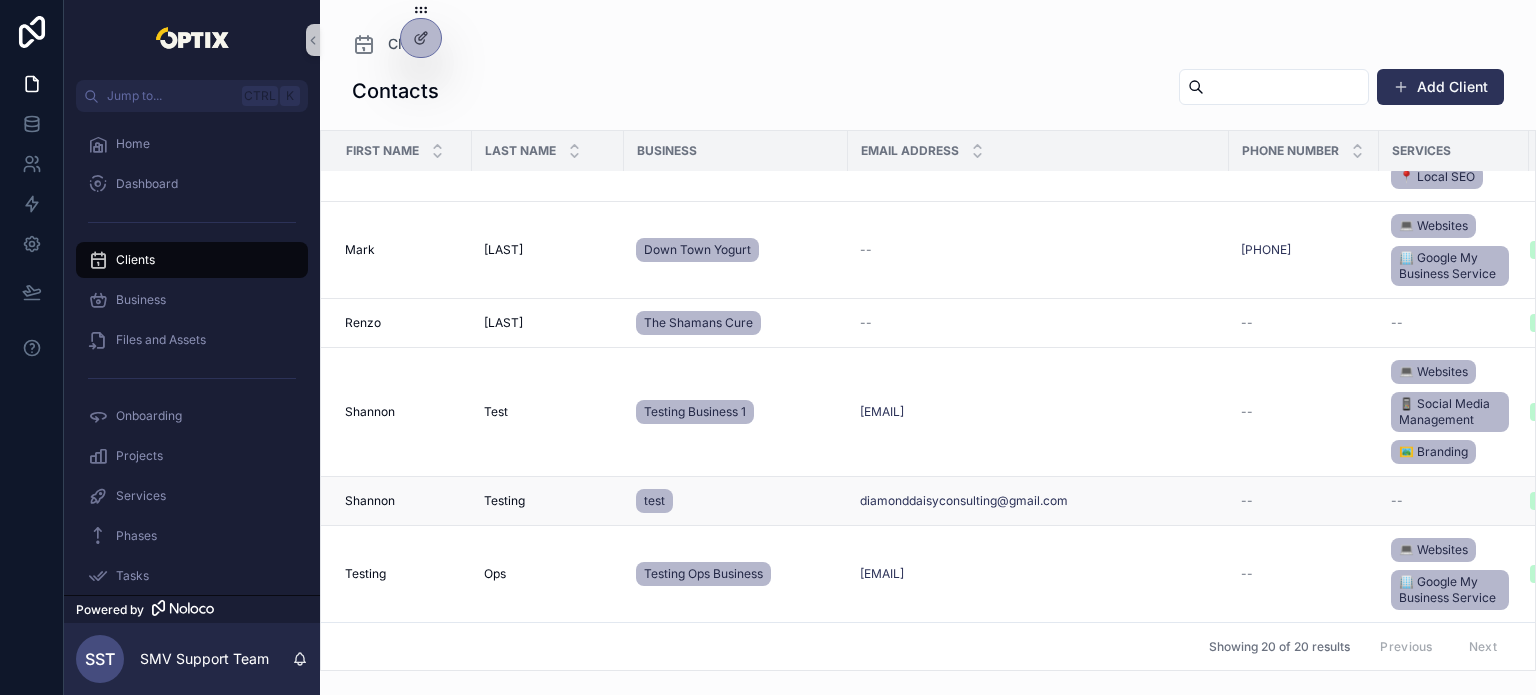 click on "[FIRST] [FIRST]" at bounding box center (396, 501) 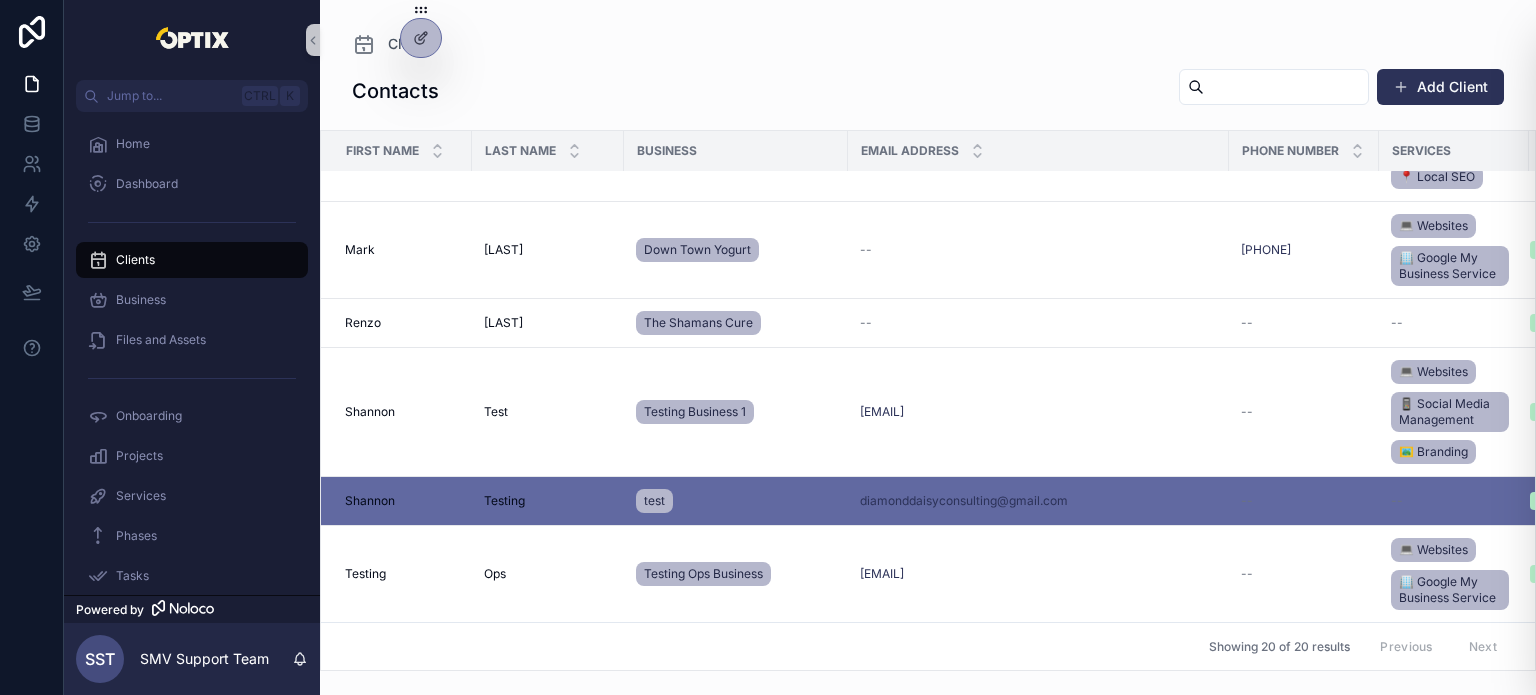 scroll, scrollTop: 0, scrollLeft: 0, axis: both 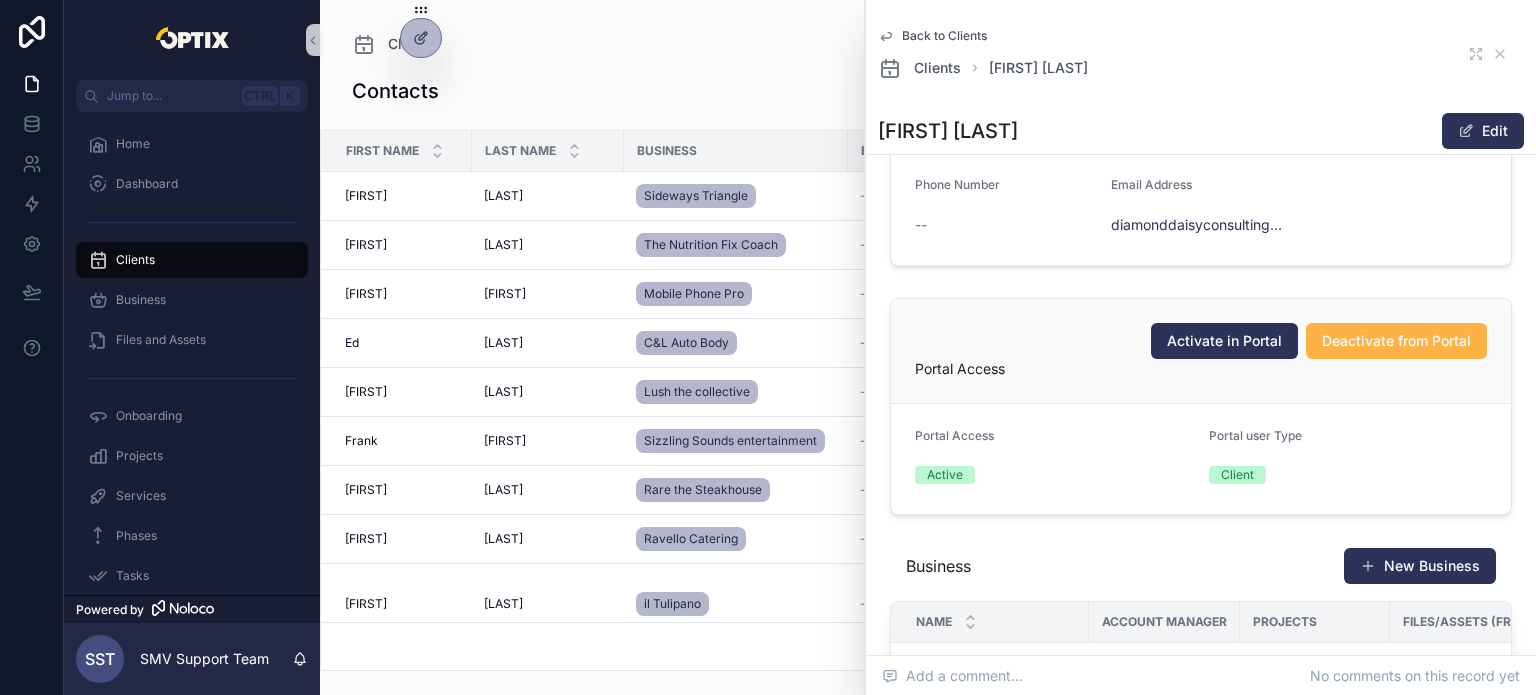 click on "Deactivate from Portal" at bounding box center [1396, 341] 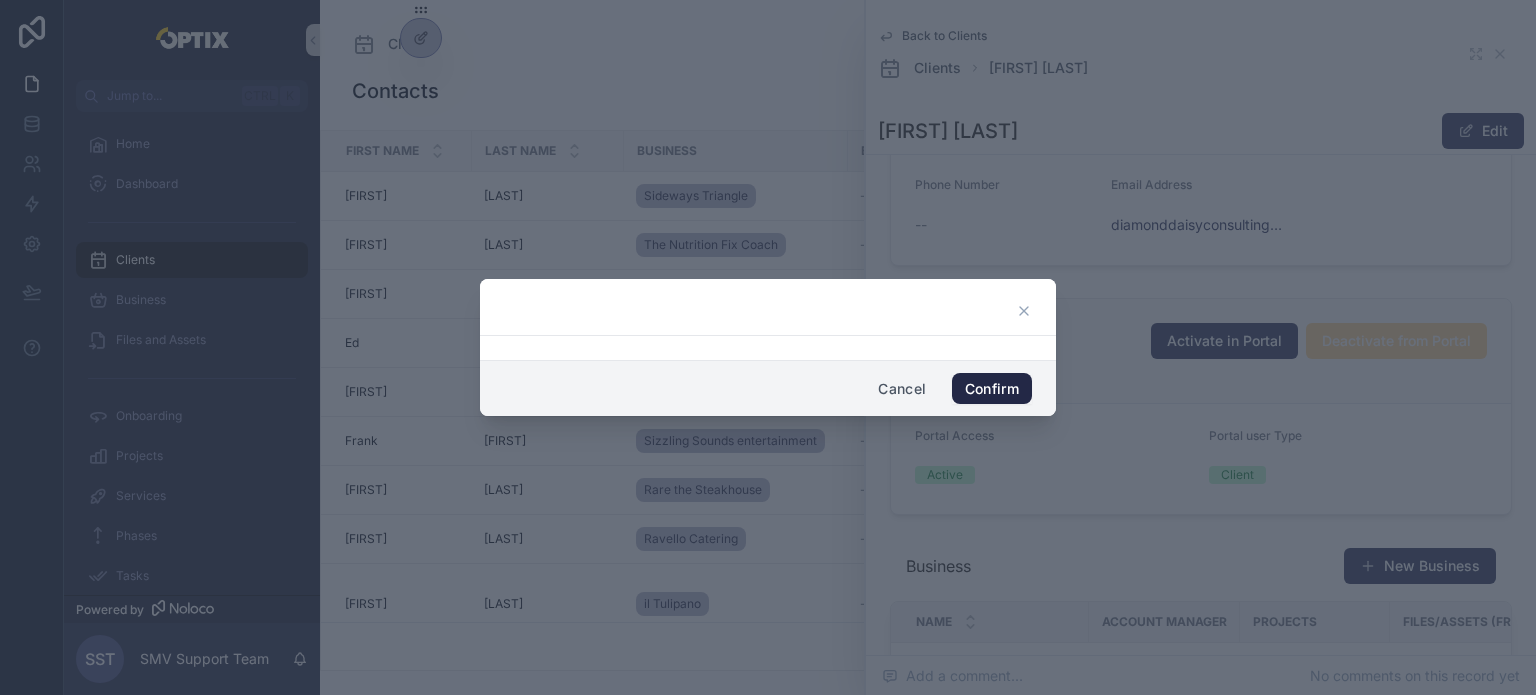click on "Confirm" at bounding box center [992, 389] 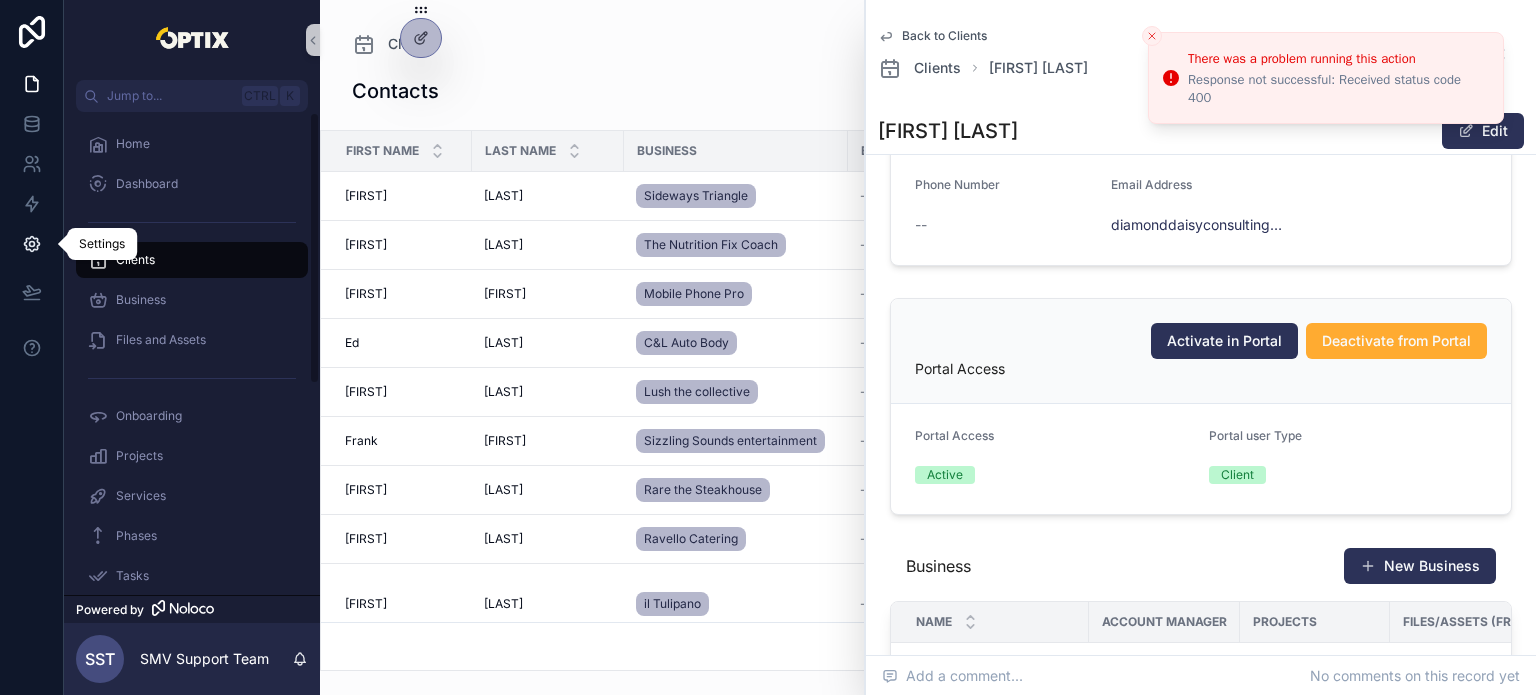 click at bounding box center [31, 244] 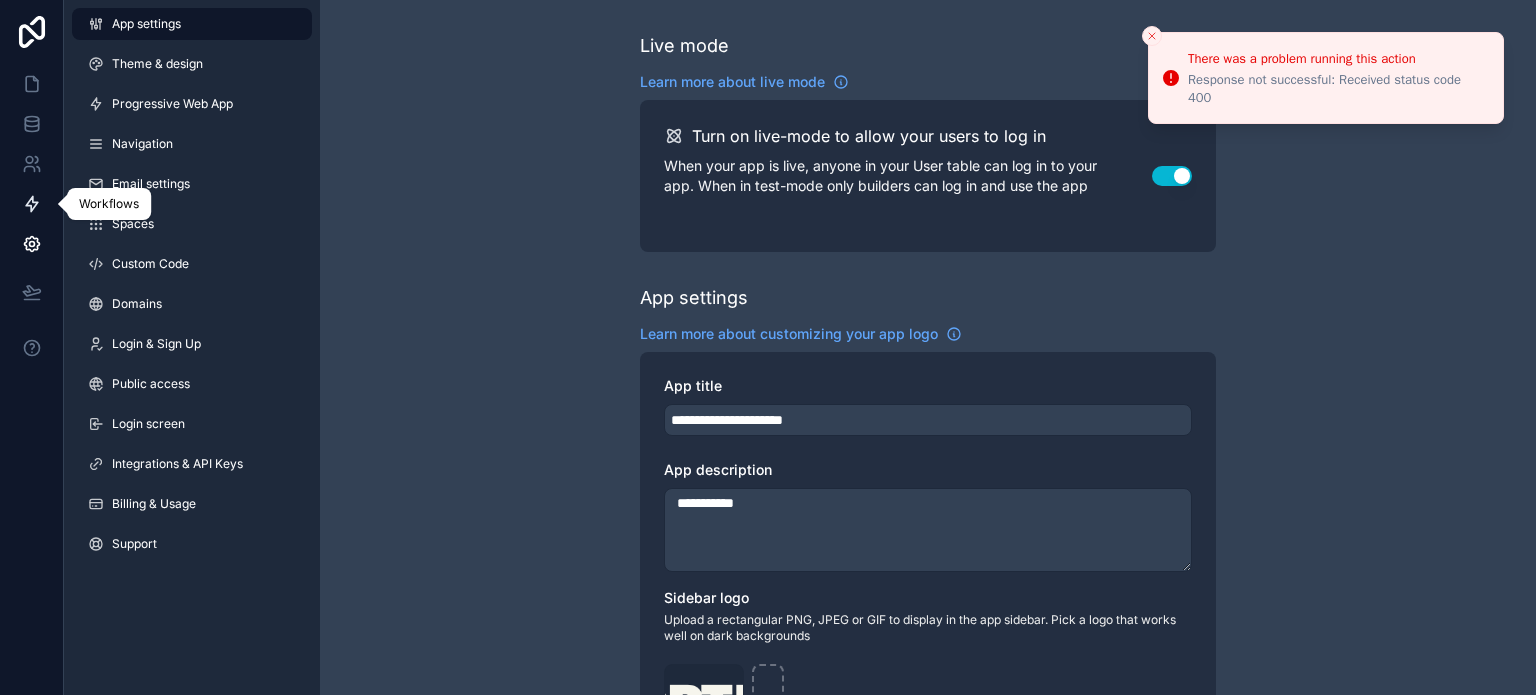 click 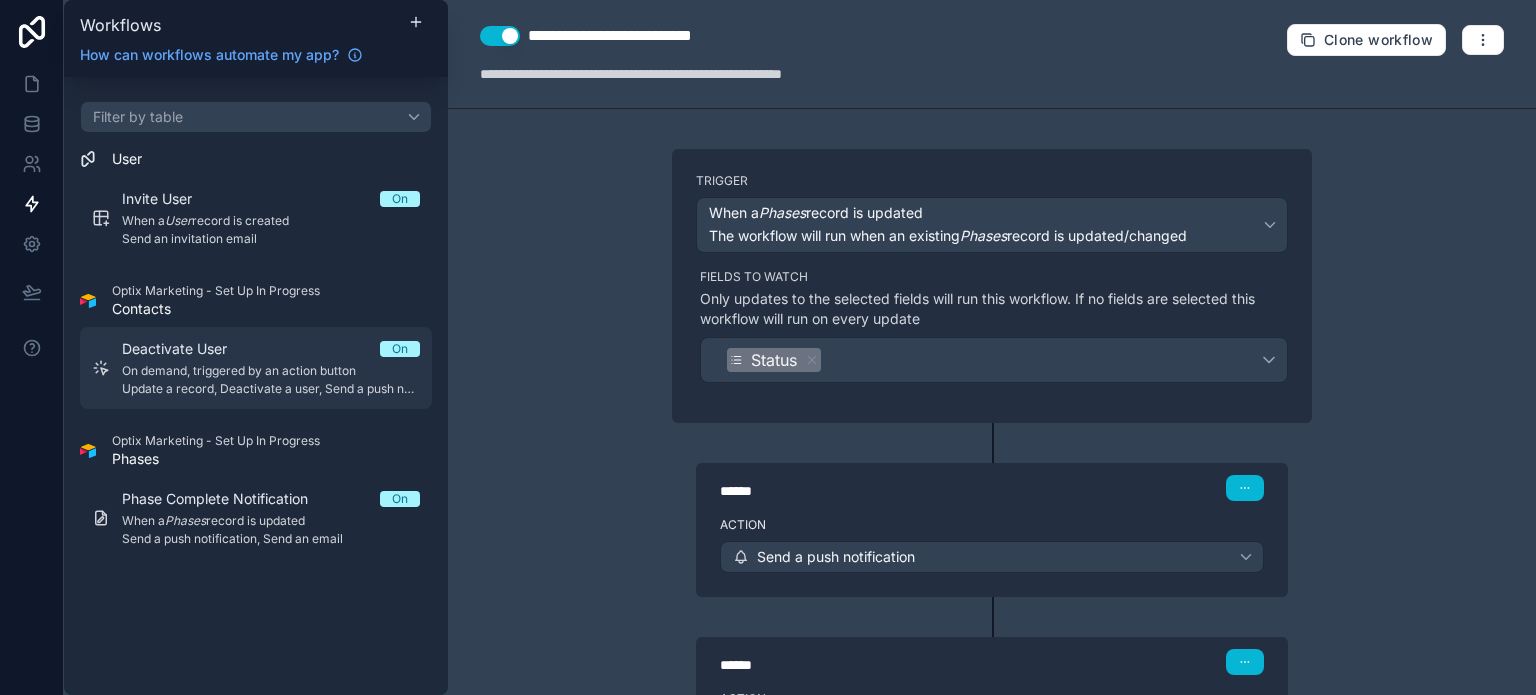 click on "Update a record, Deactivate a user, Send a push notification" at bounding box center (271, 389) 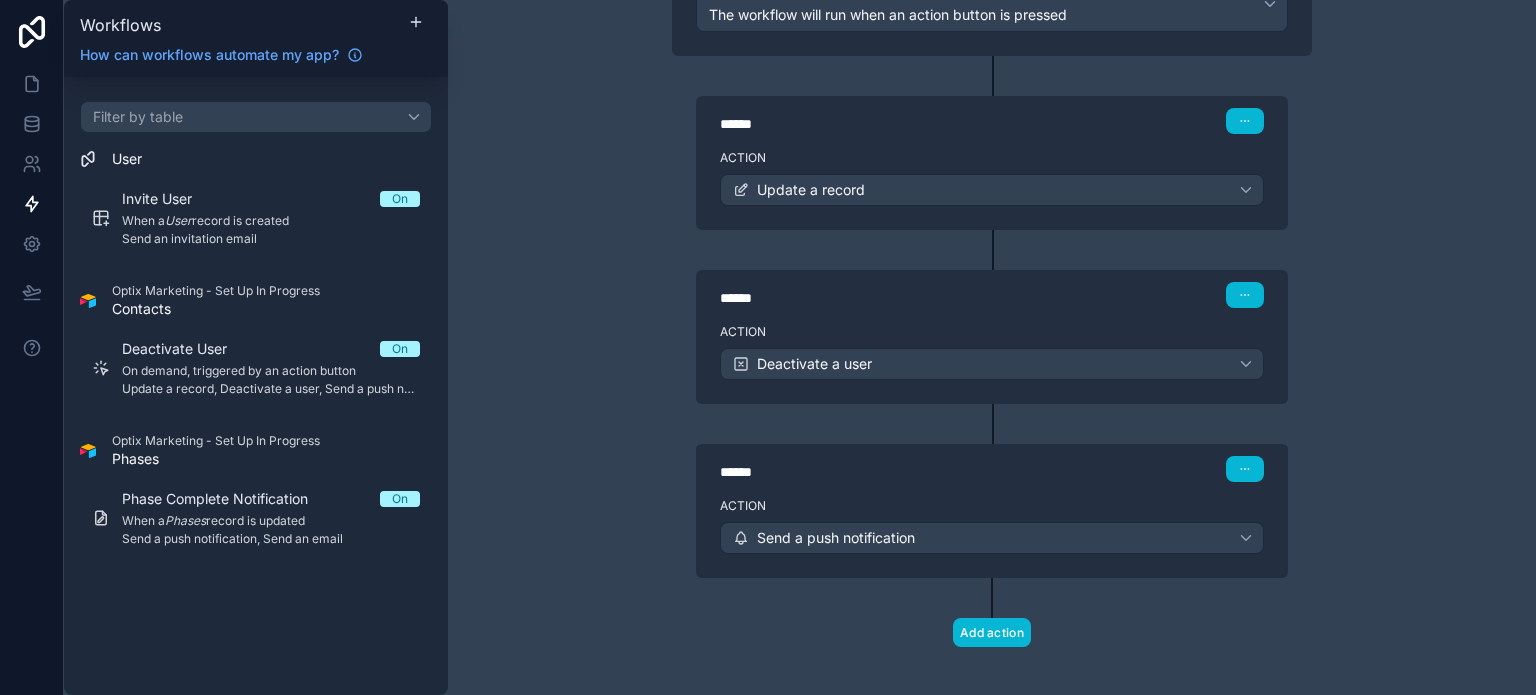 scroll, scrollTop: 234, scrollLeft: 0, axis: vertical 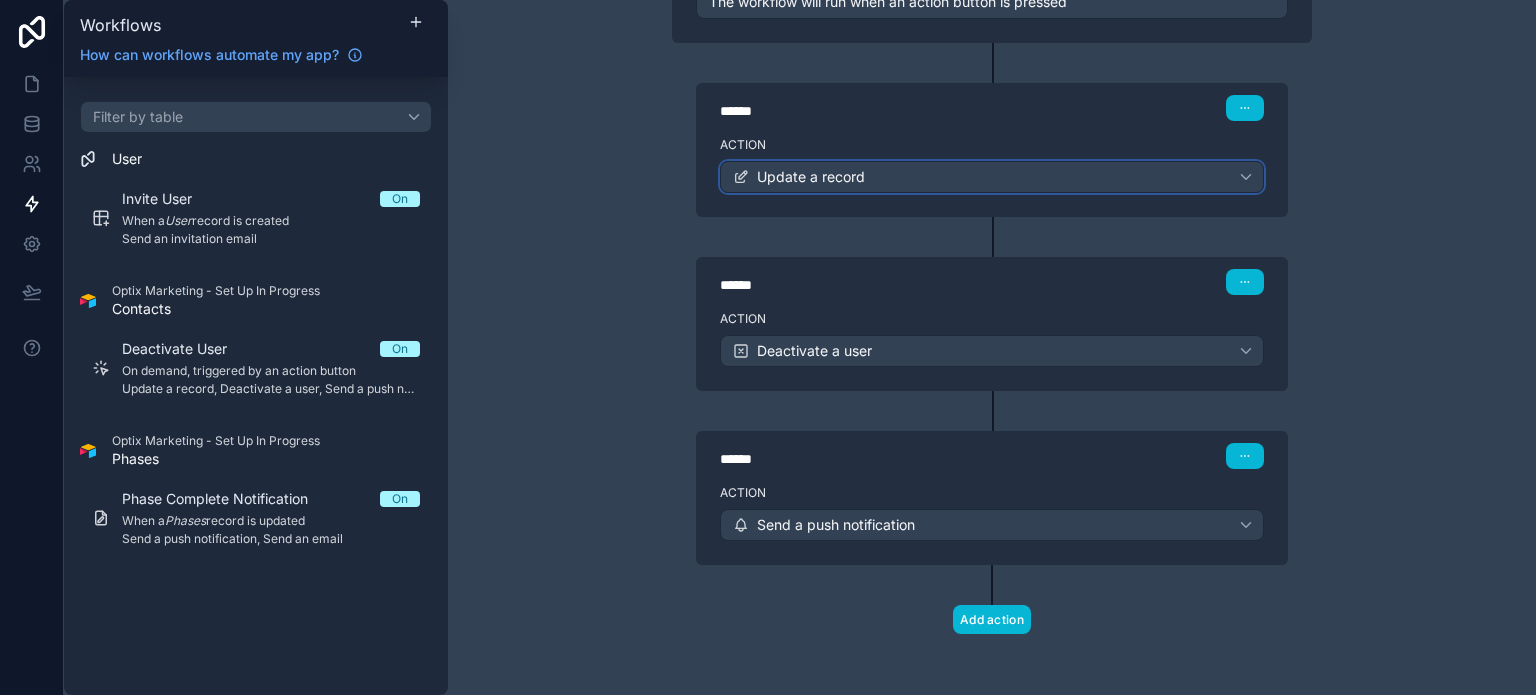 click on "Update a record" at bounding box center (992, 177) 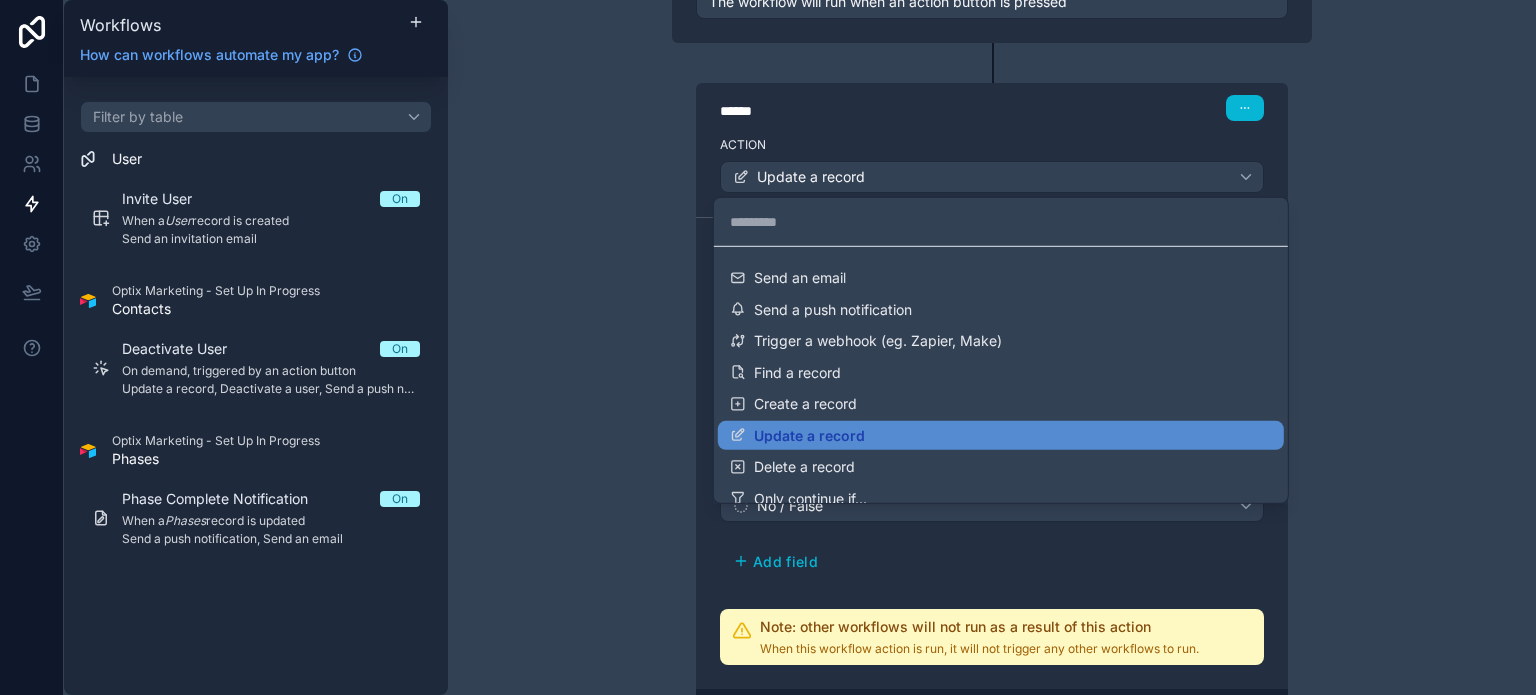 click at bounding box center [768, 347] 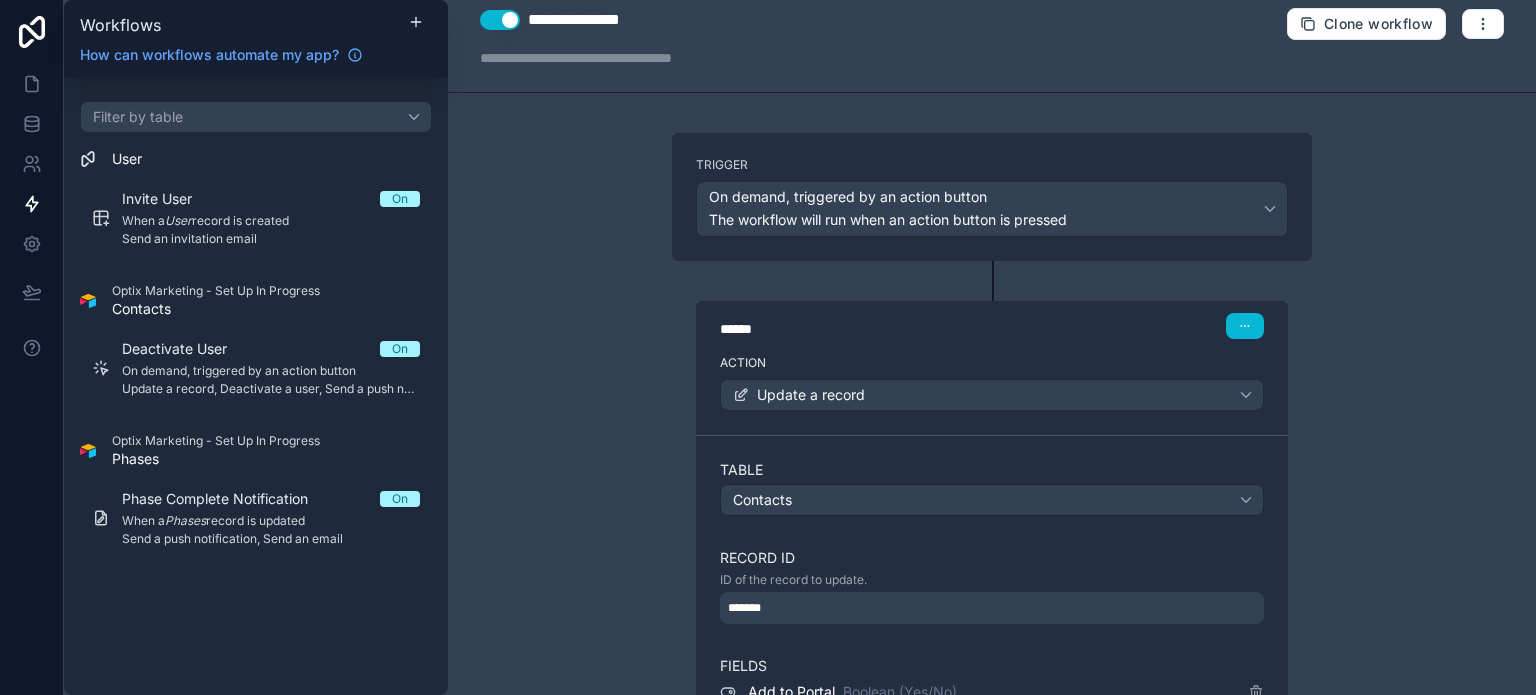 scroll, scrollTop: 0, scrollLeft: 0, axis: both 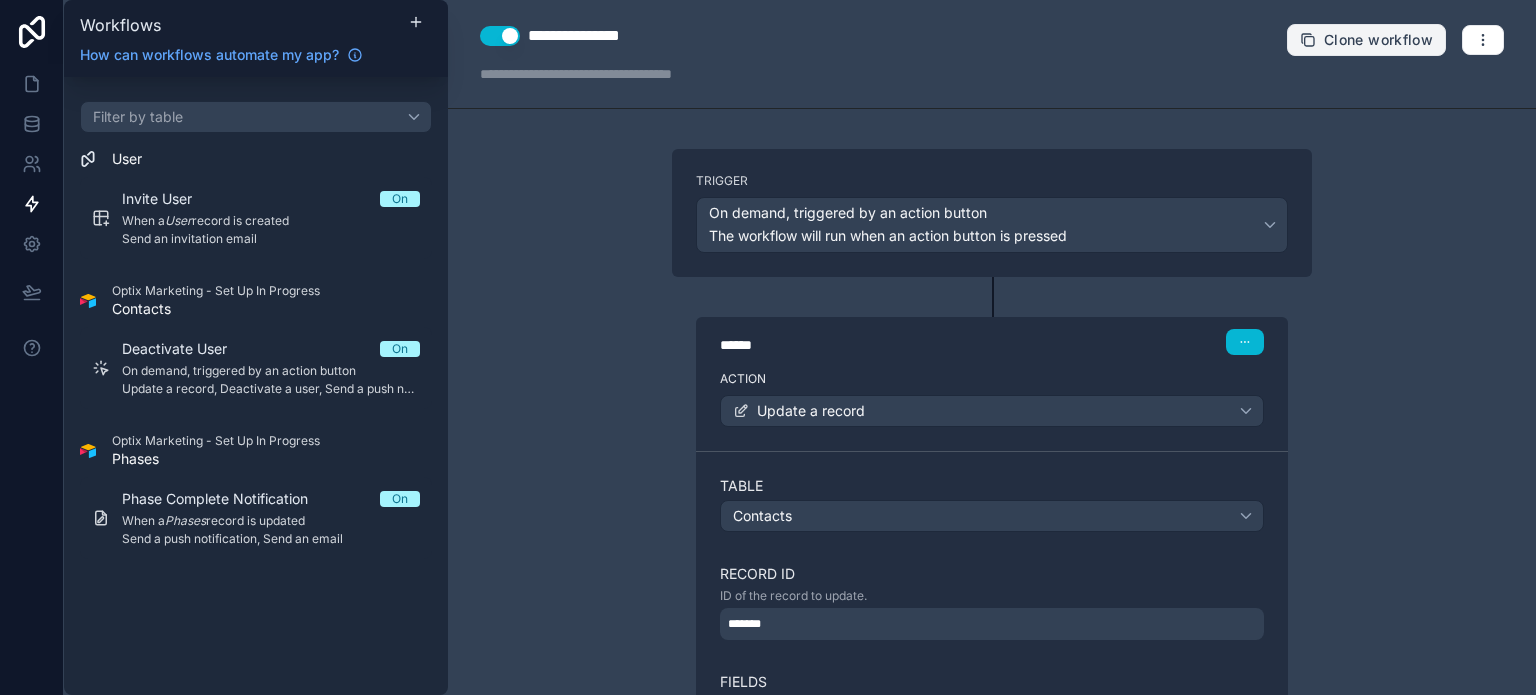 click on "Clone workflow" at bounding box center (1378, 40) 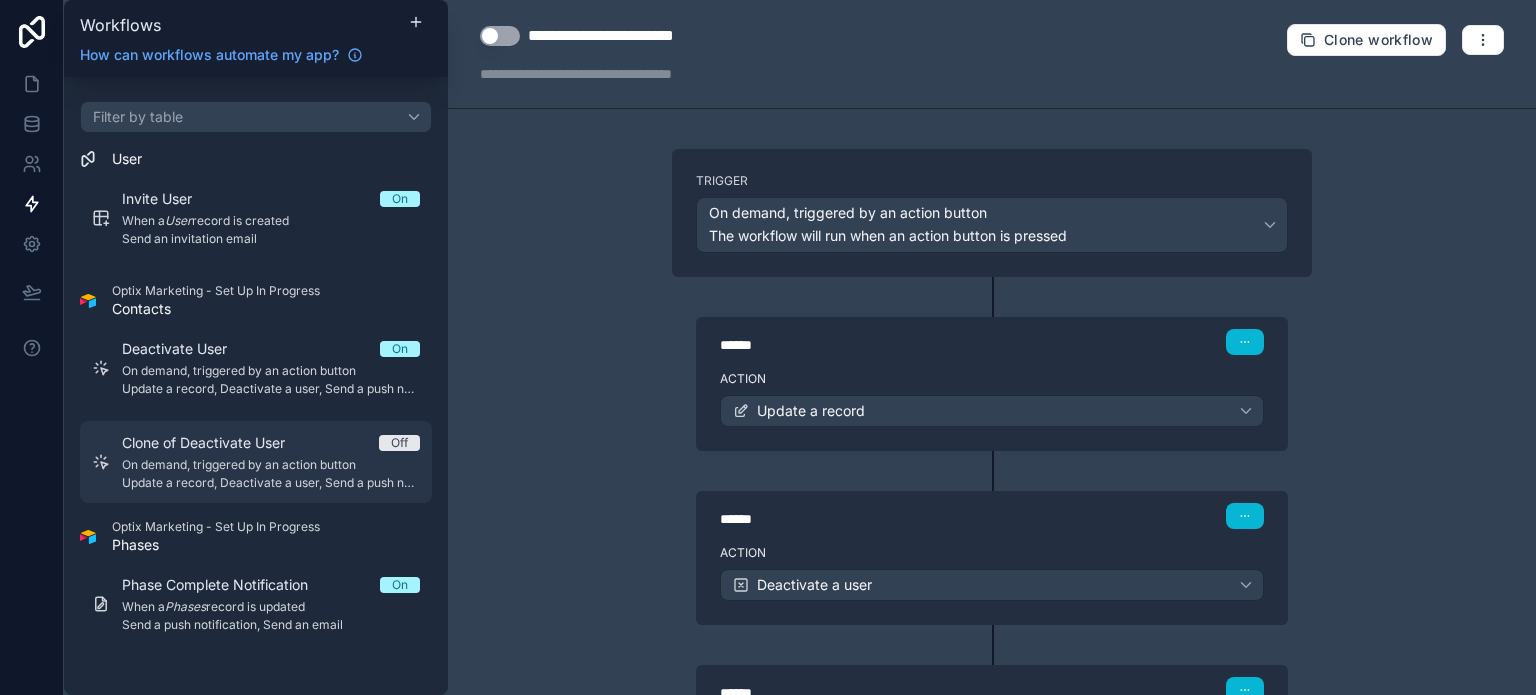 click on "Clone of Deactivate User Off" at bounding box center [271, 443] 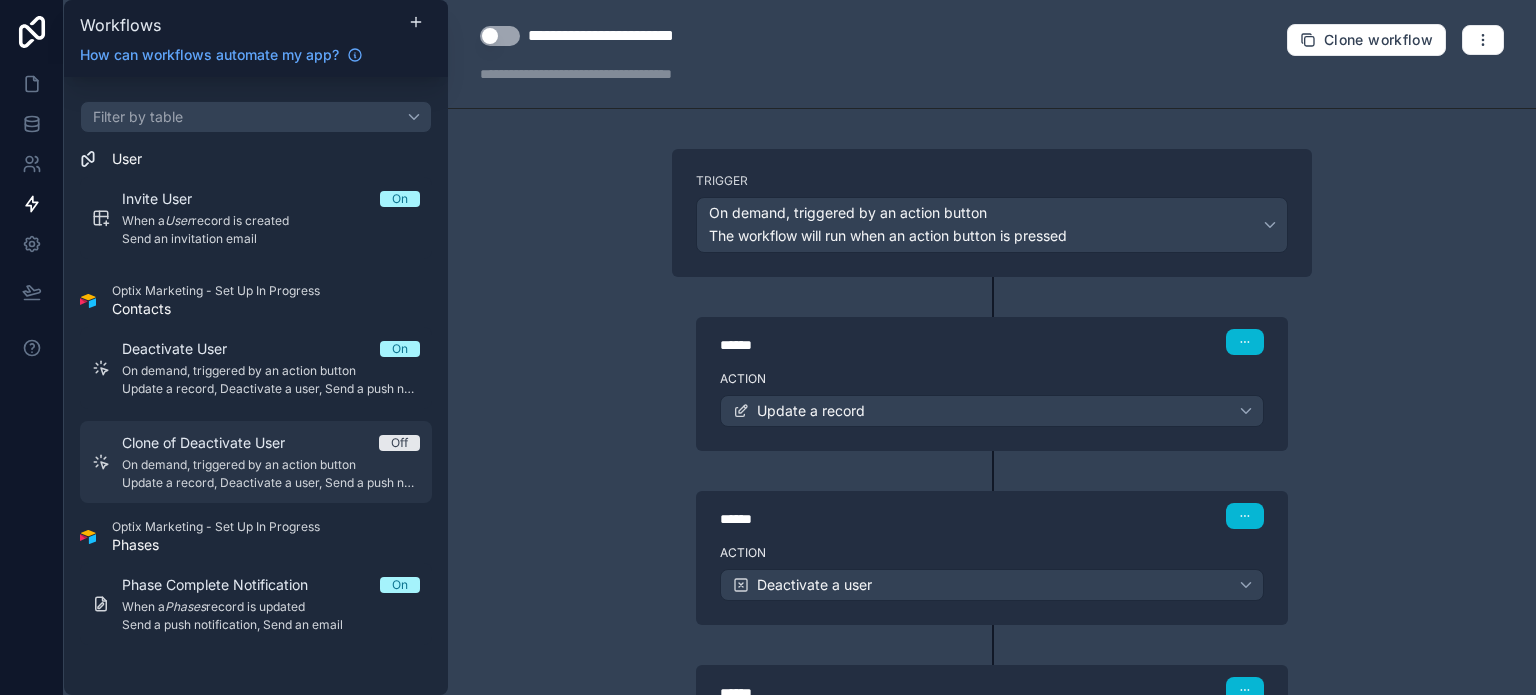 click on "On demand, triggered by an action button" at bounding box center [271, 465] 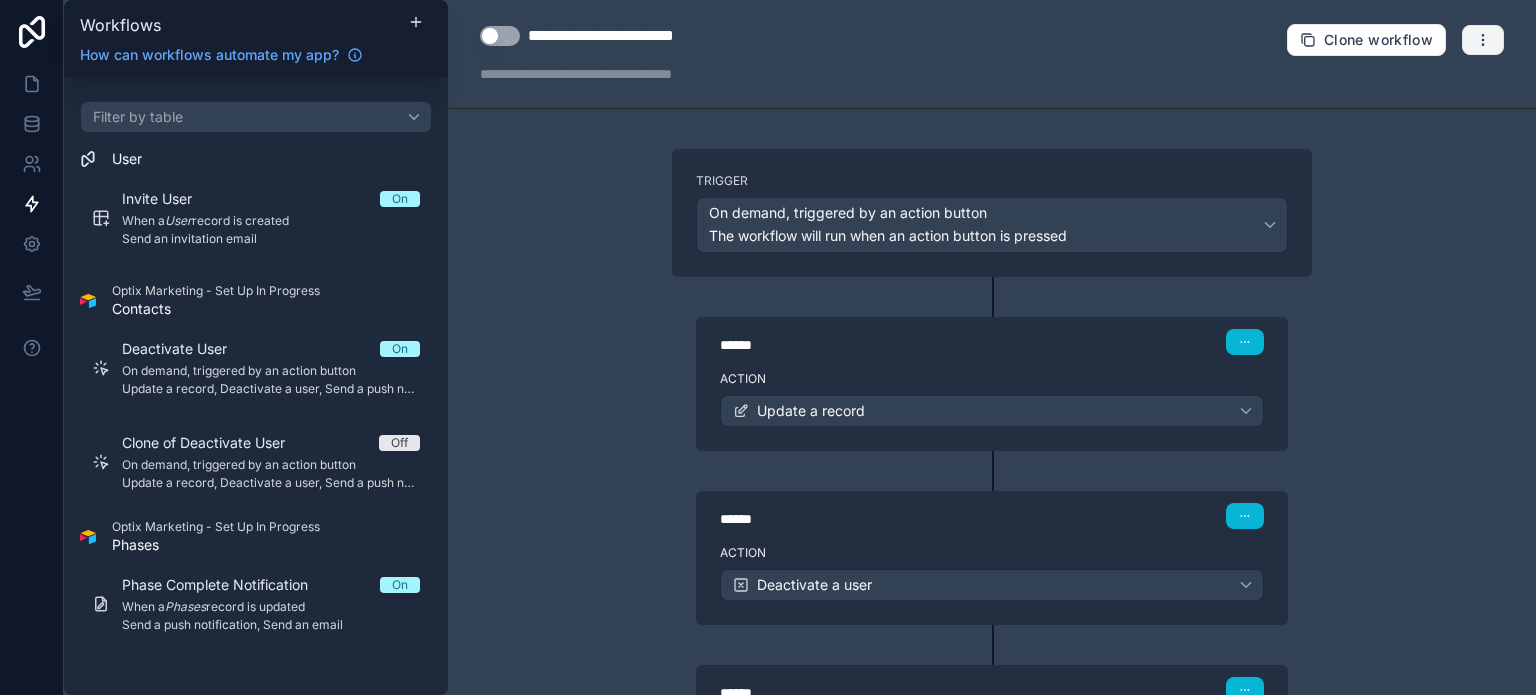 click 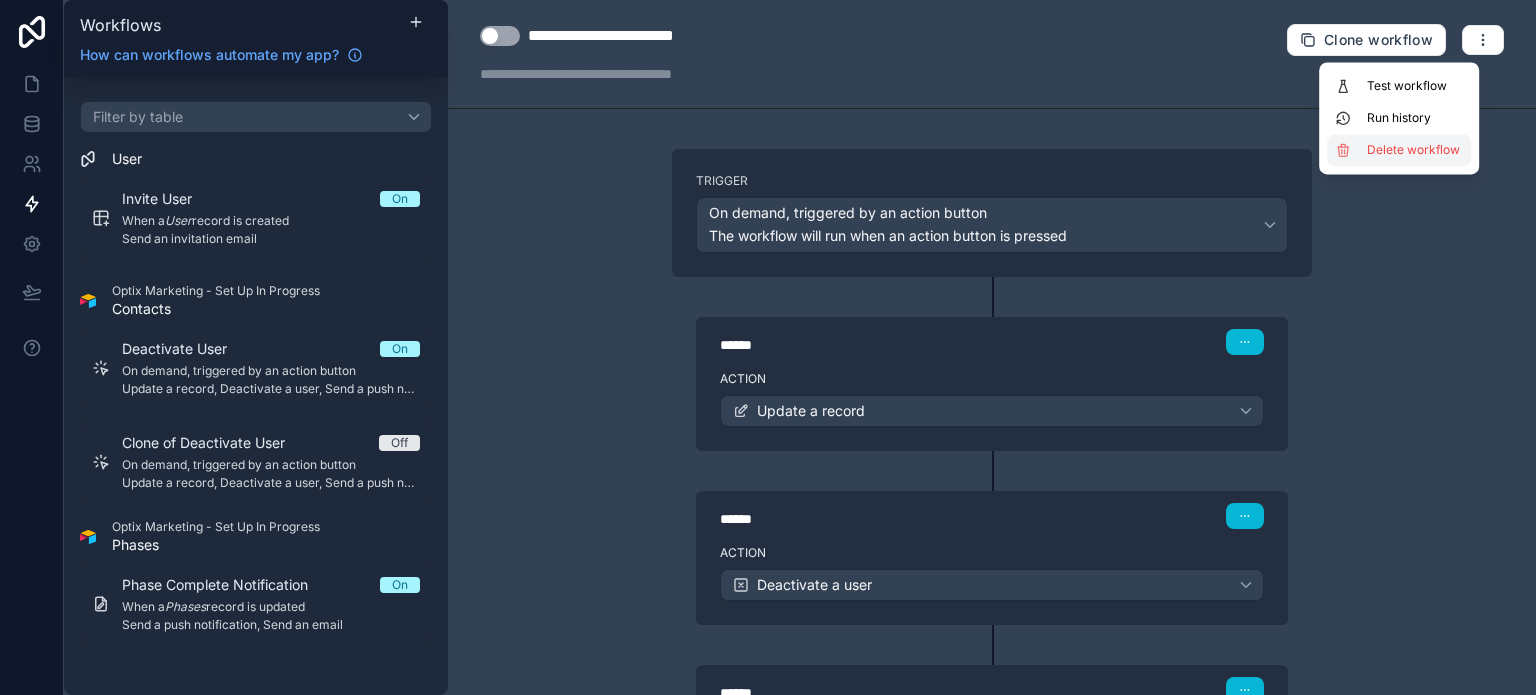 click on "Delete workflow" at bounding box center [1399, 150] 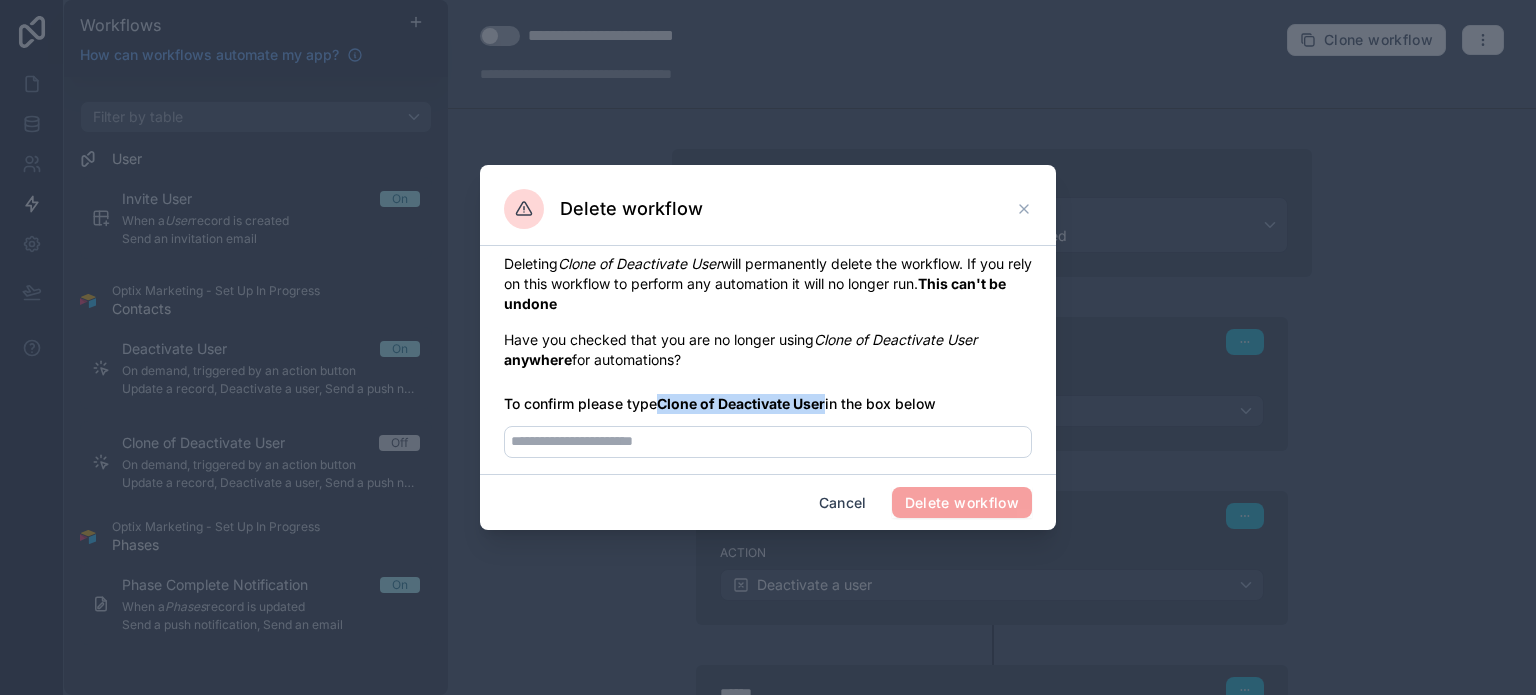 drag, startPoint x: 665, startPoint y: 401, endPoint x: 831, endPoint y: 402, distance: 166.003 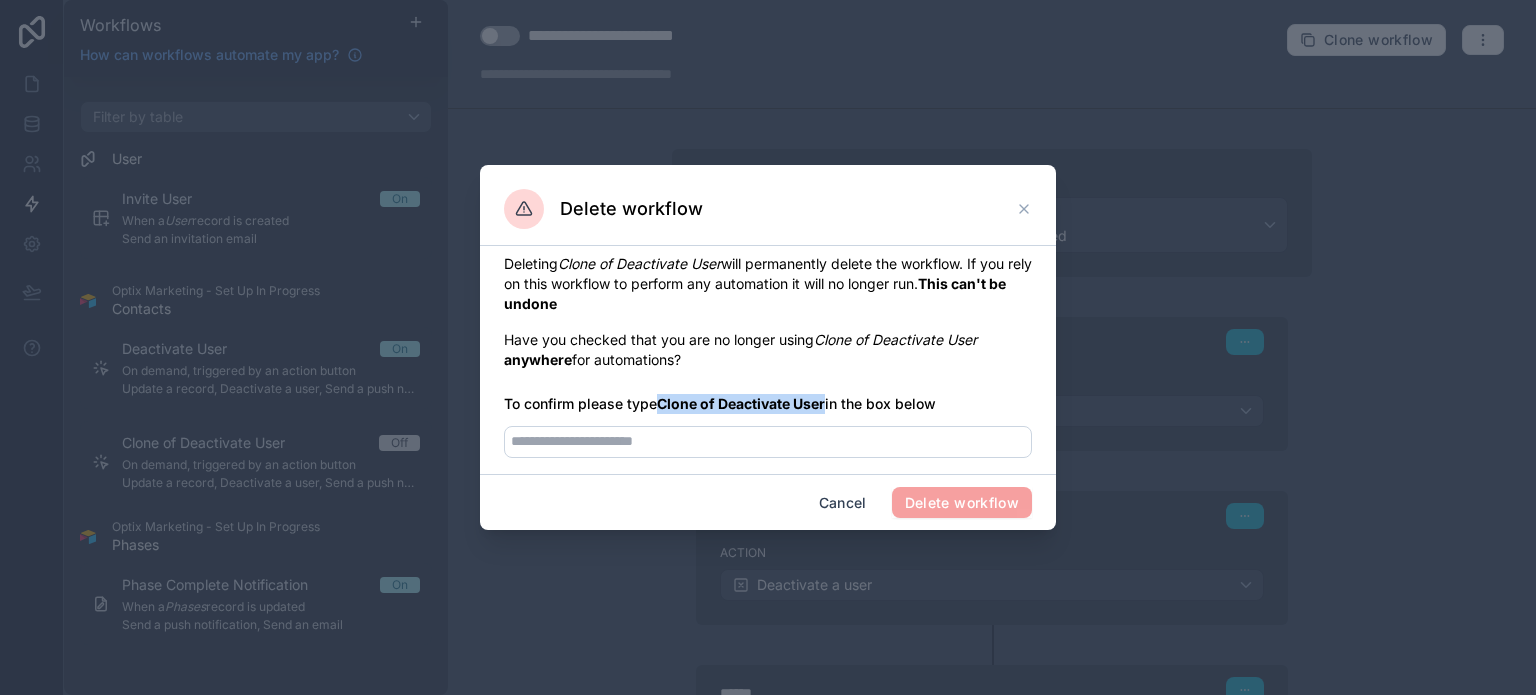 click on "To confirm please type Clone of Deactivate User in the box below" at bounding box center [768, 404] 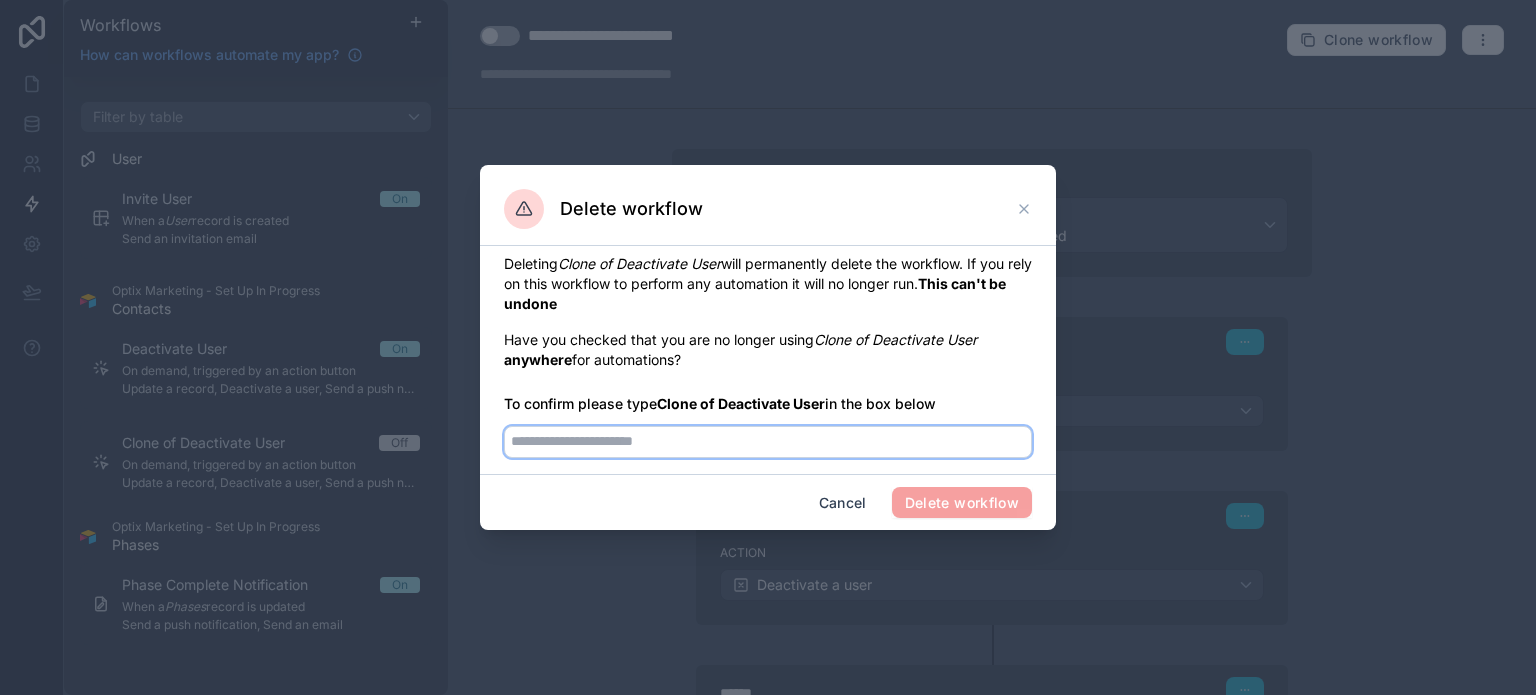 click at bounding box center (768, 442) 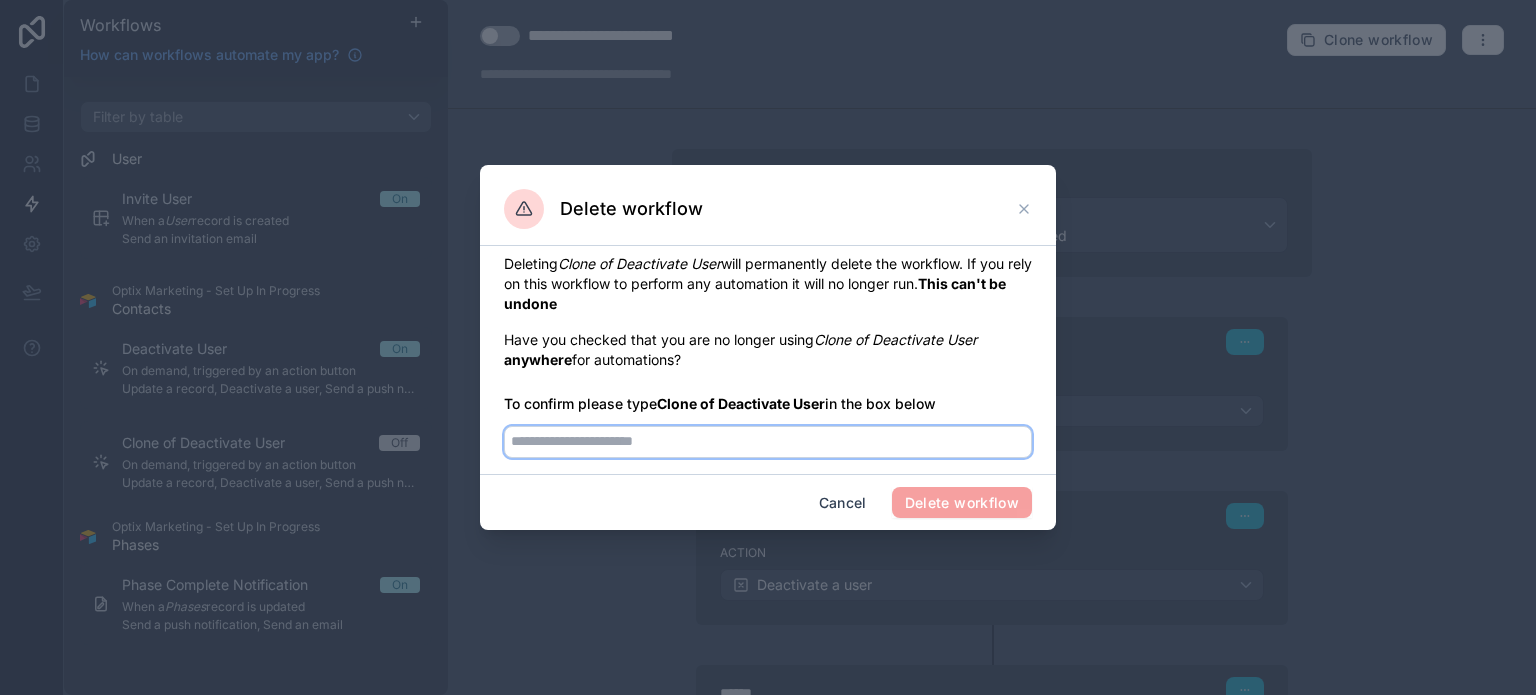 paste on "**********" 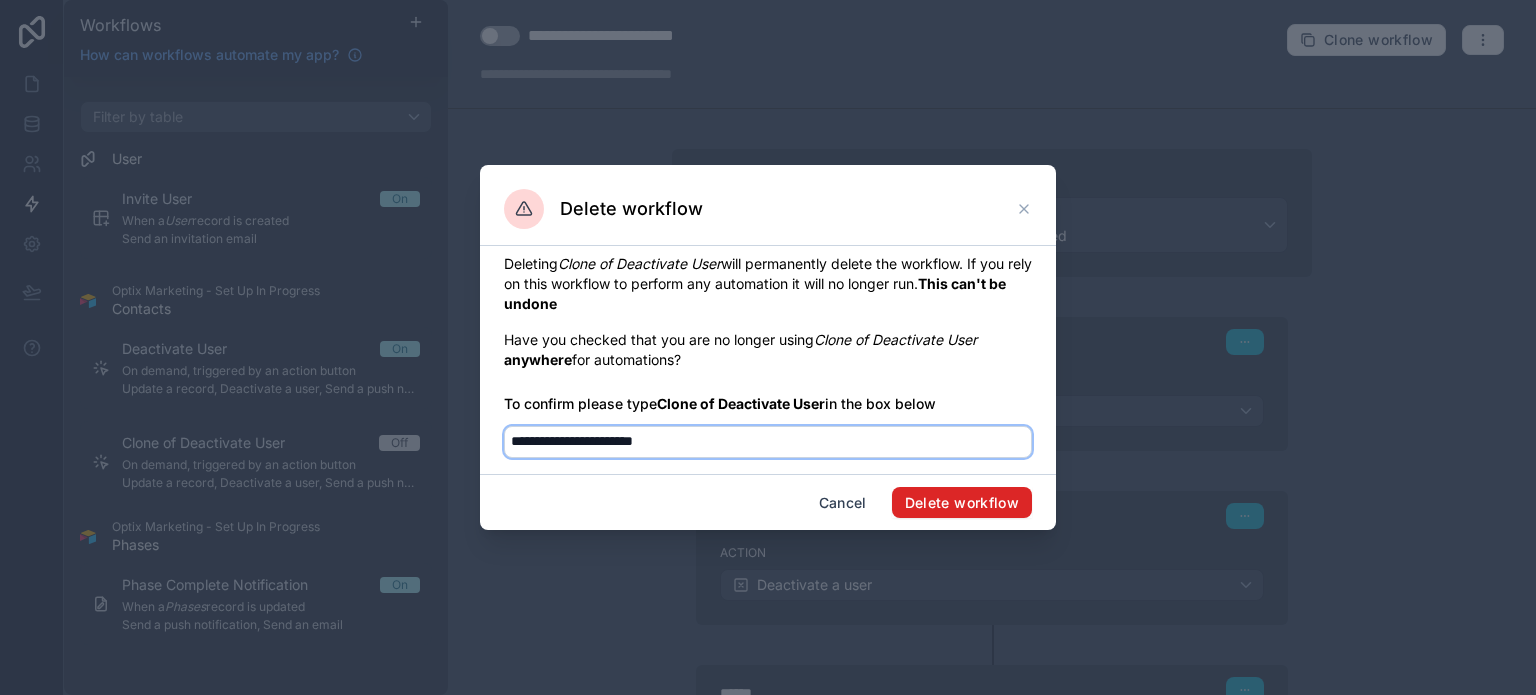 type on "**********" 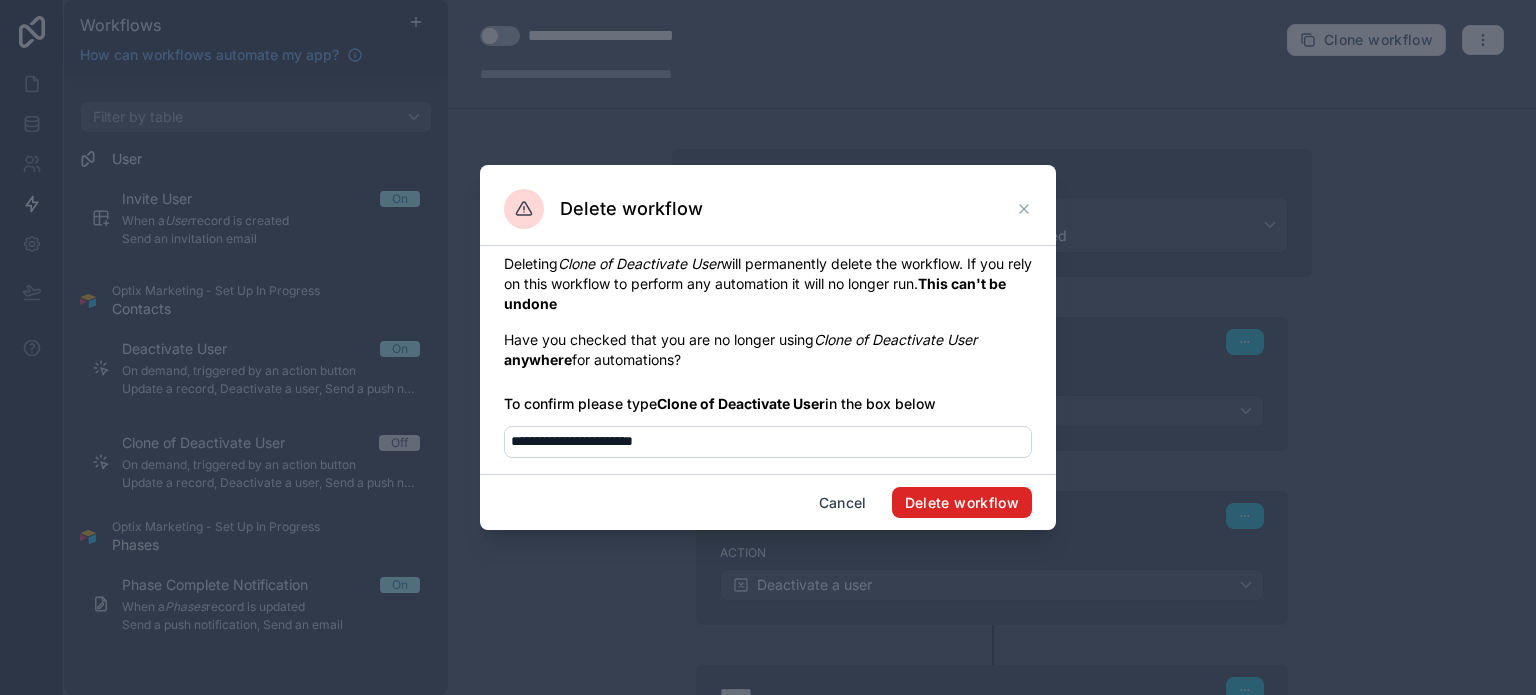 click on "Delete workflow" at bounding box center (962, 503) 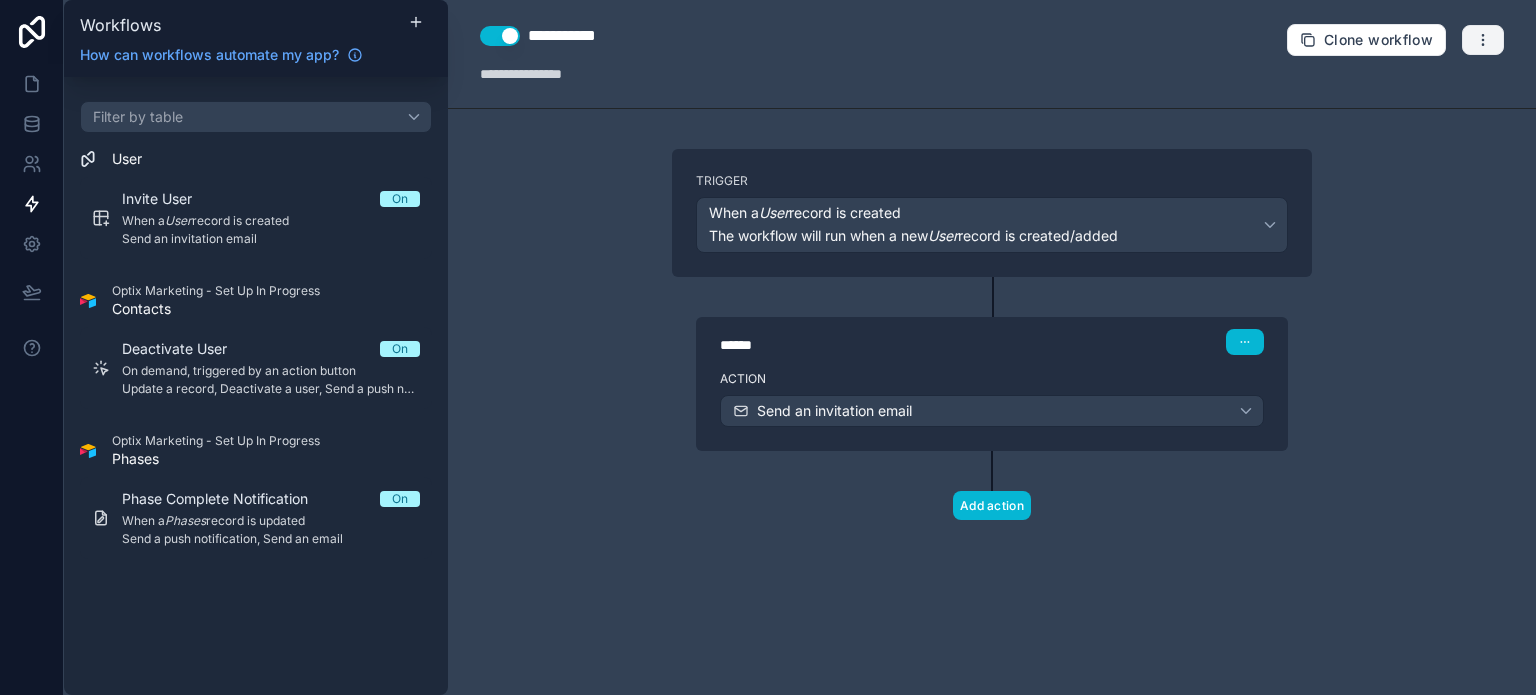 click 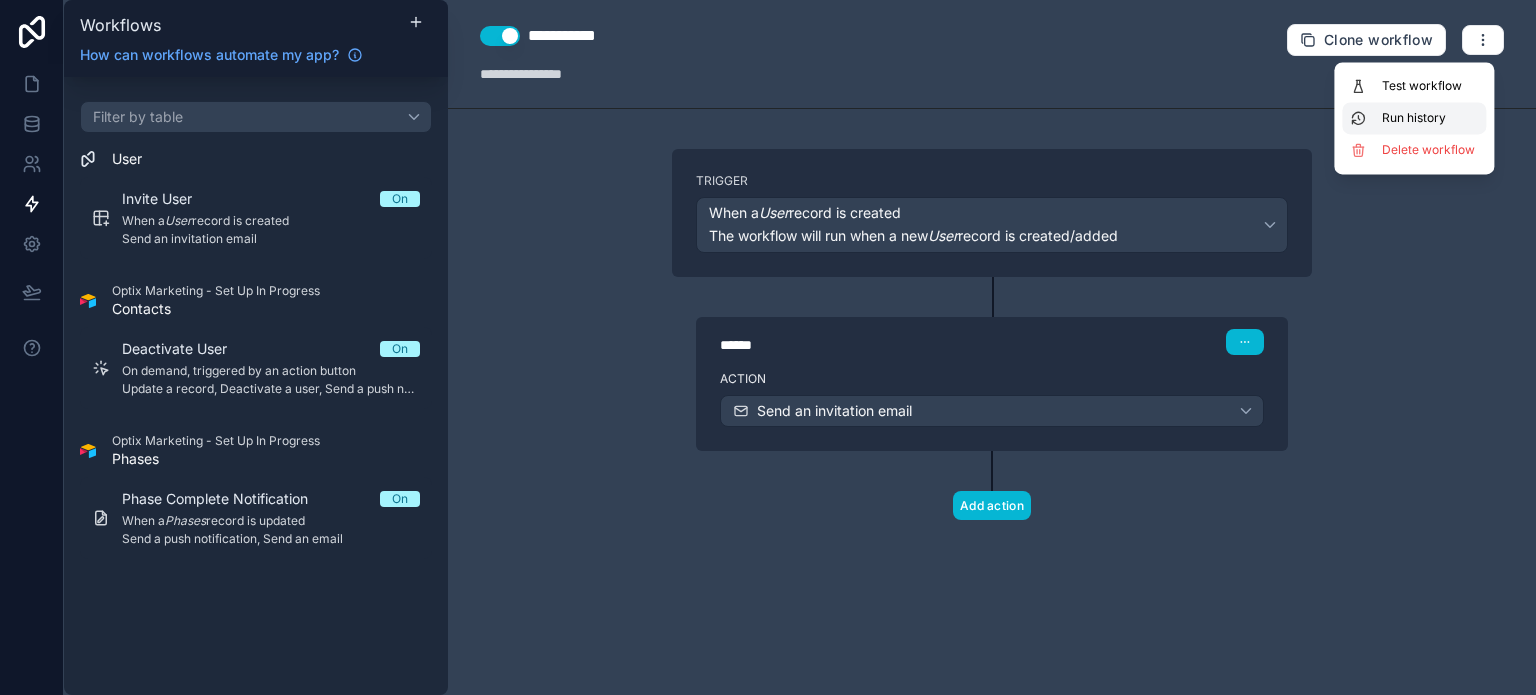 click on "Run history" at bounding box center [1430, 118] 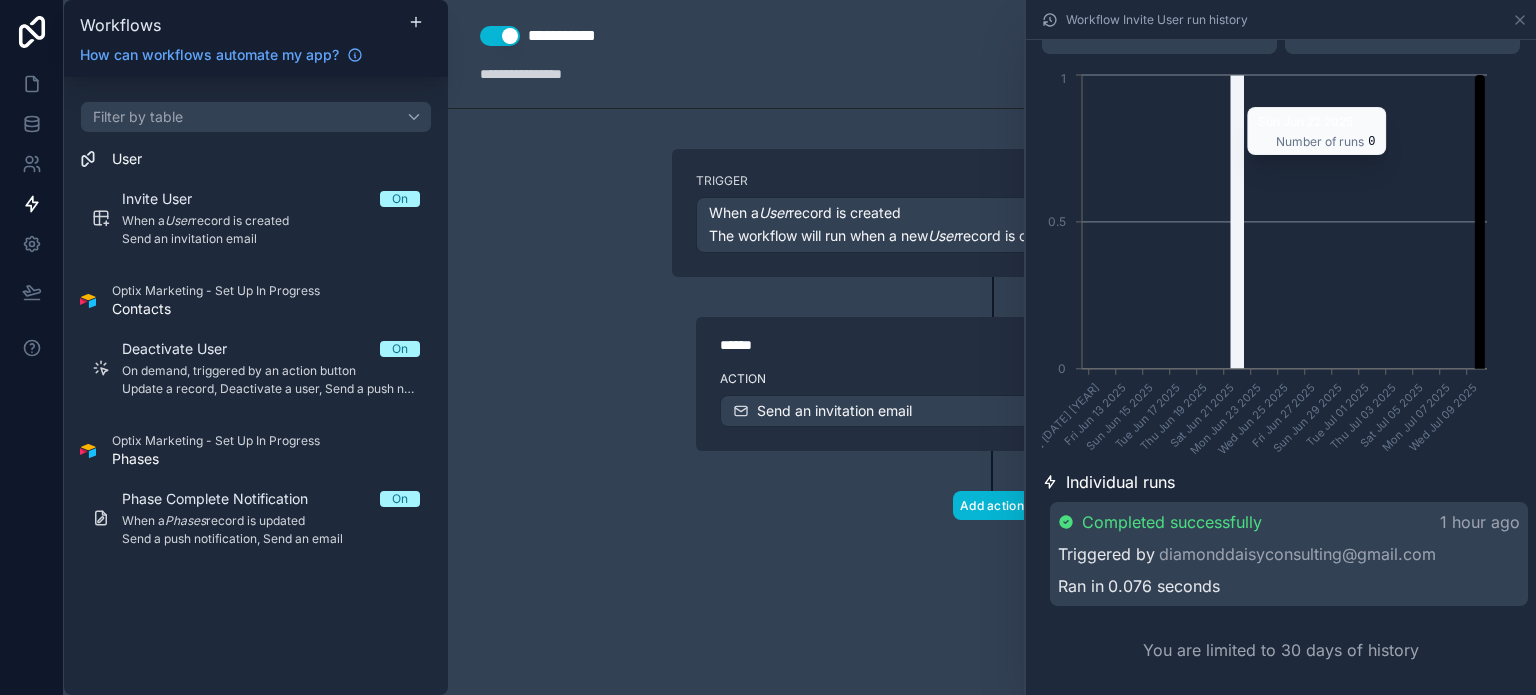scroll, scrollTop: 136, scrollLeft: 0, axis: vertical 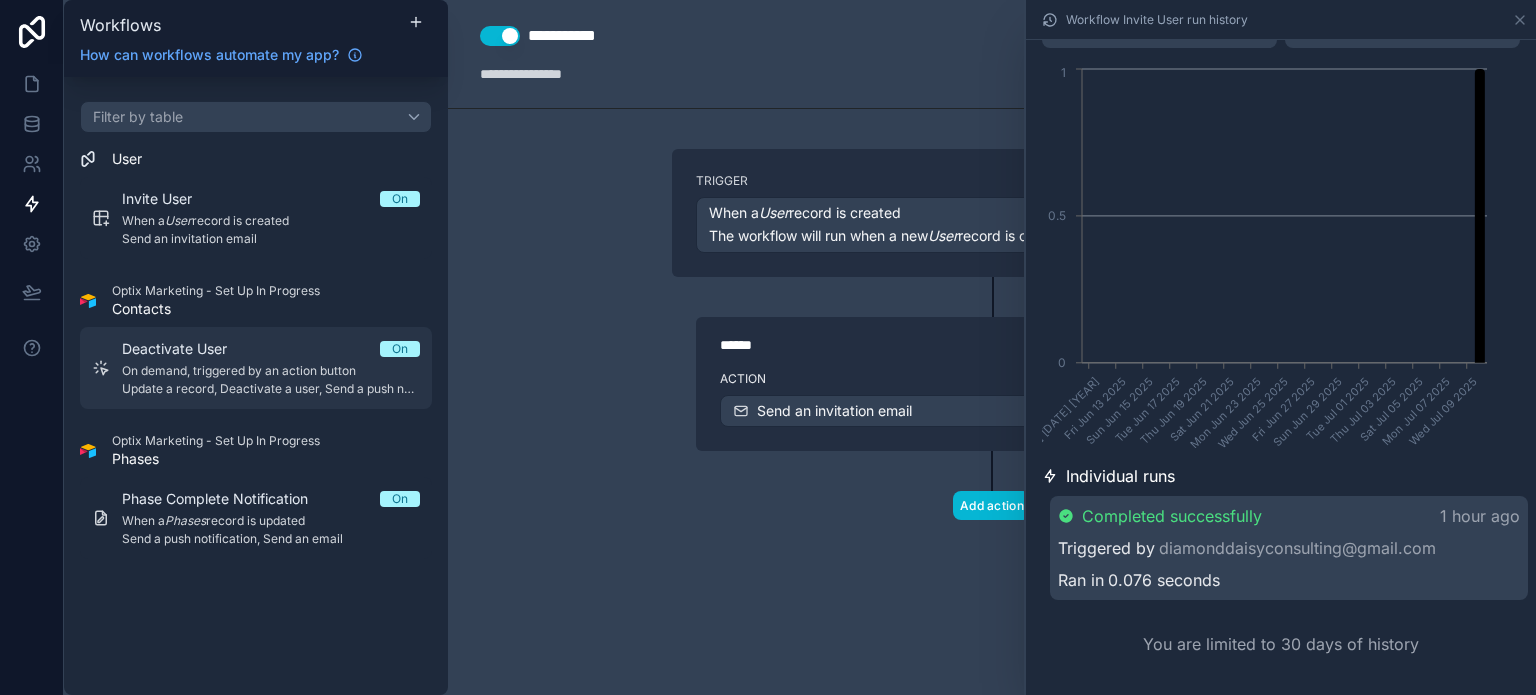 click on "Deactivate User On" at bounding box center [271, 349] 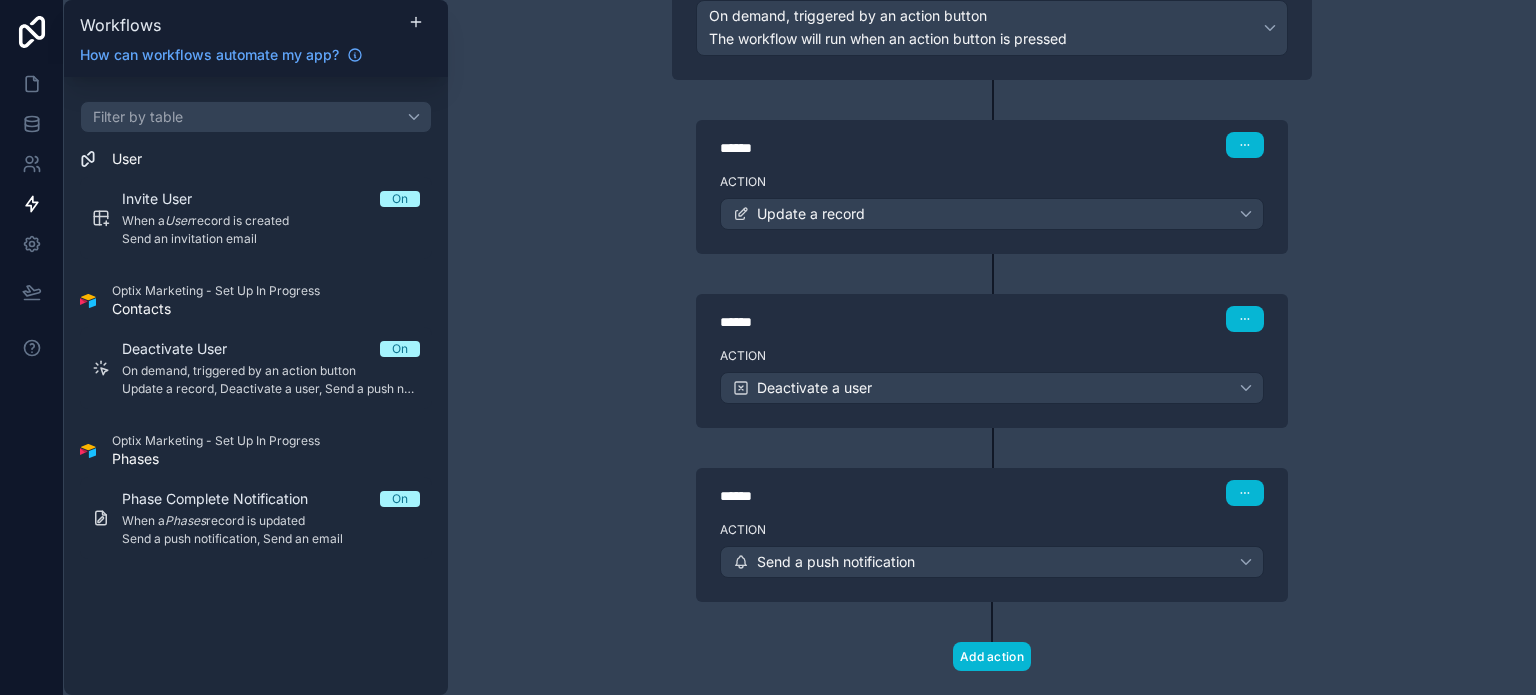 scroll, scrollTop: 200, scrollLeft: 0, axis: vertical 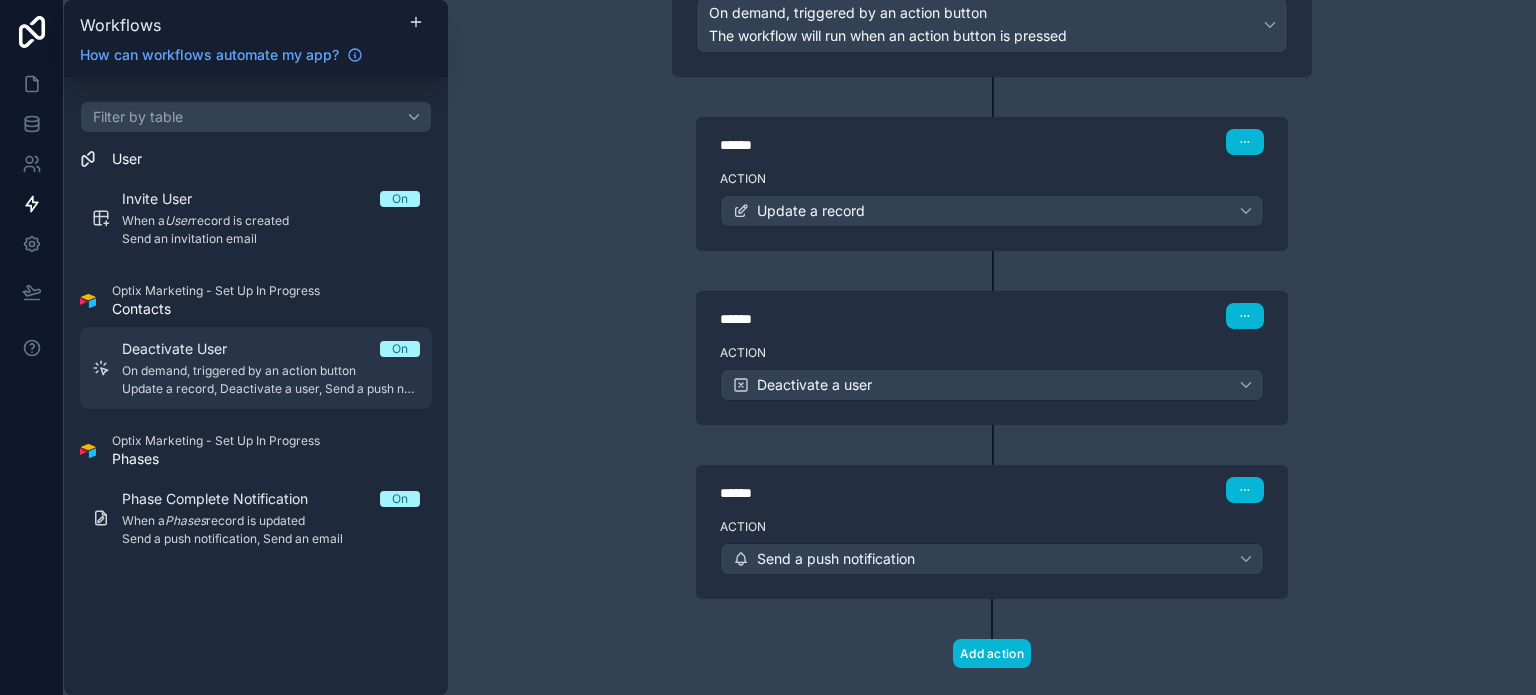 click on "Deactivate User" at bounding box center (186, 349) 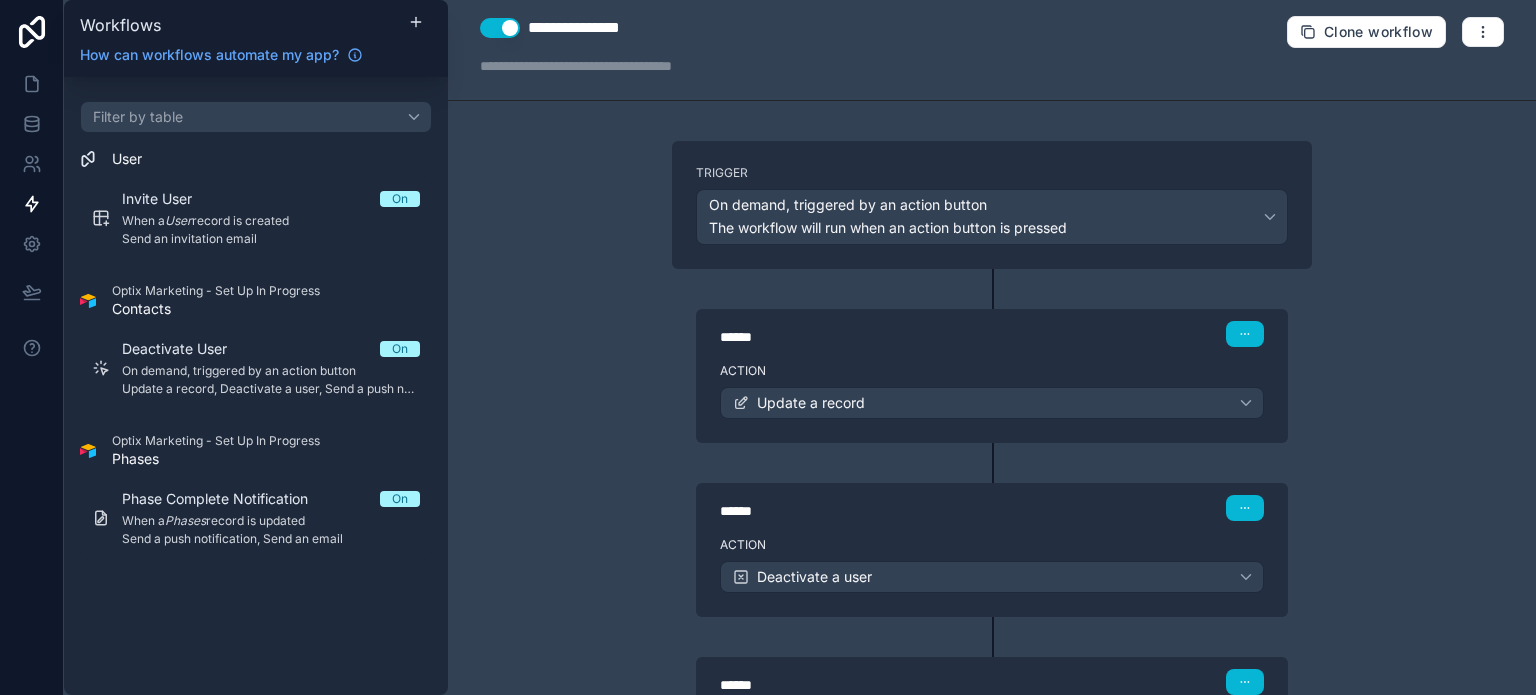 scroll, scrollTop: 0, scrollLeft: 0, axis: both 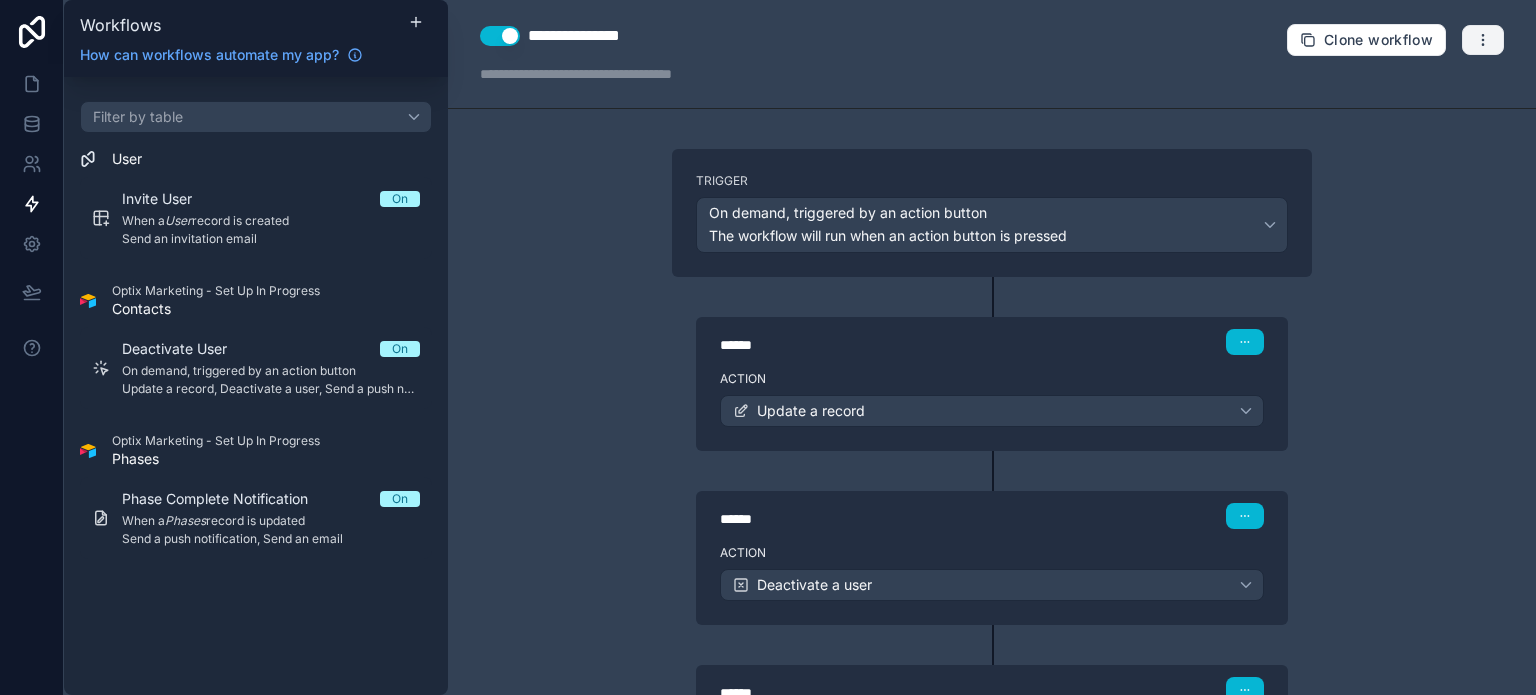 click at bounding box center (1483, 40) 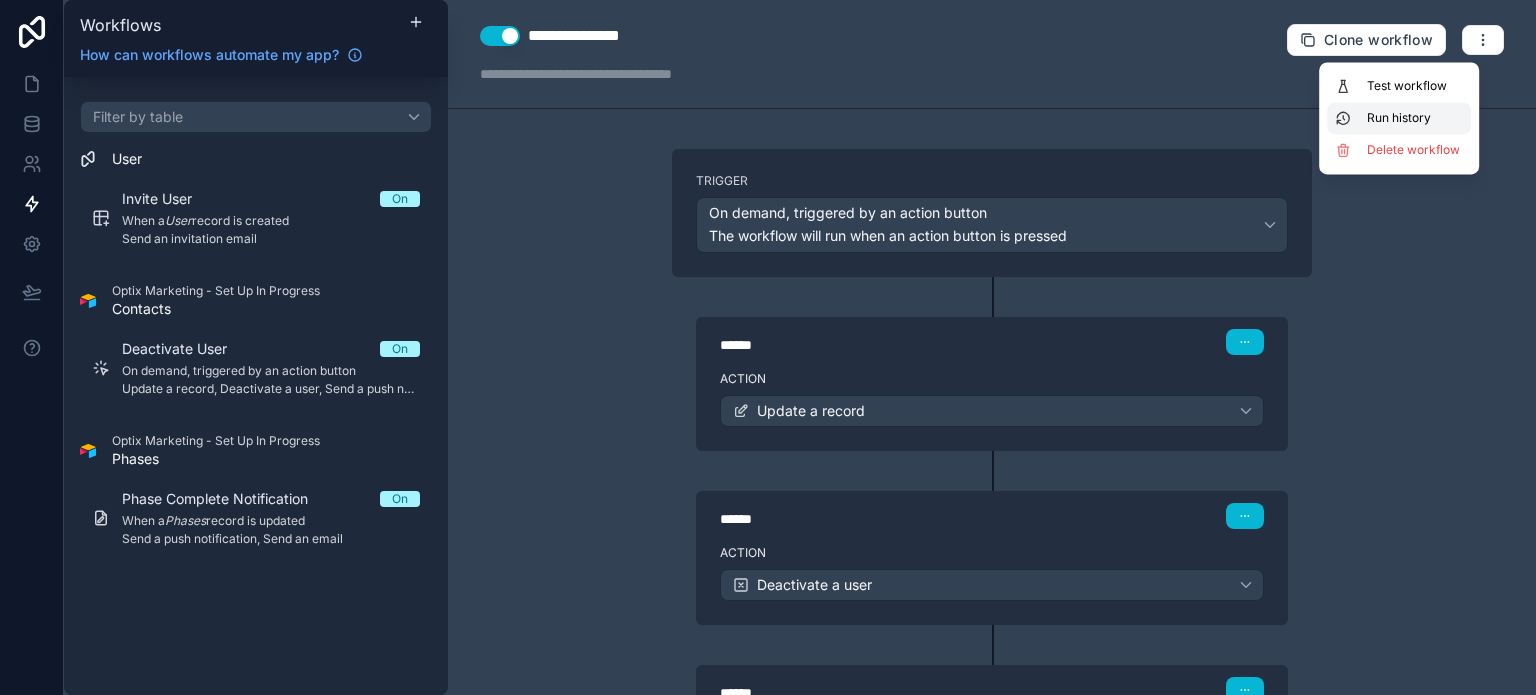 click on "Run history" at bounding box center [1415, 118] 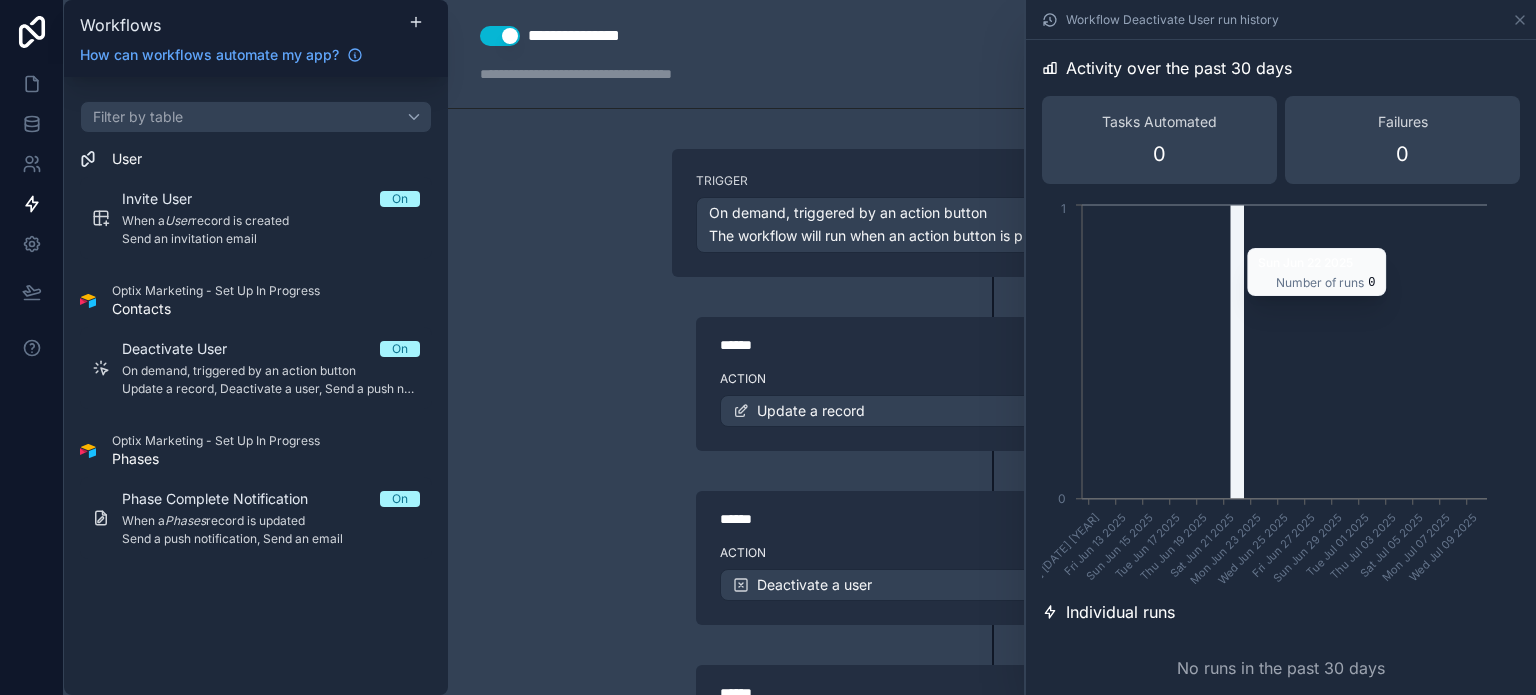 scroll, scrollTop: 24, scrollLeft: 0, axis: vertical 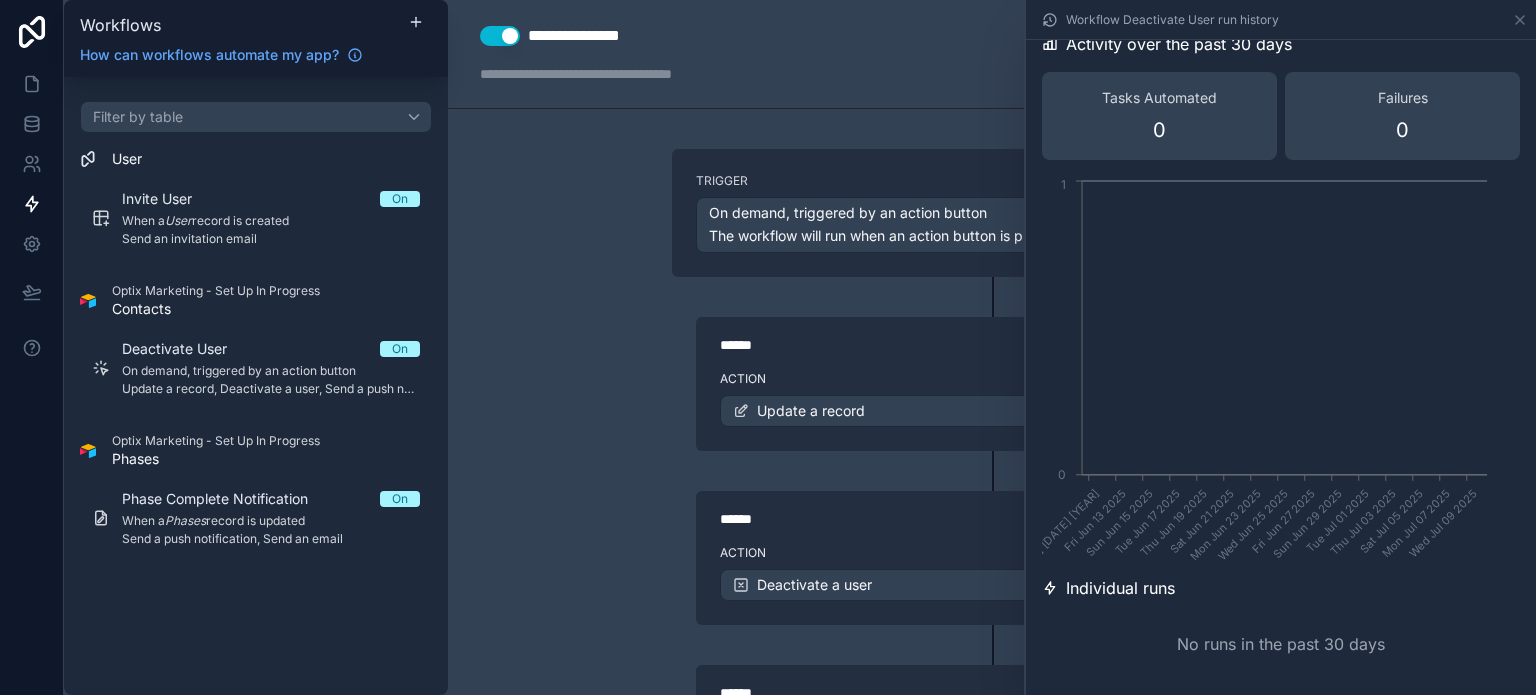 click on "**********" at bounding box center (992, 347) 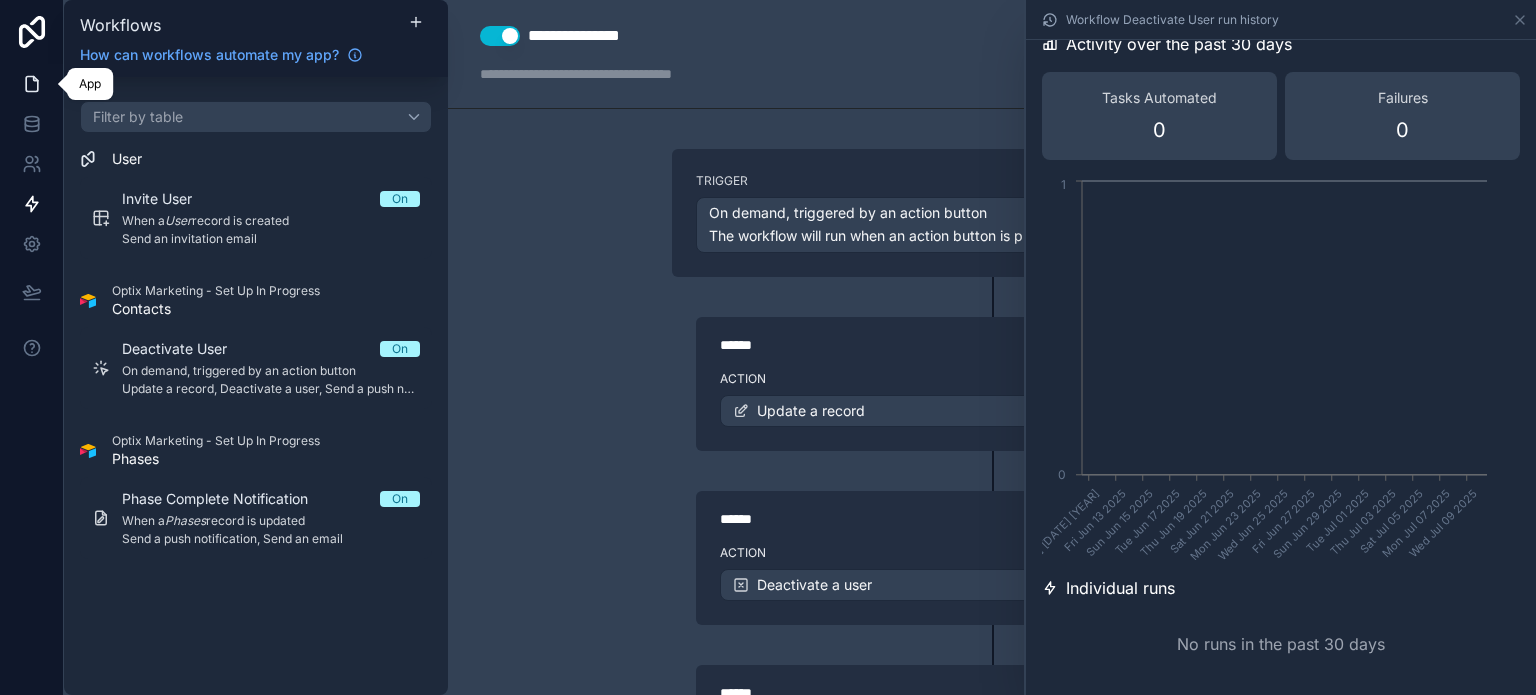 click at bounding box center [31, 84] 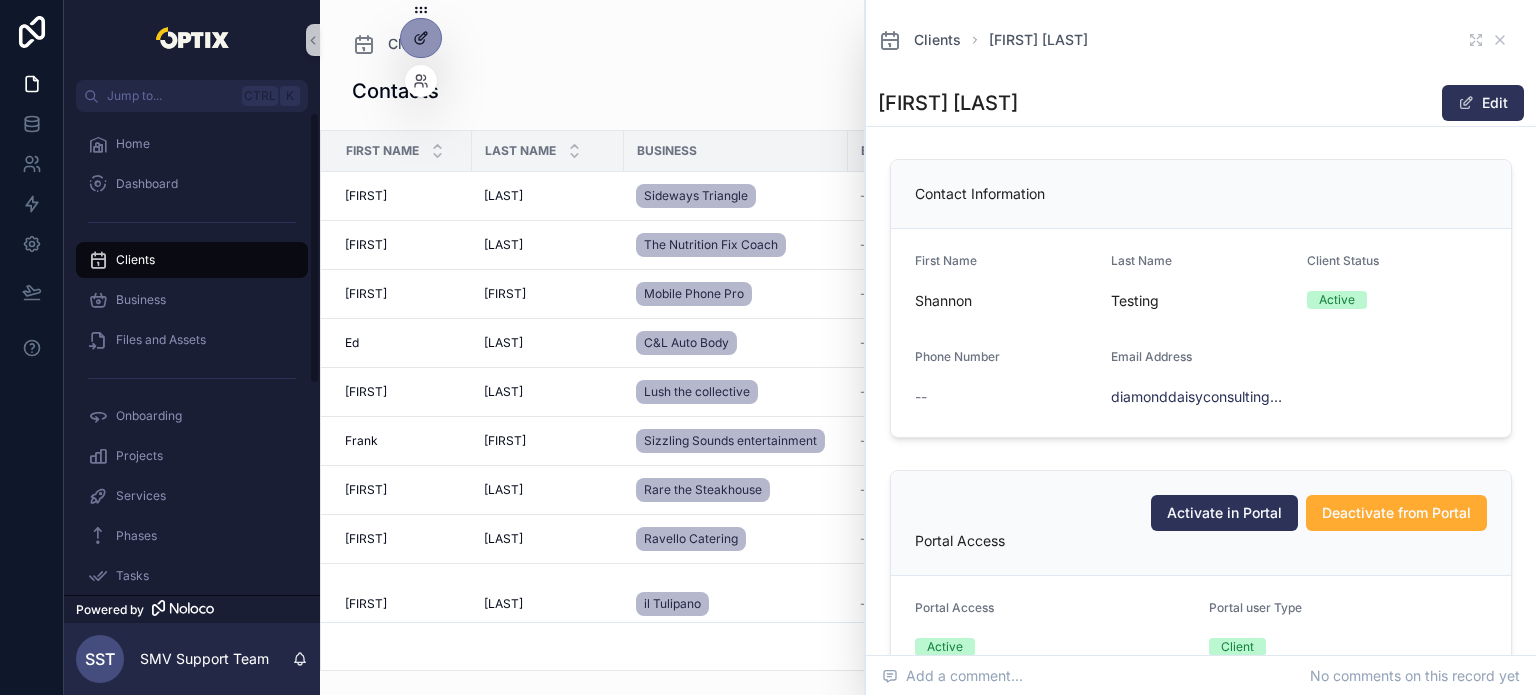 click 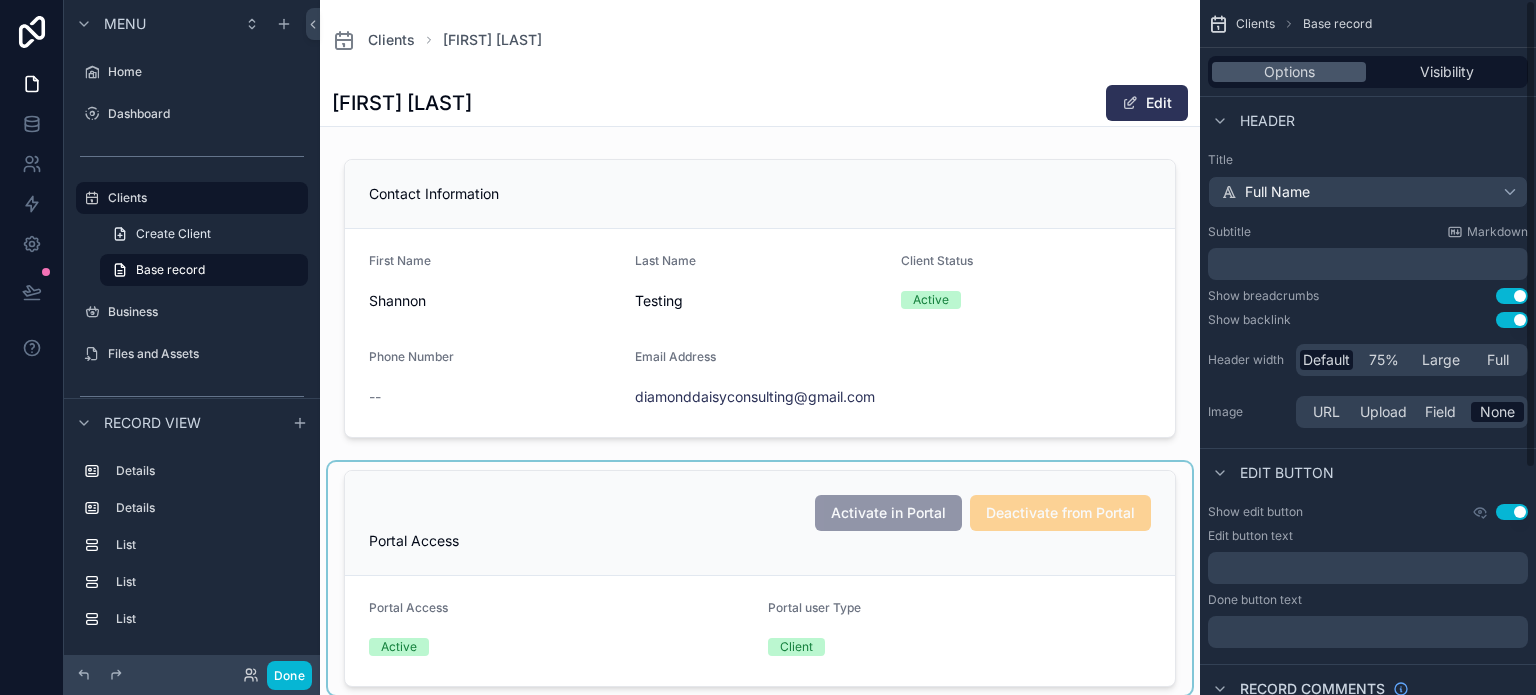 click at bounding box center (760, 578) 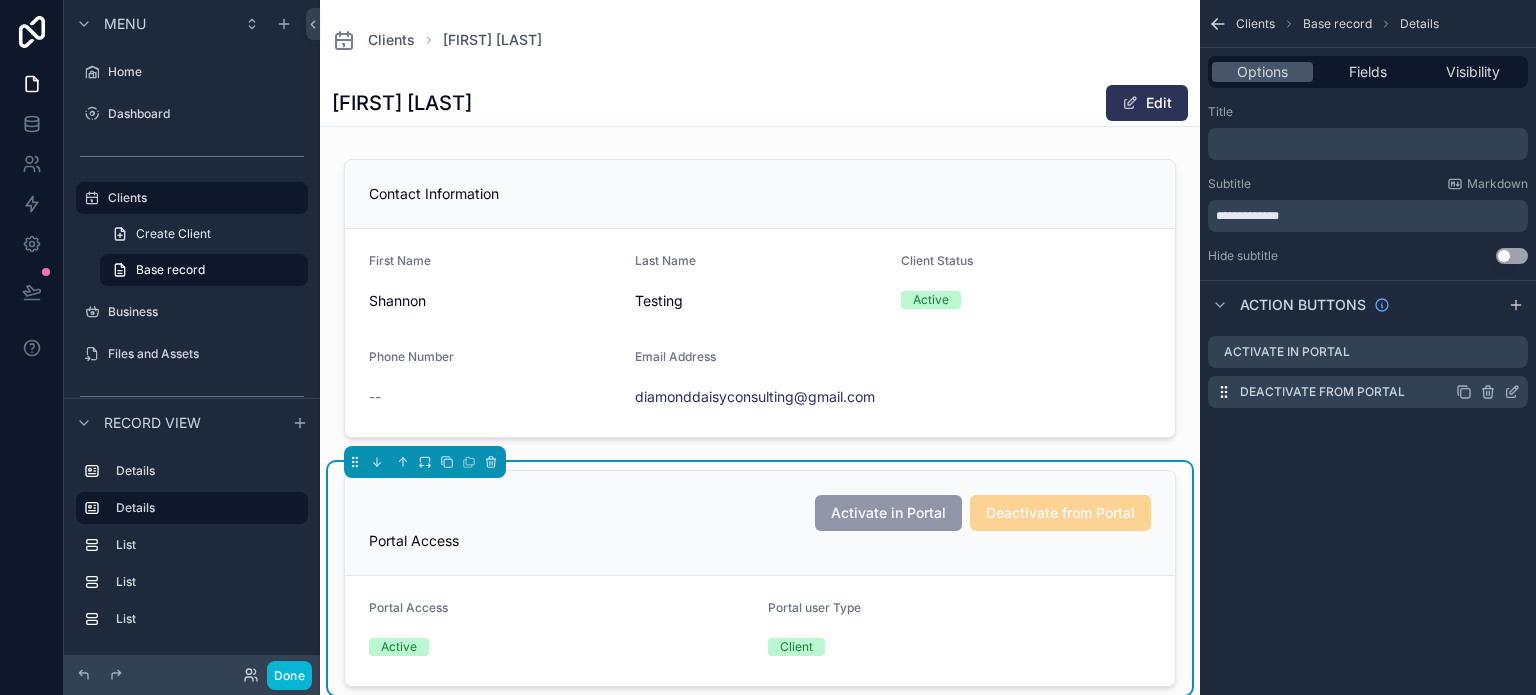 click 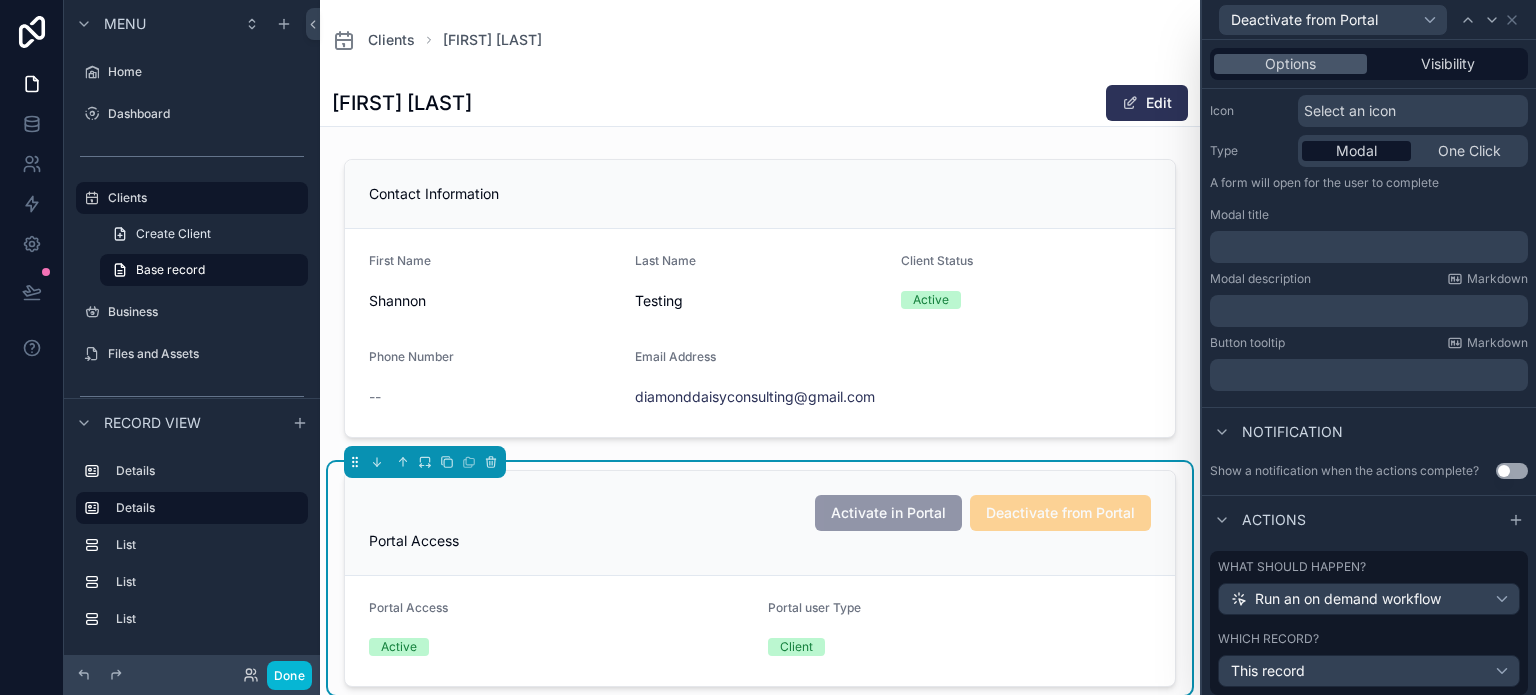 scroll, scrollTop: 260, scrollLeft: 0, axis: vertical 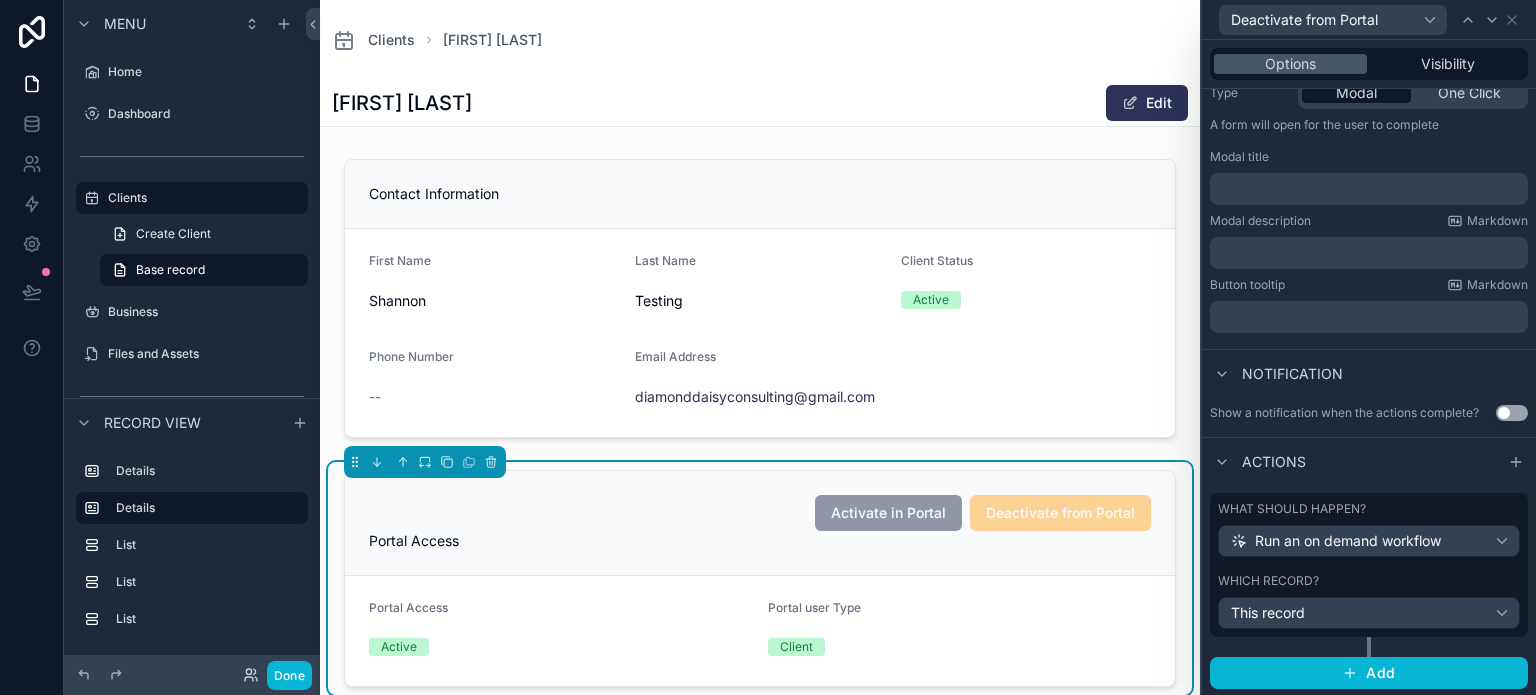 click on "Which record? This record" at bounding box center [1369, 601] 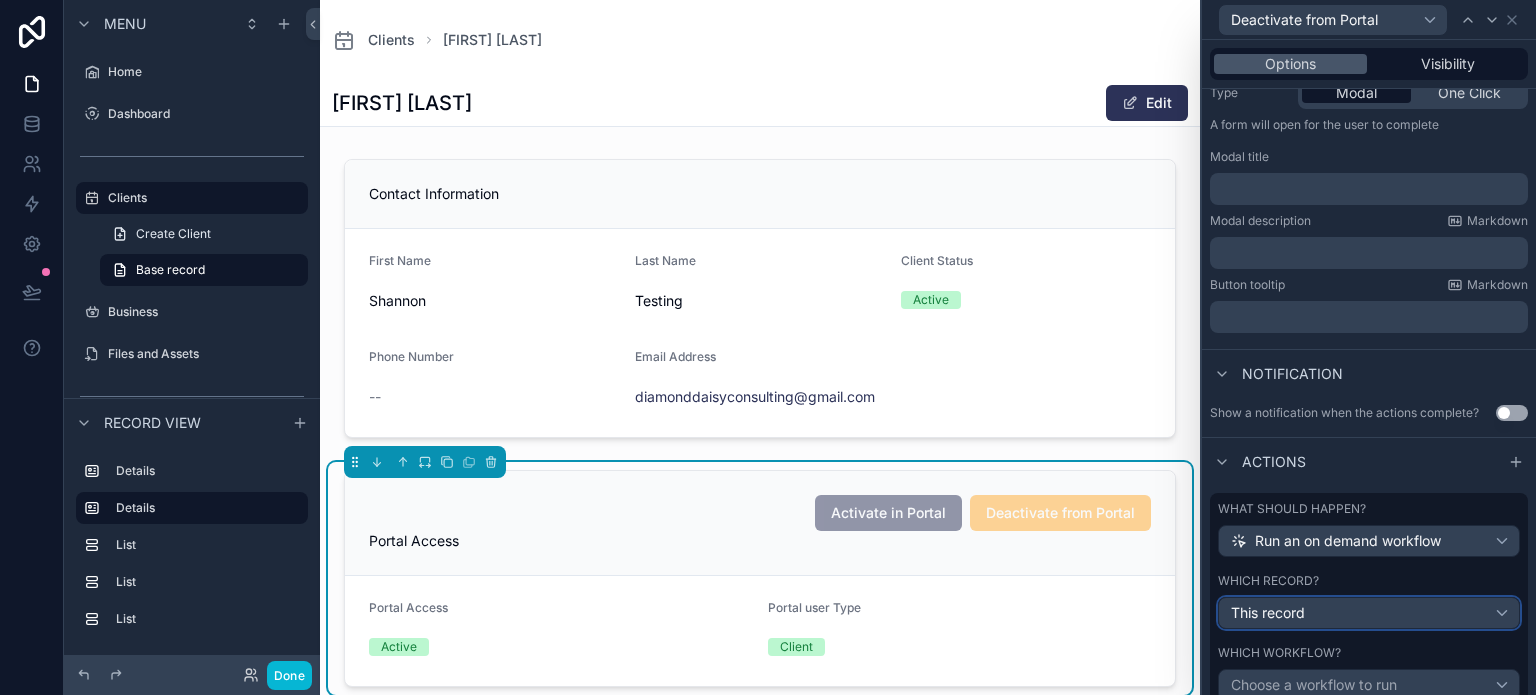 click on "This record" at bounding box center (1369, 613) 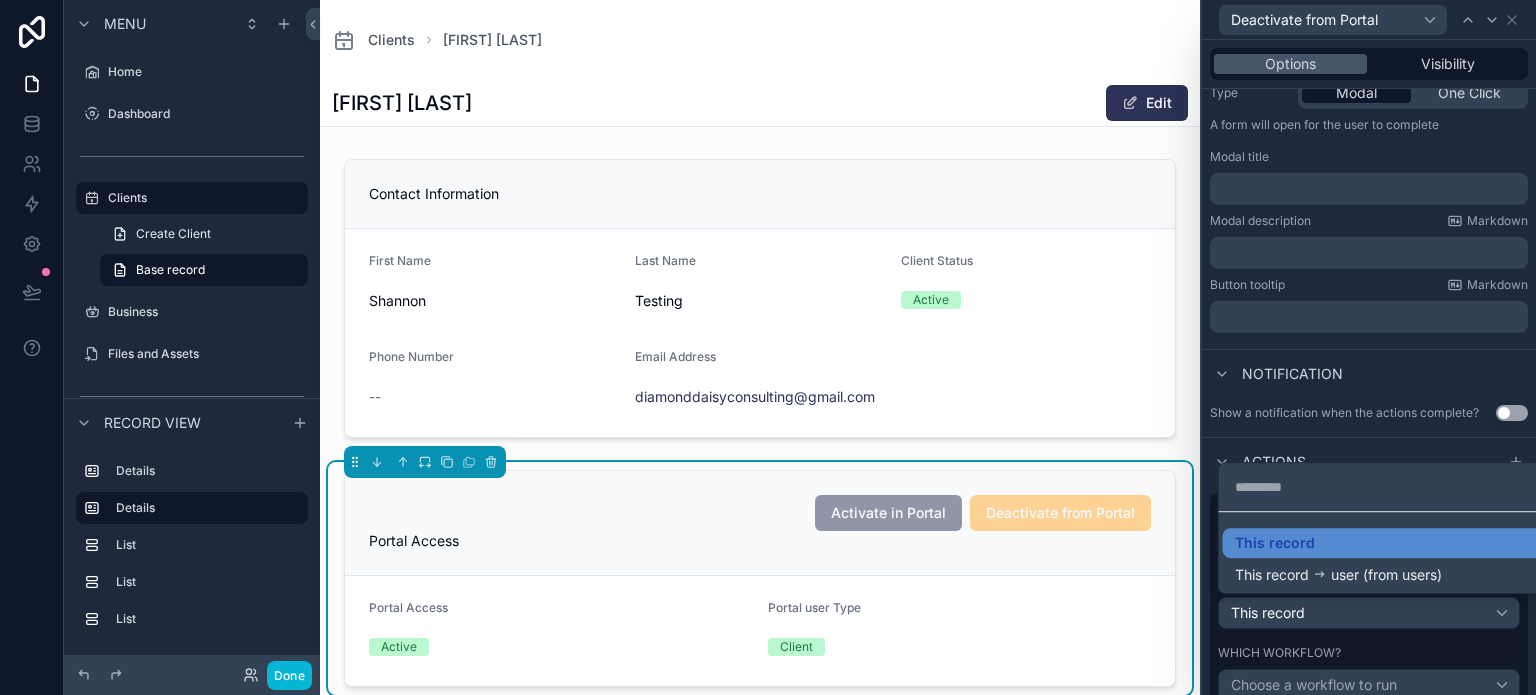 click at bounding box center [1369, 347] 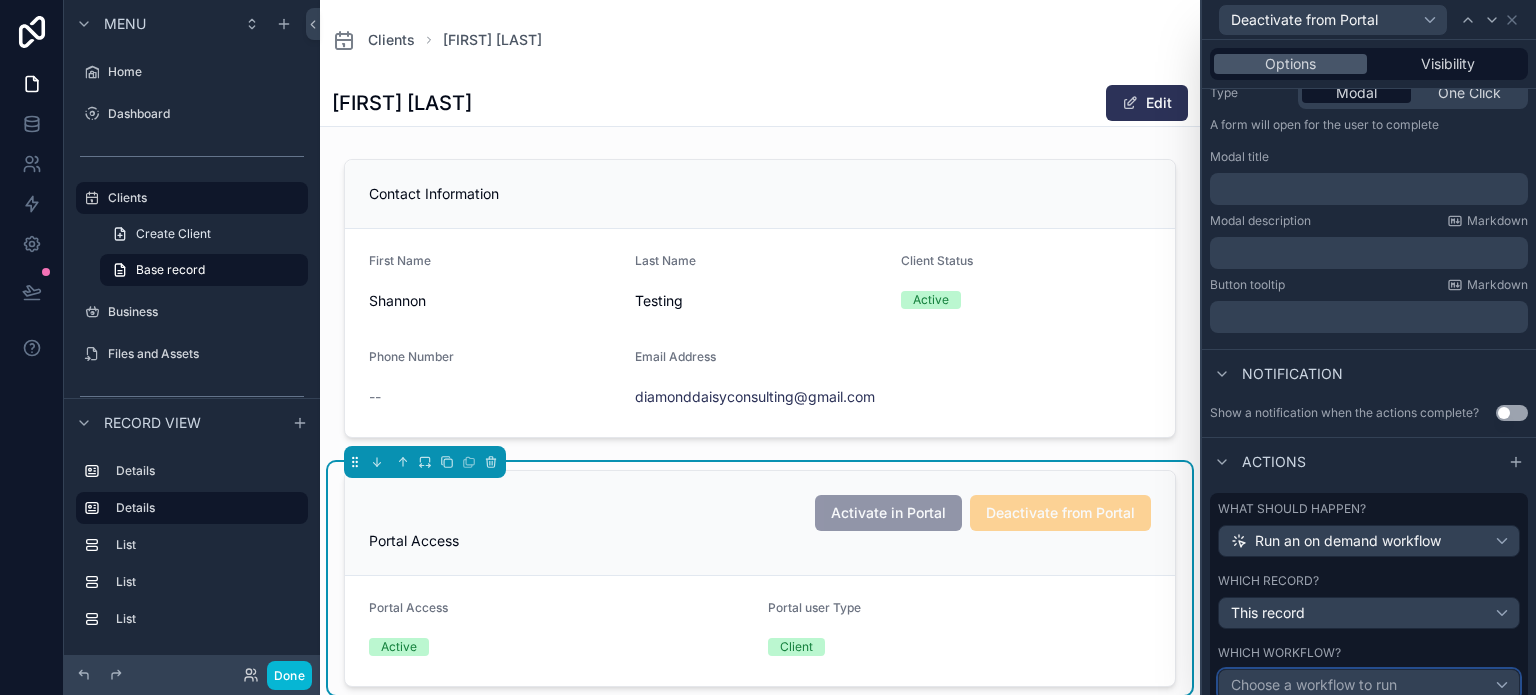 click on "Choose a workflow to run" at bounding box center (1314, 684) 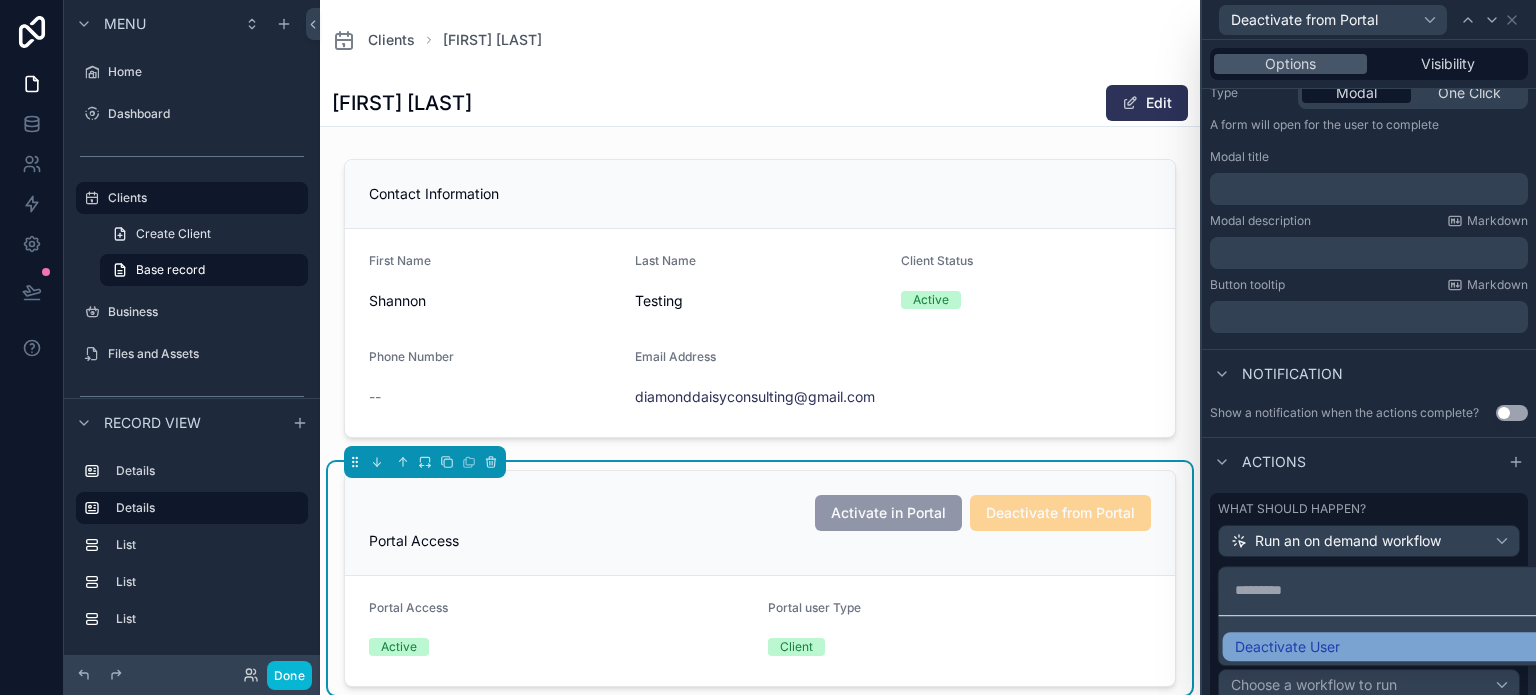click on "Deactivate User" at bounding box center (1287, 647) 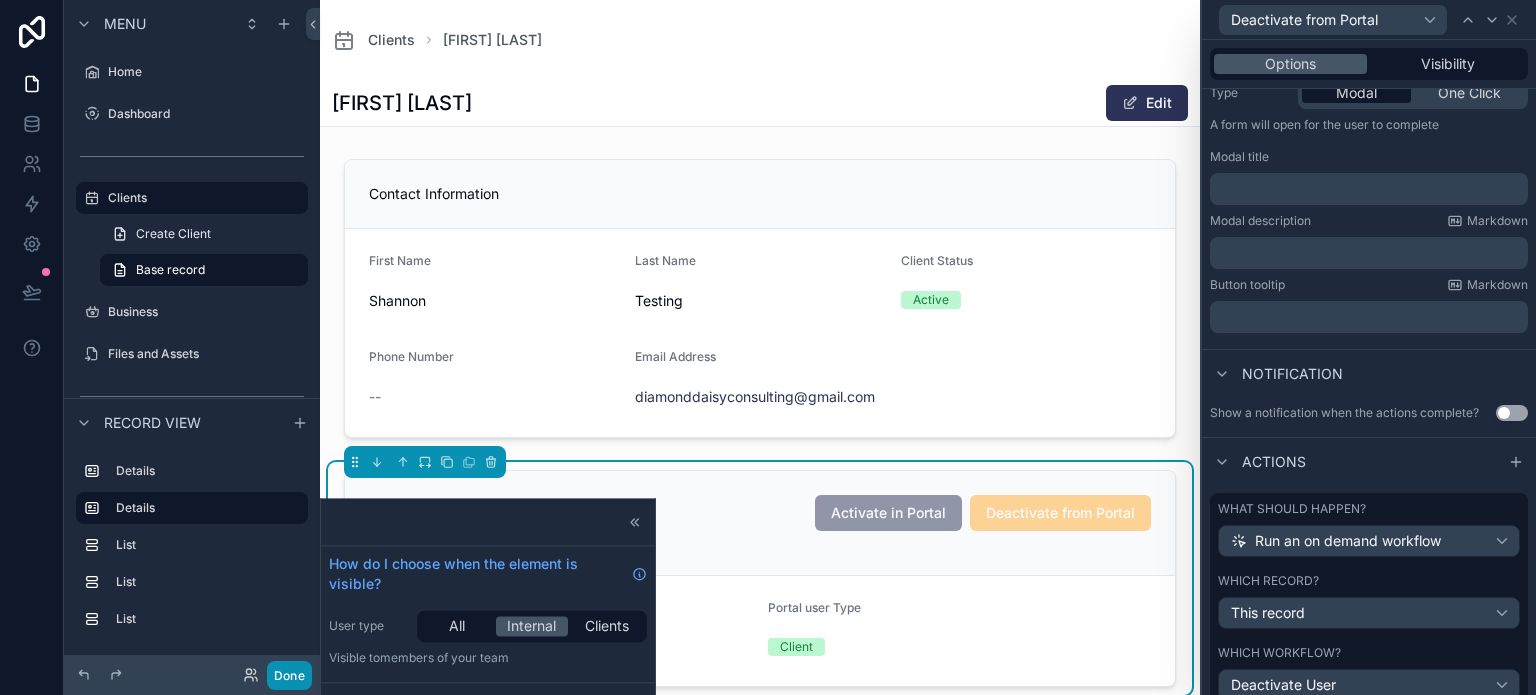 click on "Done" at bounding box center (289, 675) 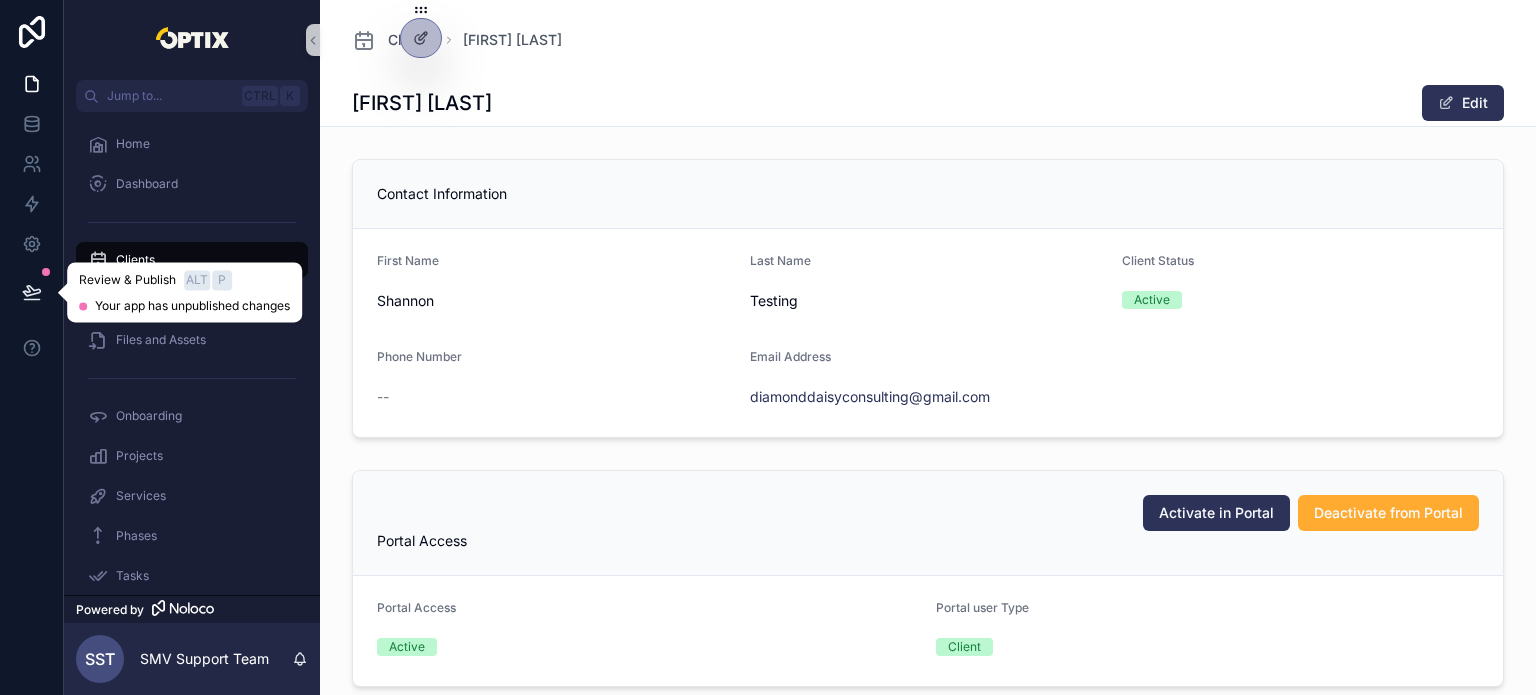 click 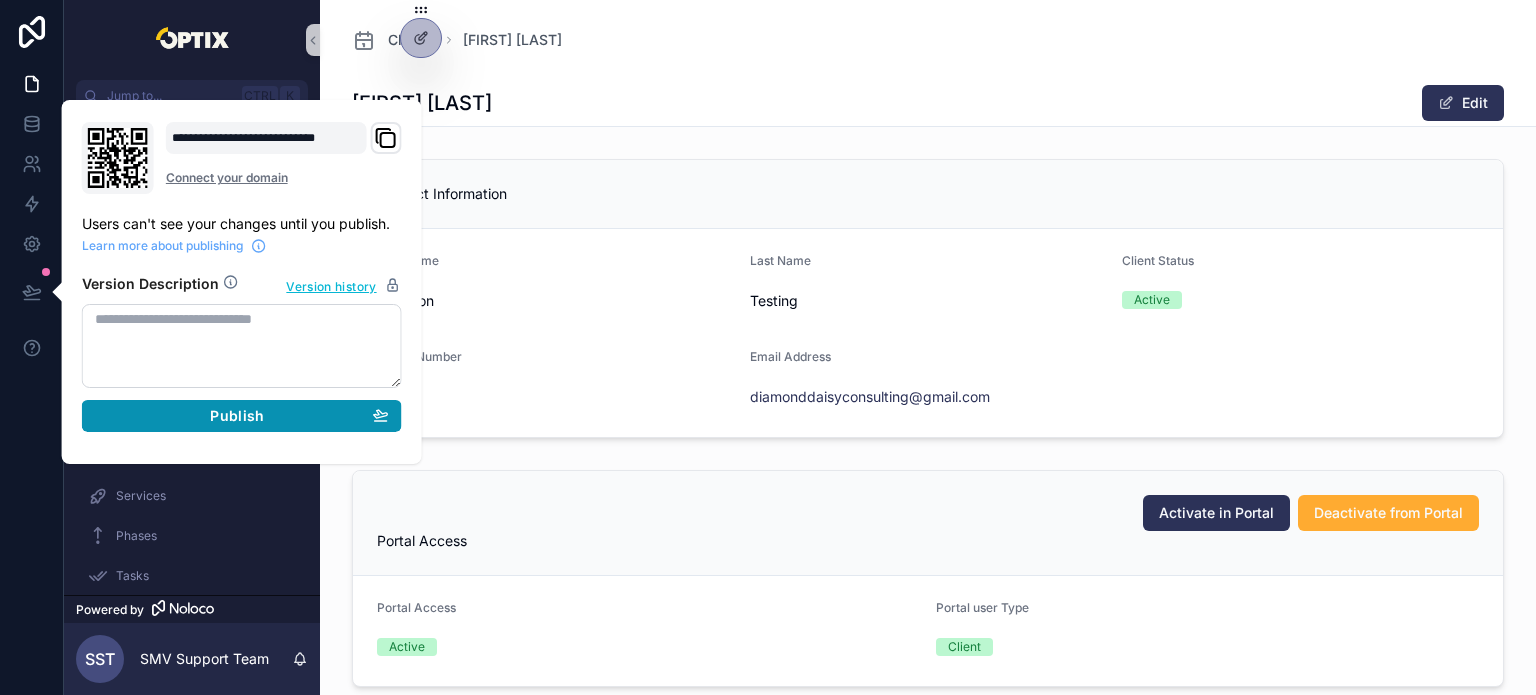 click on "Publish" at bounding box center (242, 416) 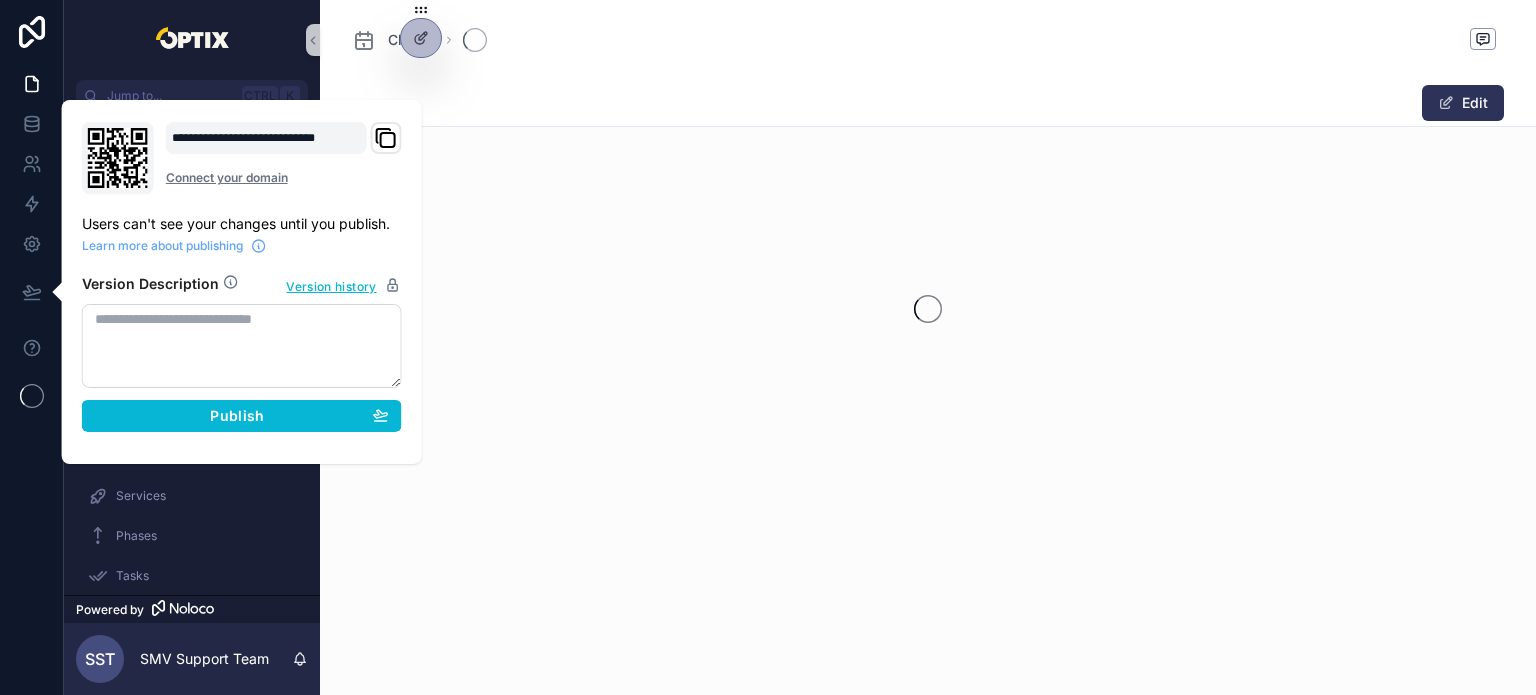 scroll, scrollTop: 0, scrollLeft: 0, axis: both 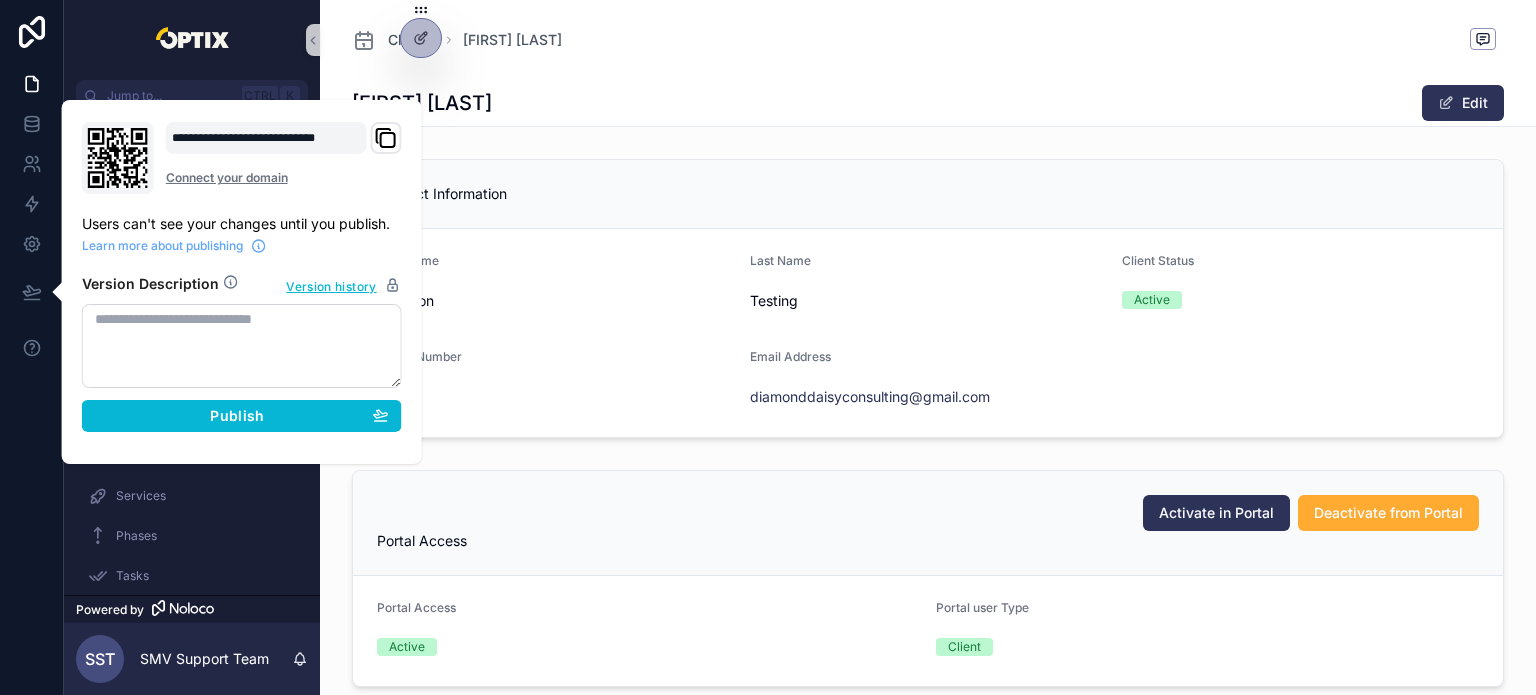 click on "Shannon Testing Edit" at bounding box center [928, 103] 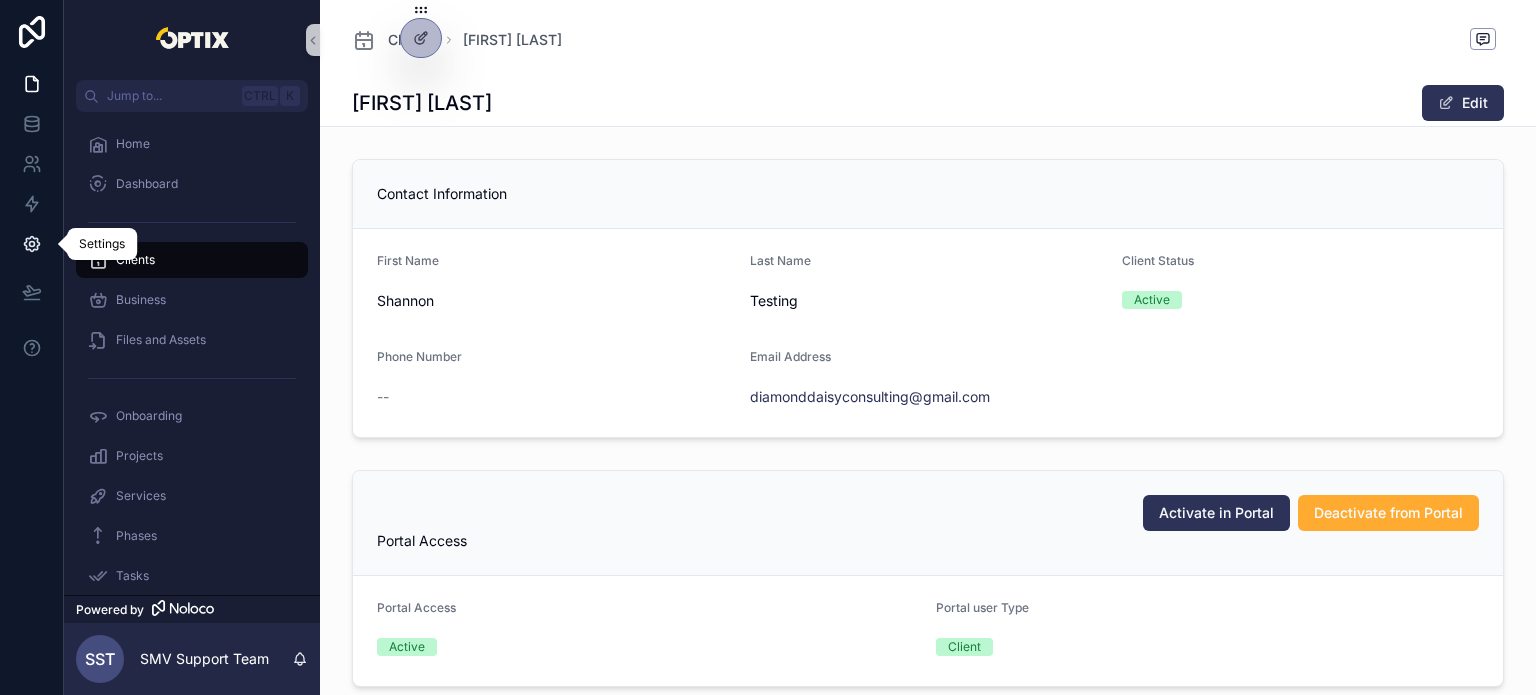 click 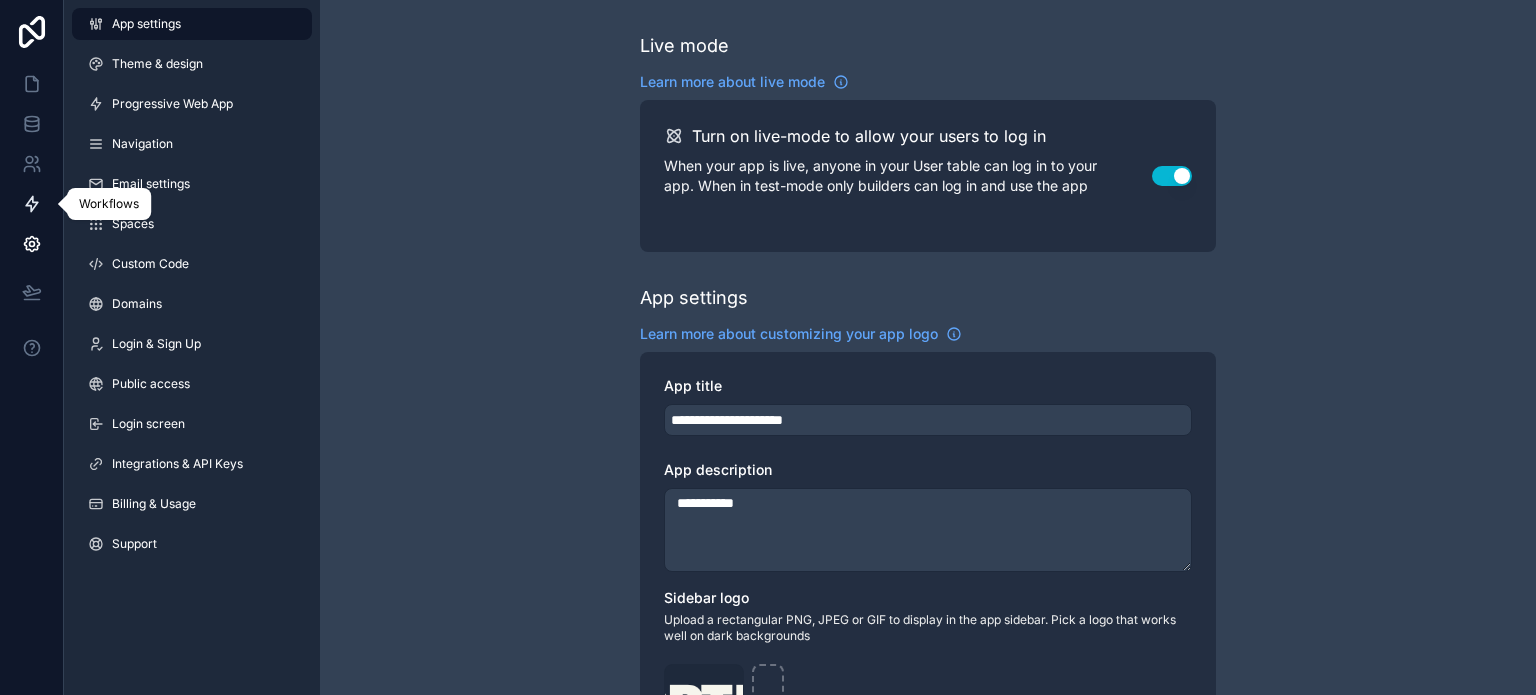 click 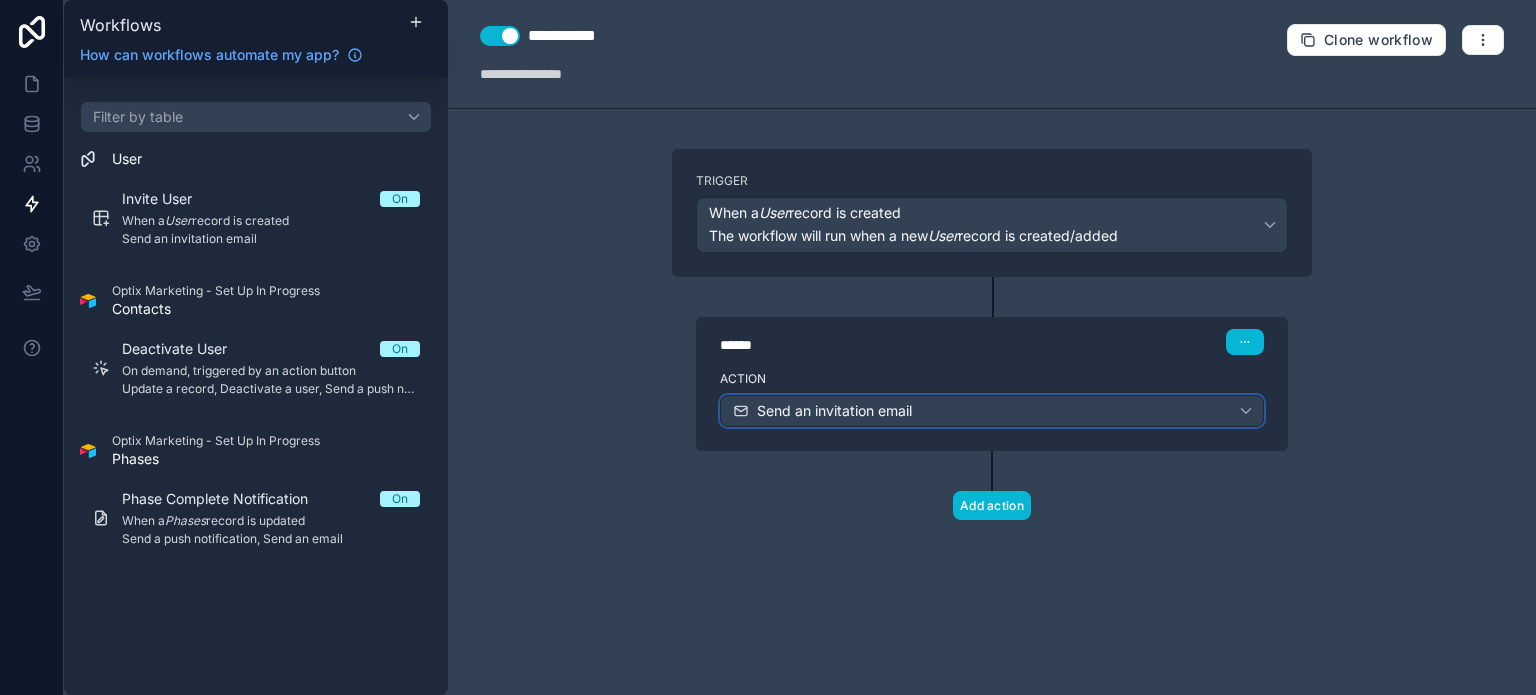click on "Send an invitation email" at bounding box center (992, 411) 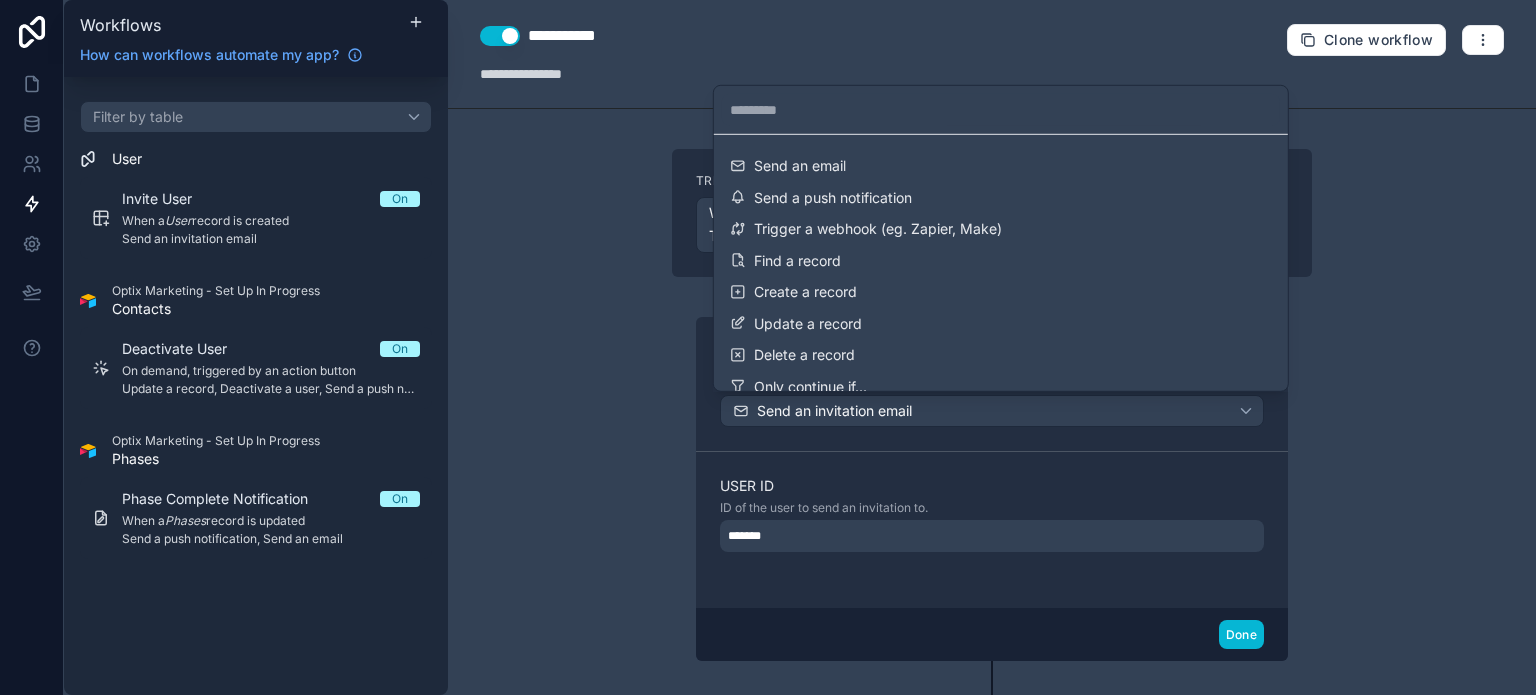 click at bounding box center [768, 347] 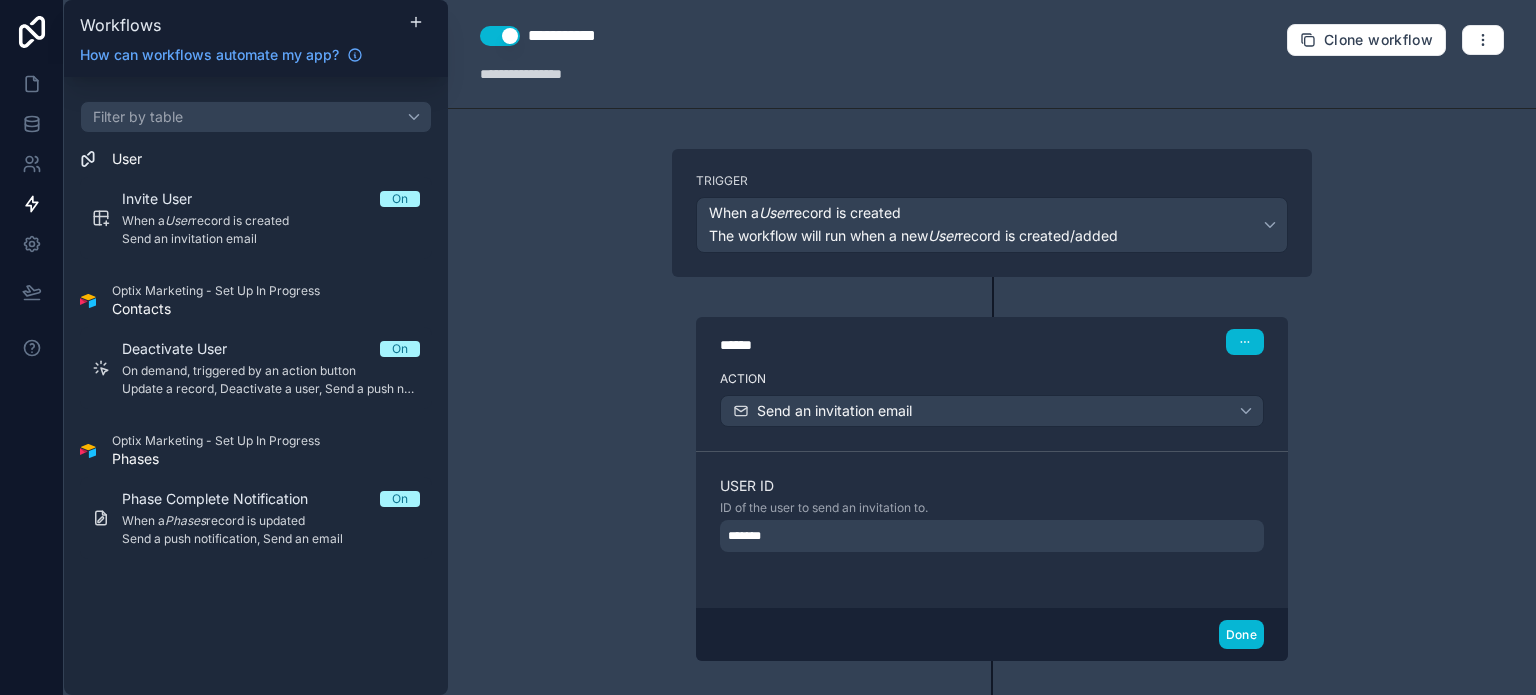 click on "Contacts" at bounding box center [216, 309] 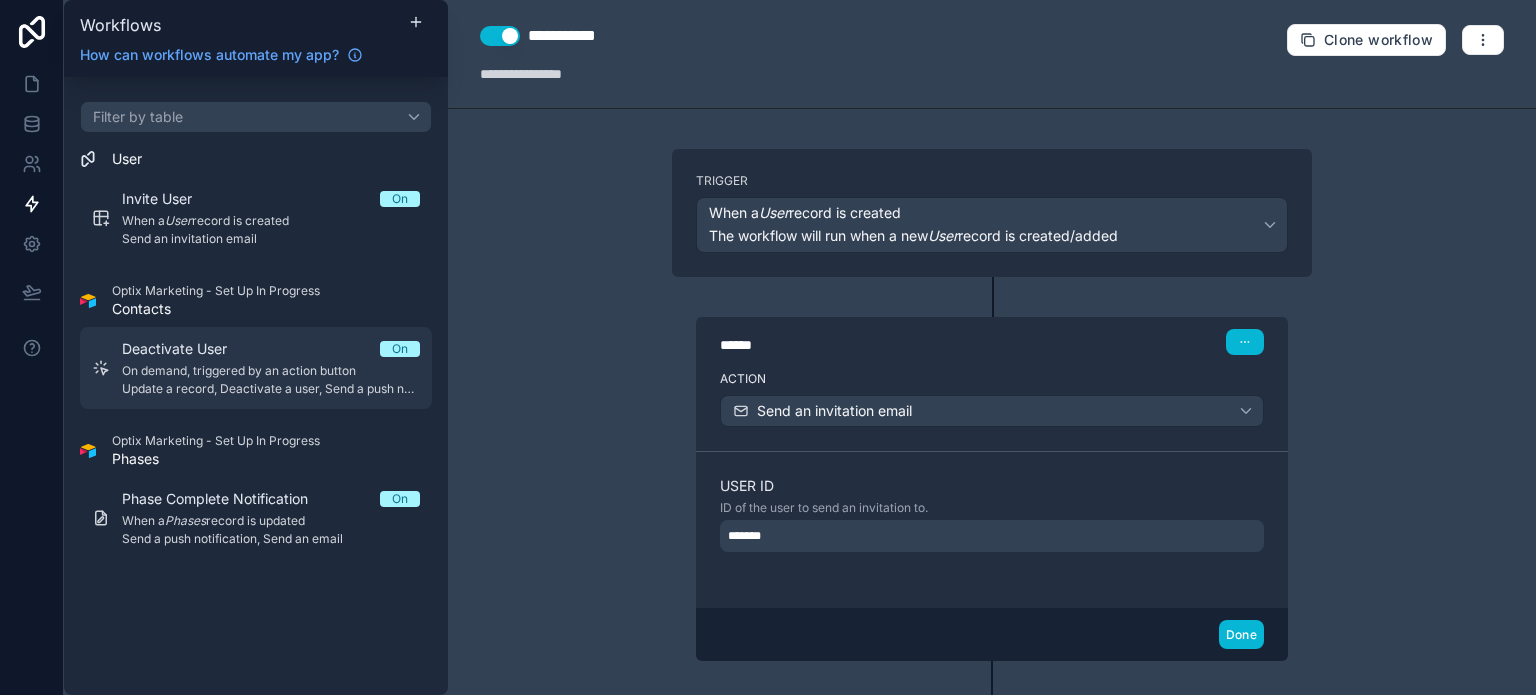 click on "Deactivate User On" at bounding box center [271, 349] 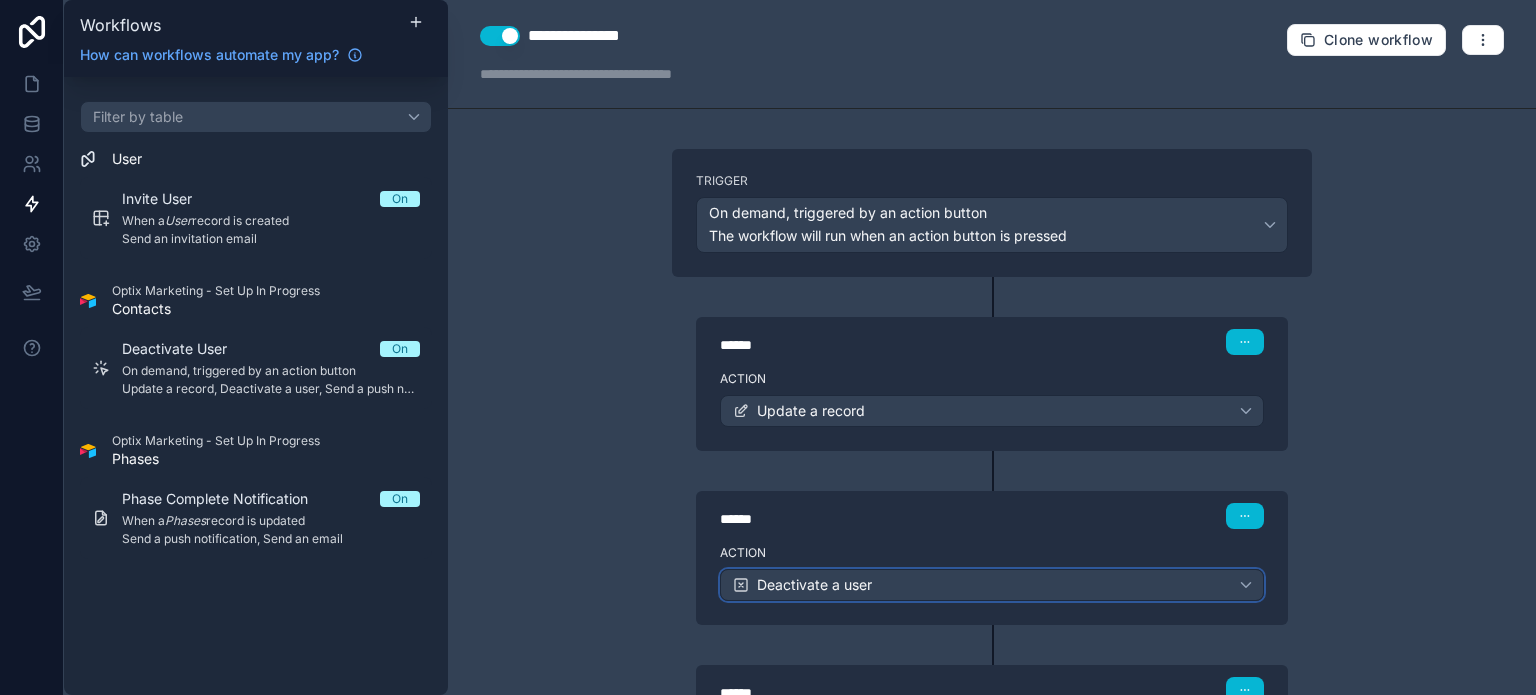 click on "Deactivate a user" at bounding box center (992, 585) 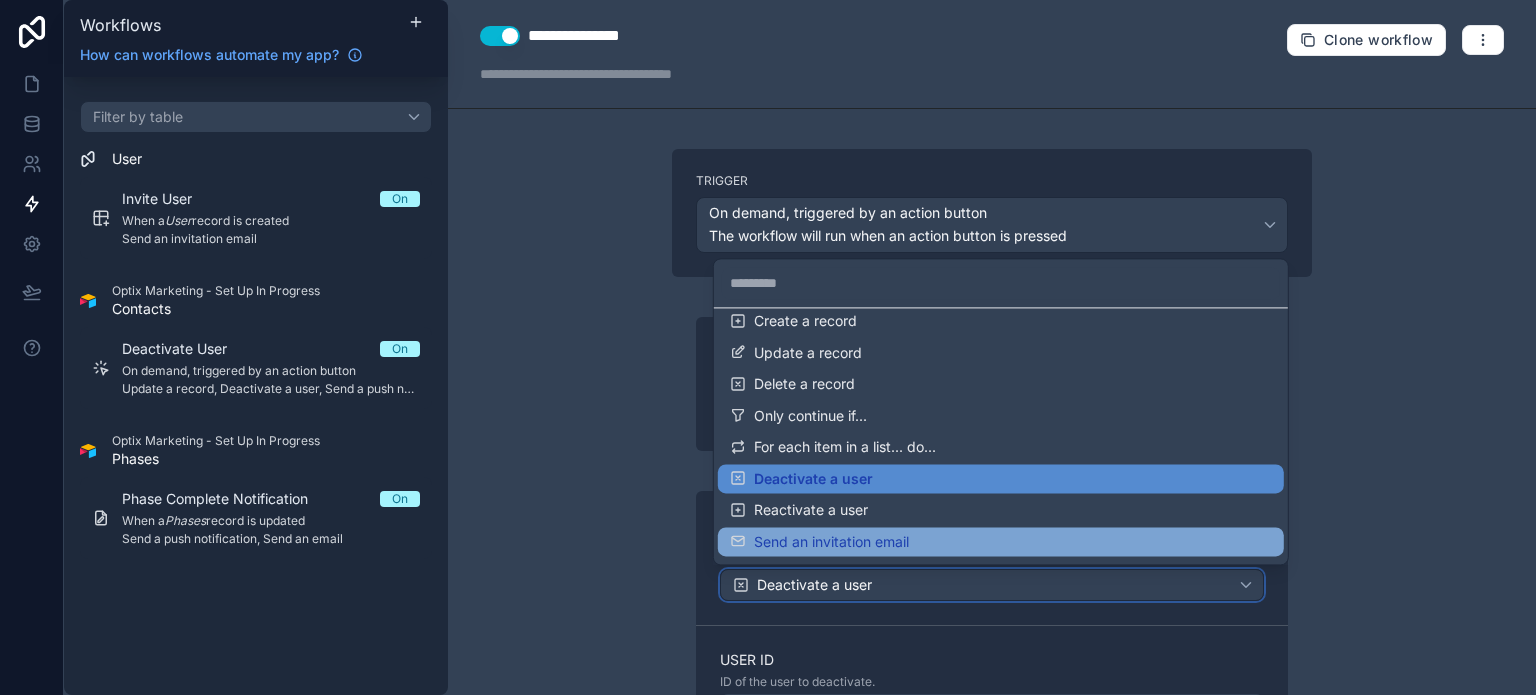 scroll, scrollTop: 200, scrollLeft: 0, axis: vertical 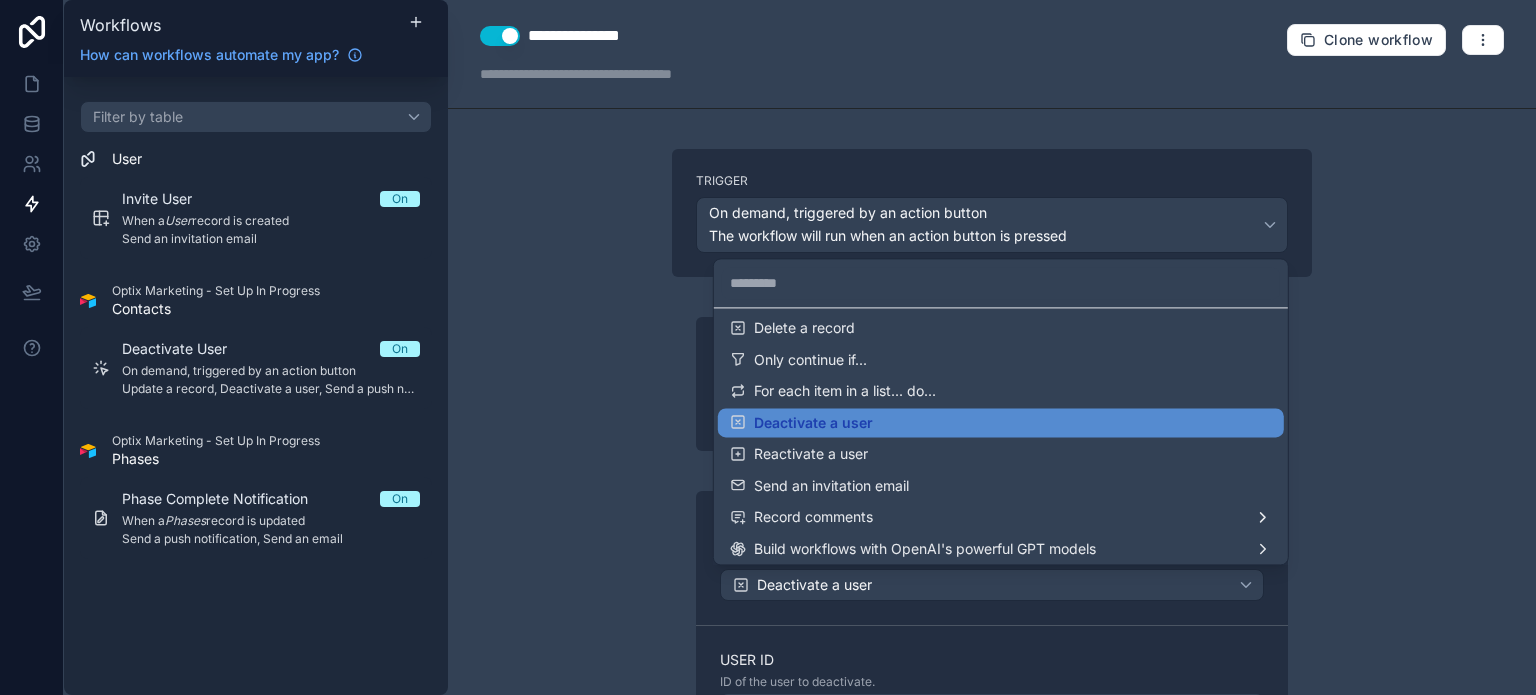 click at bounding box center [768, 347] 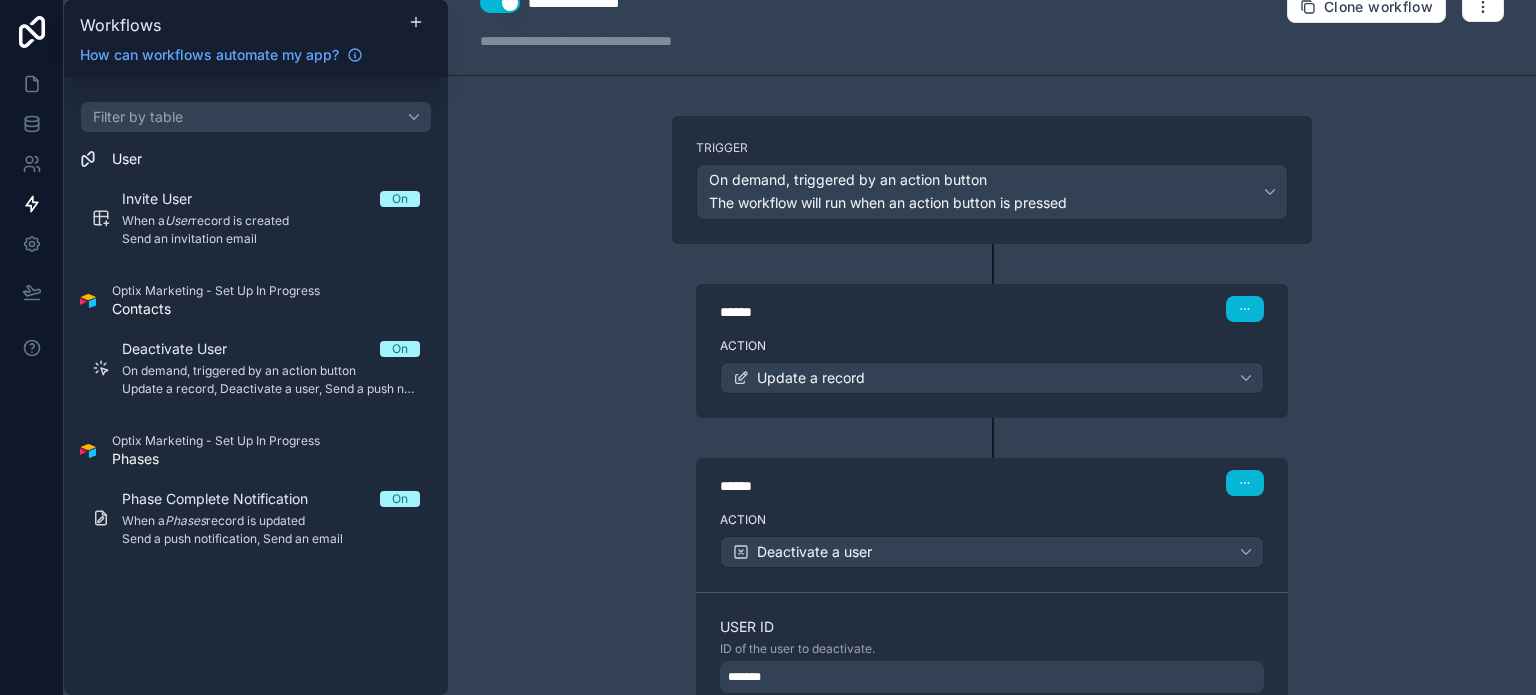 scroll, scrollTop: 0, scrollLeft: 0, axis: both 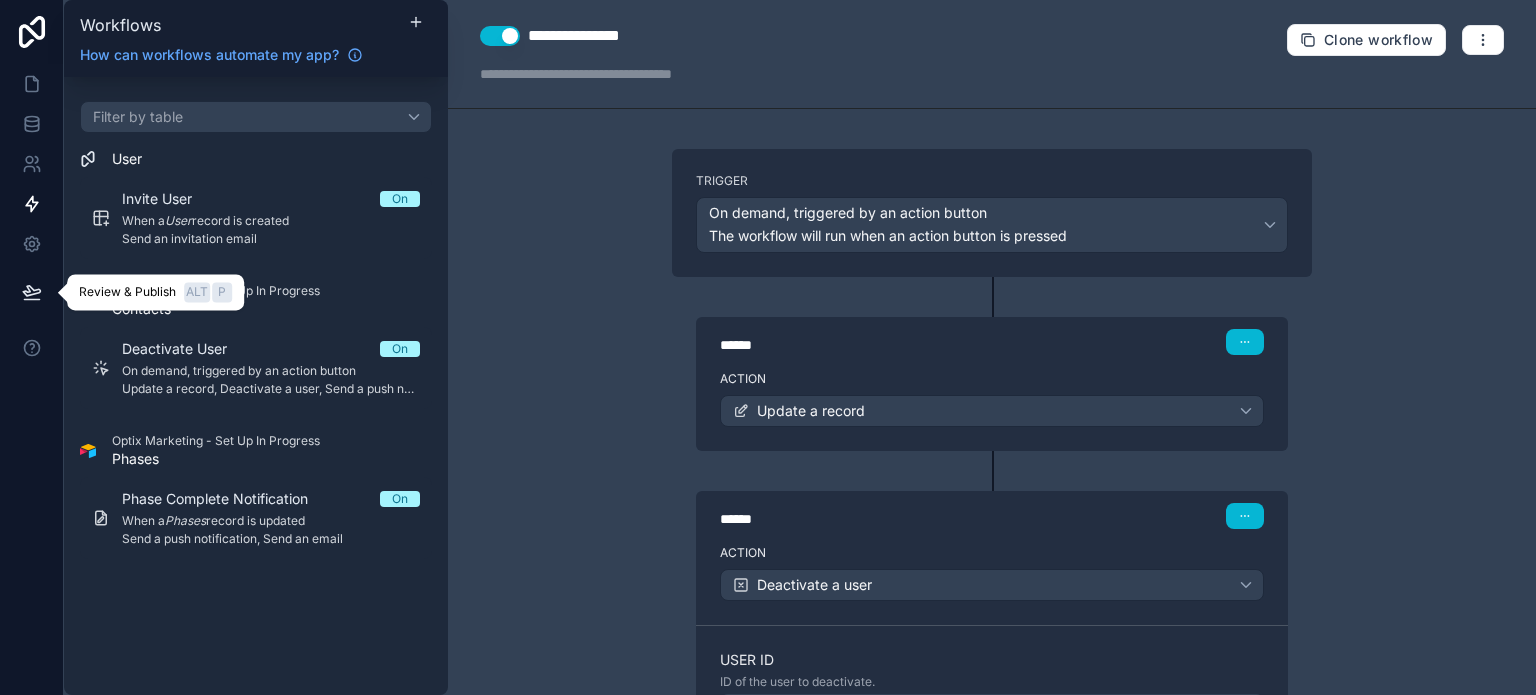 click 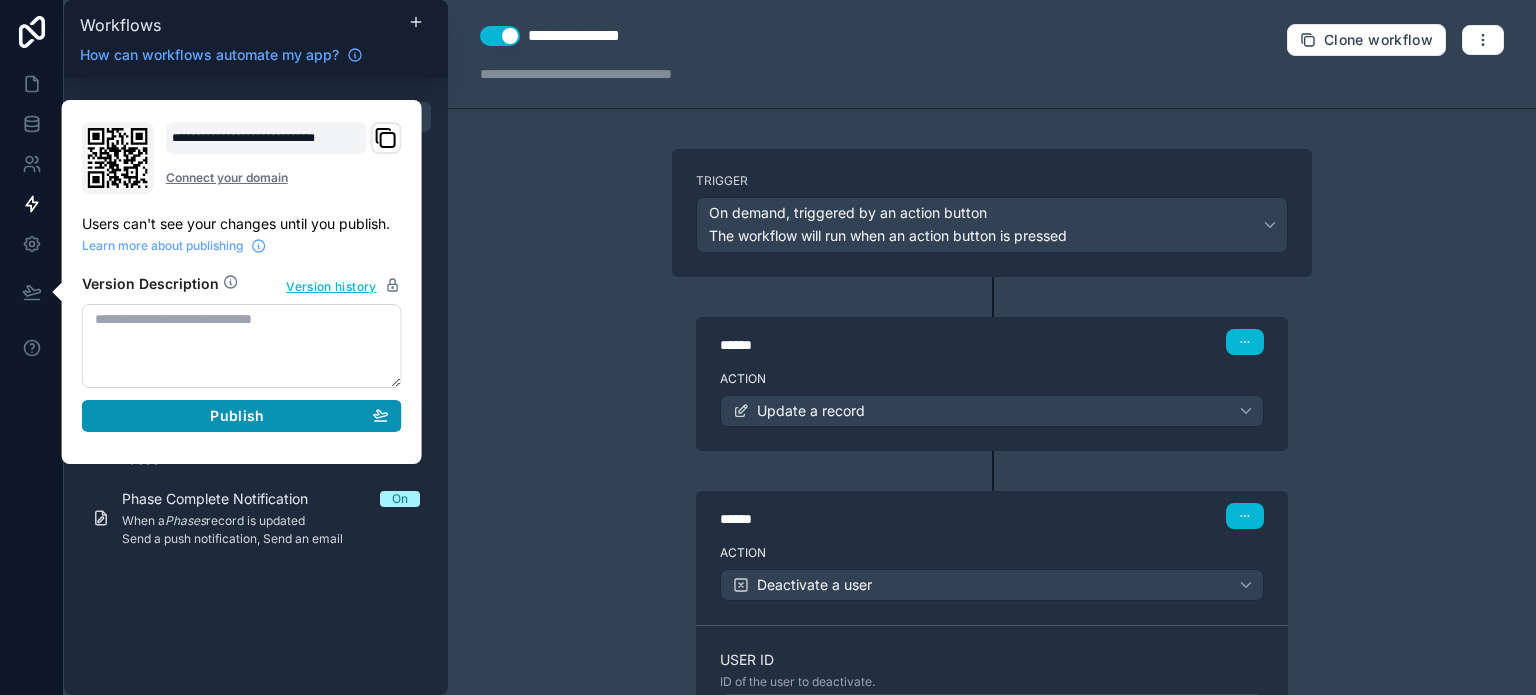 click on "Publish" at bounding box center (242, 416) 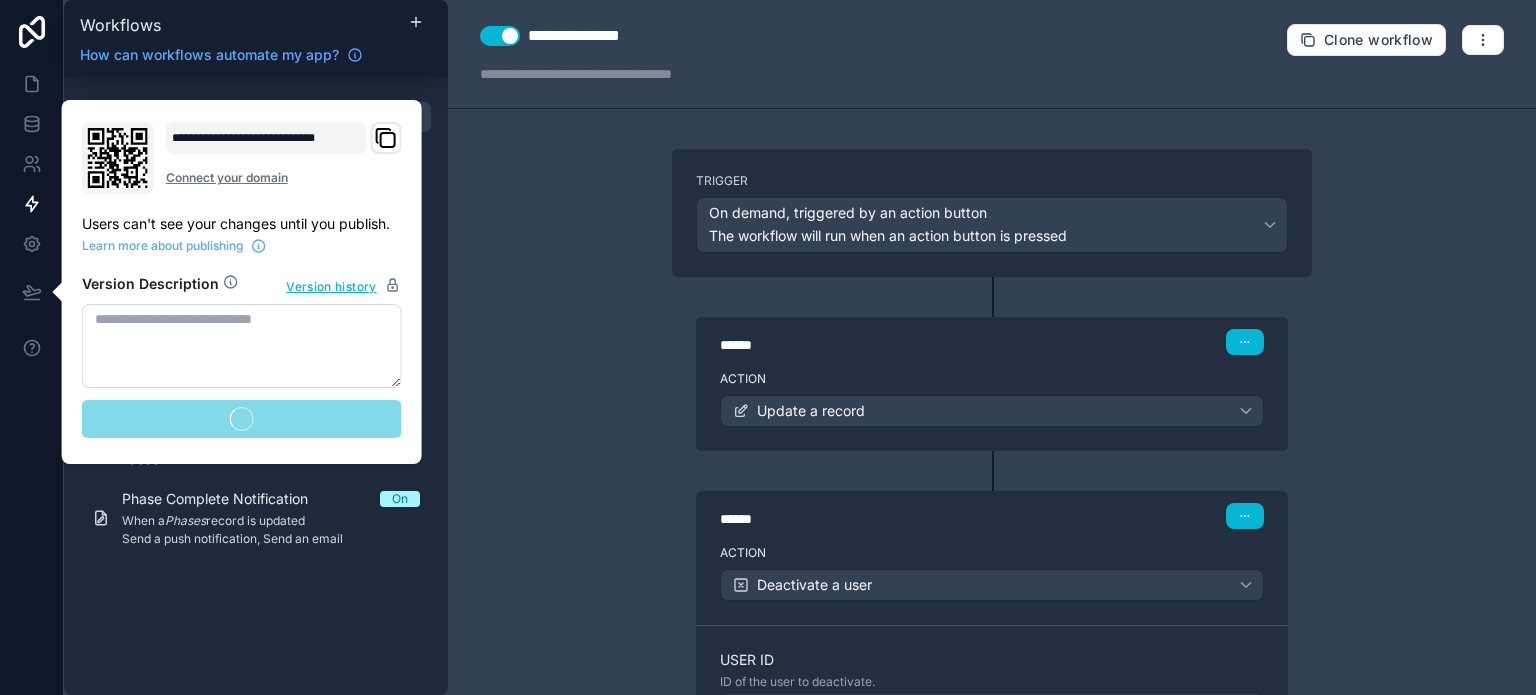 click on "**********" at bounding box center (992, 347) 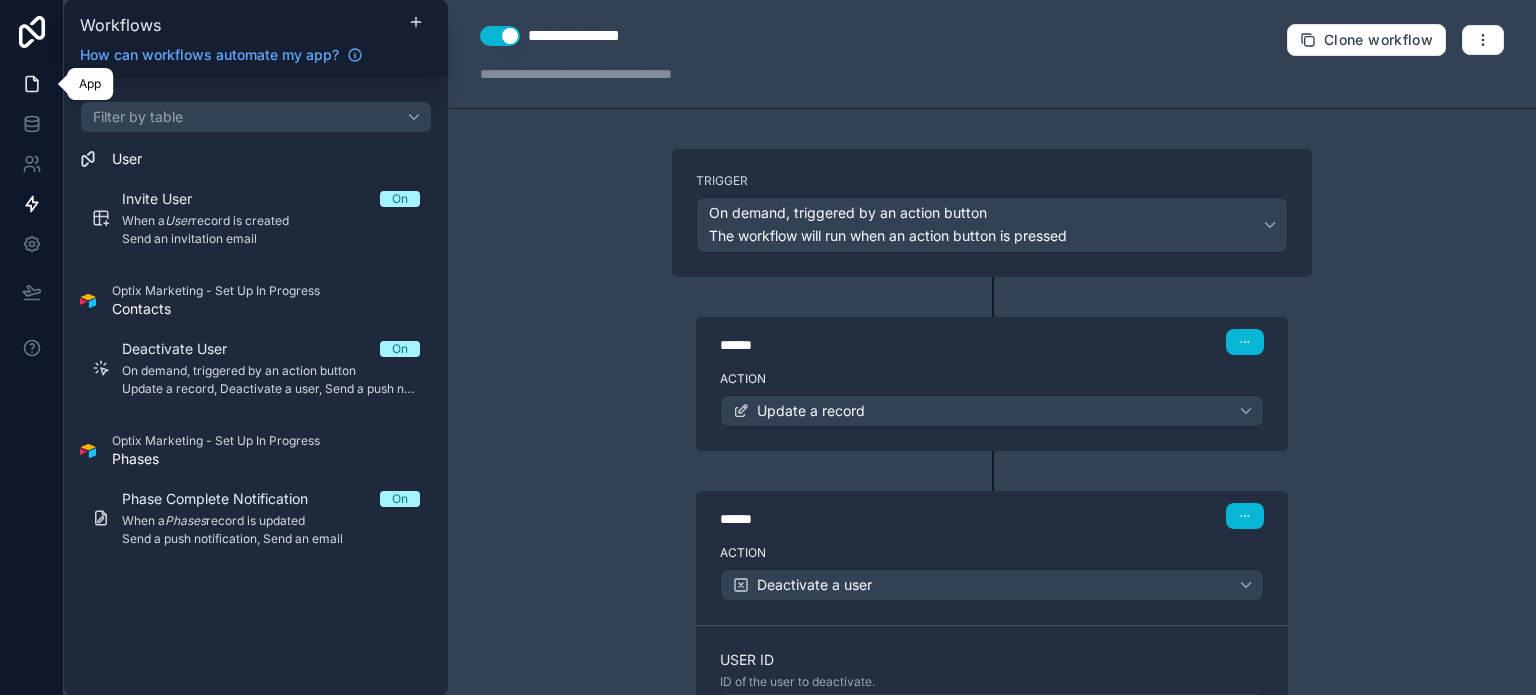 click 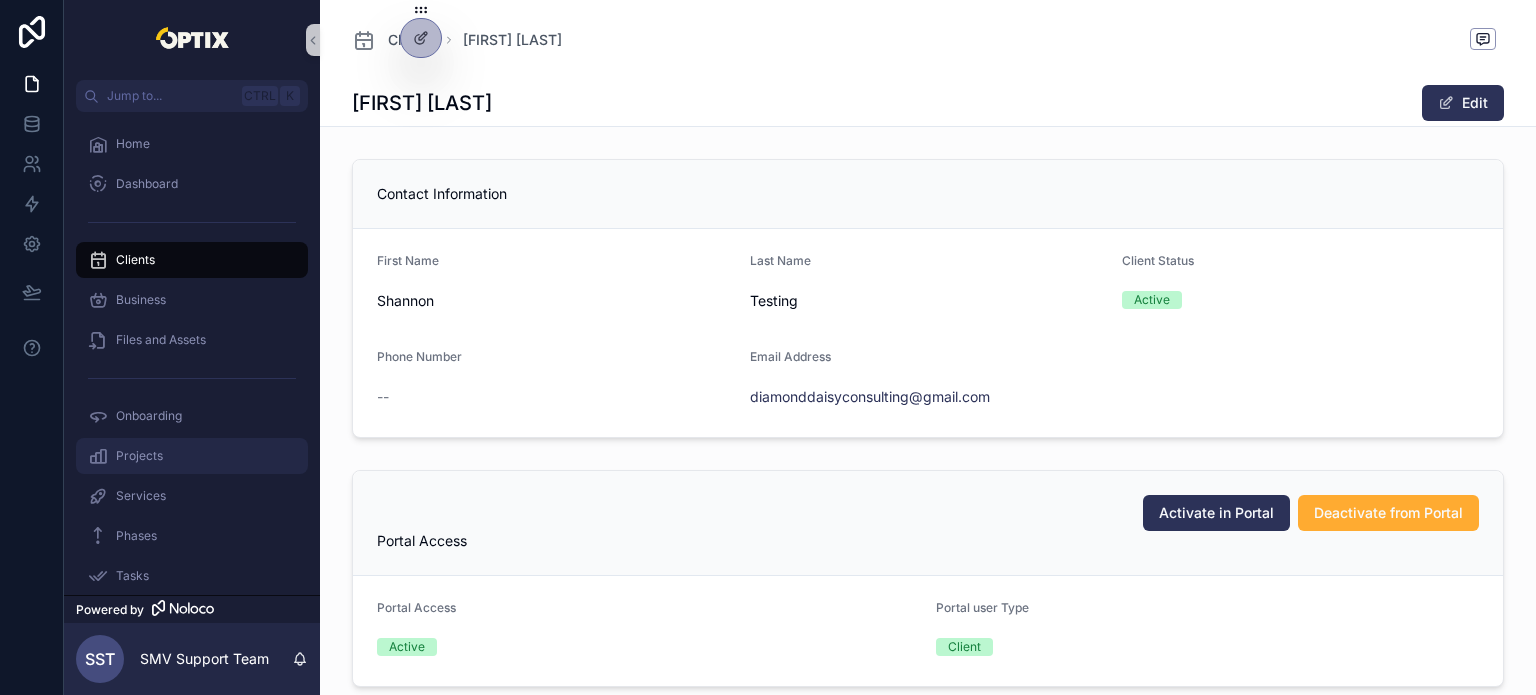 click on "Projects" at bounding box center (192, 456) 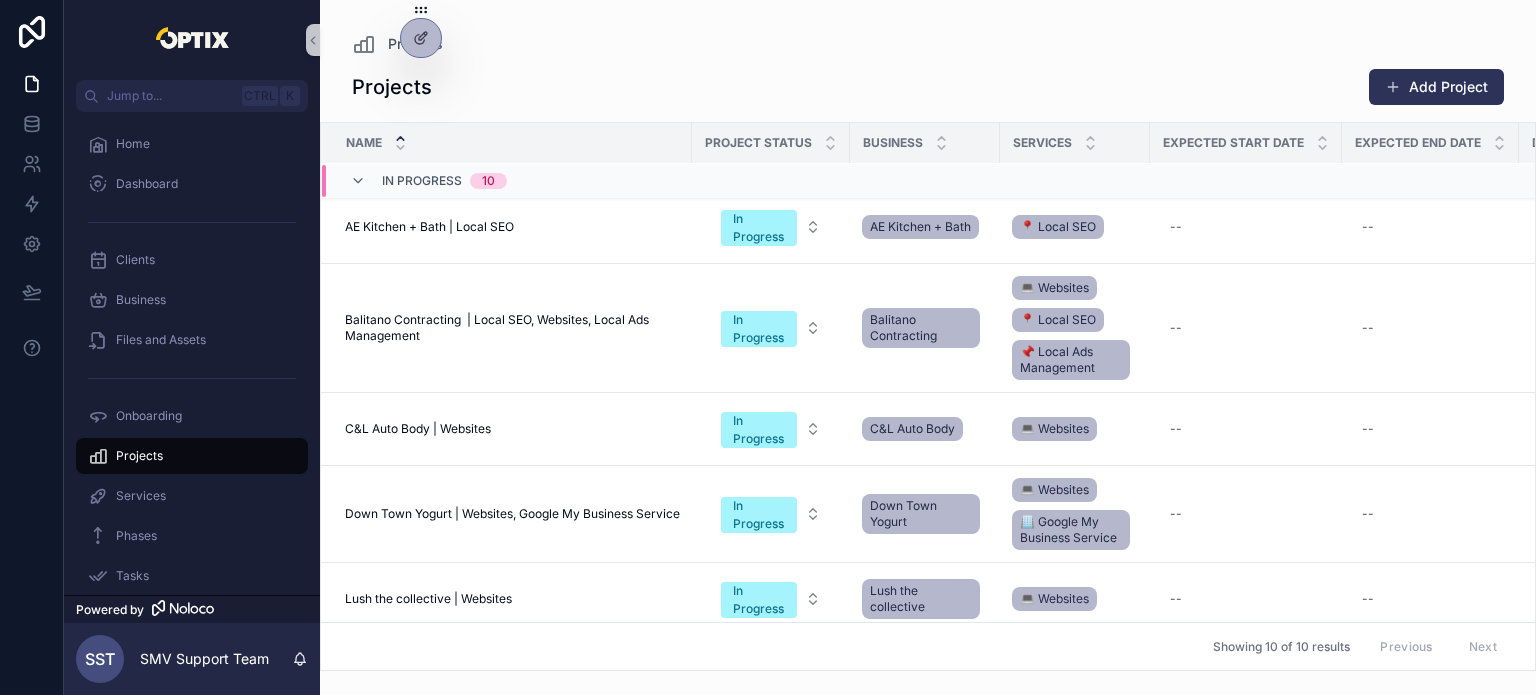 scroll, scrollTop: 0, scrollLeft: 0, axis: both 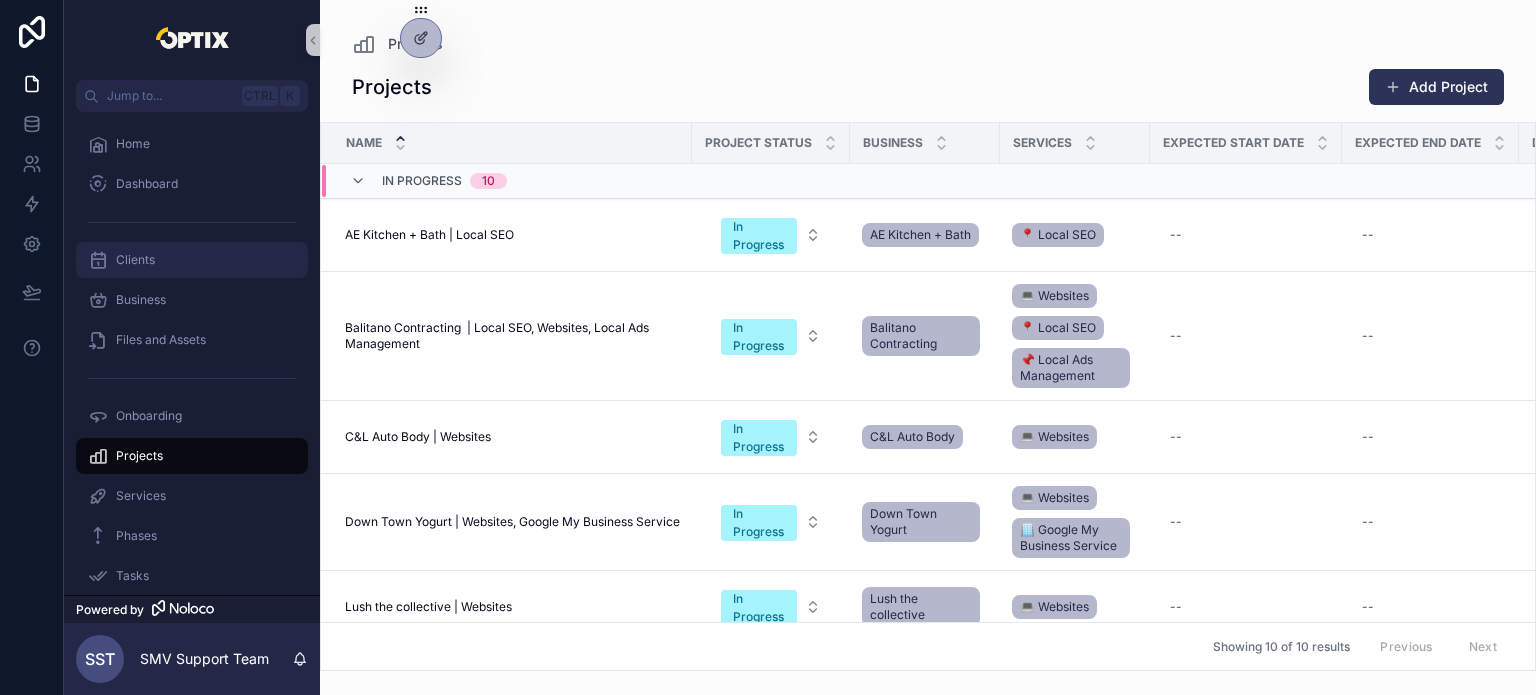 click on "Clients" at bounding box center [192, 260] 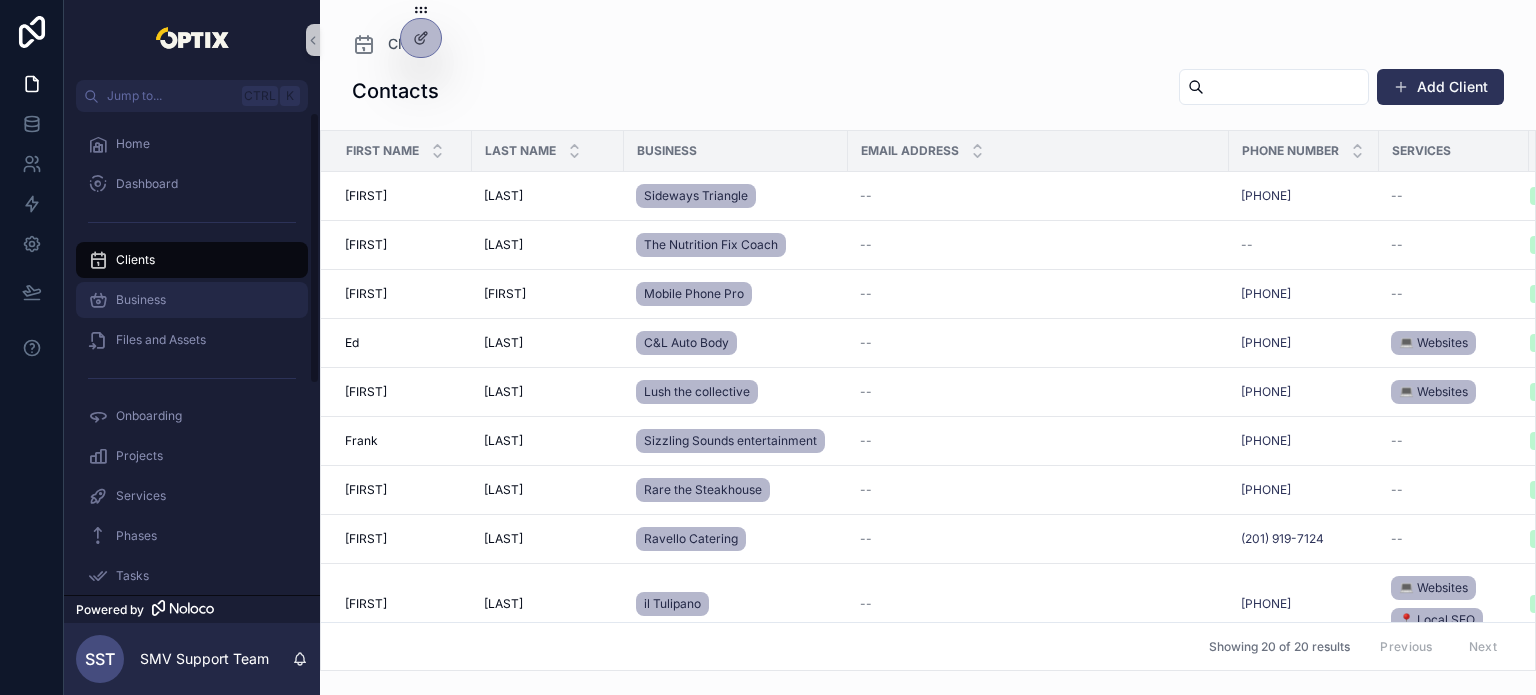 click on "Business" at bounding box center [192, 300] 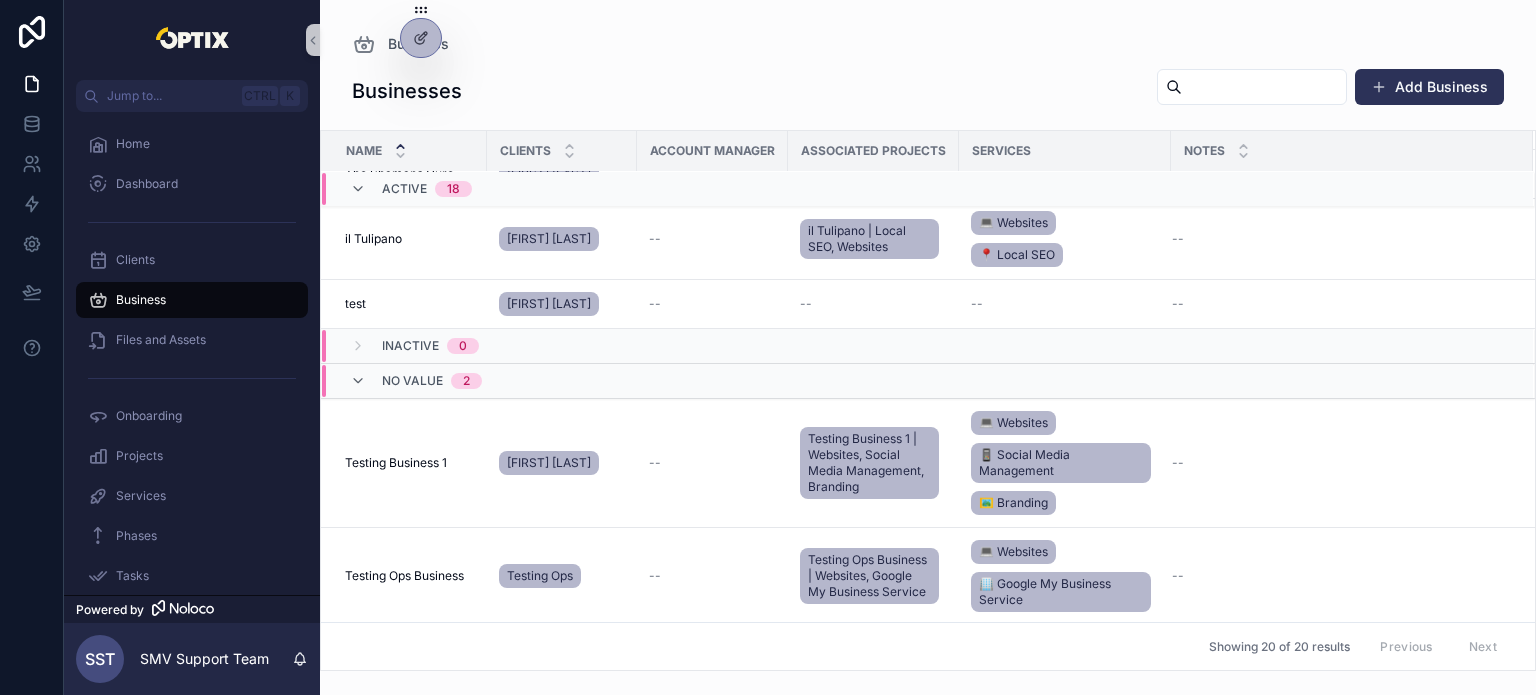 scroll, scrollTop: 1056, scrollLeft: 0, axis: vertical 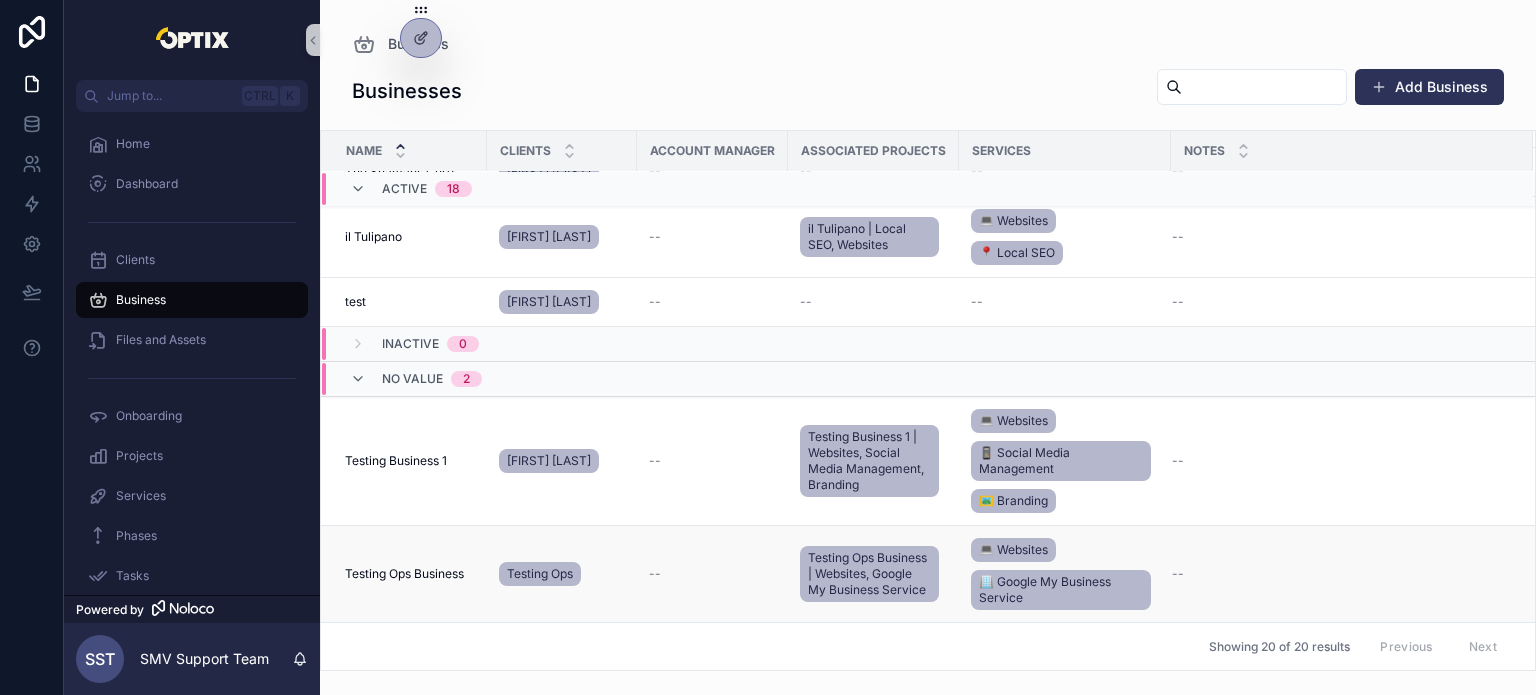 click on "Testing Ops Business" at bounding box center [404, 574] 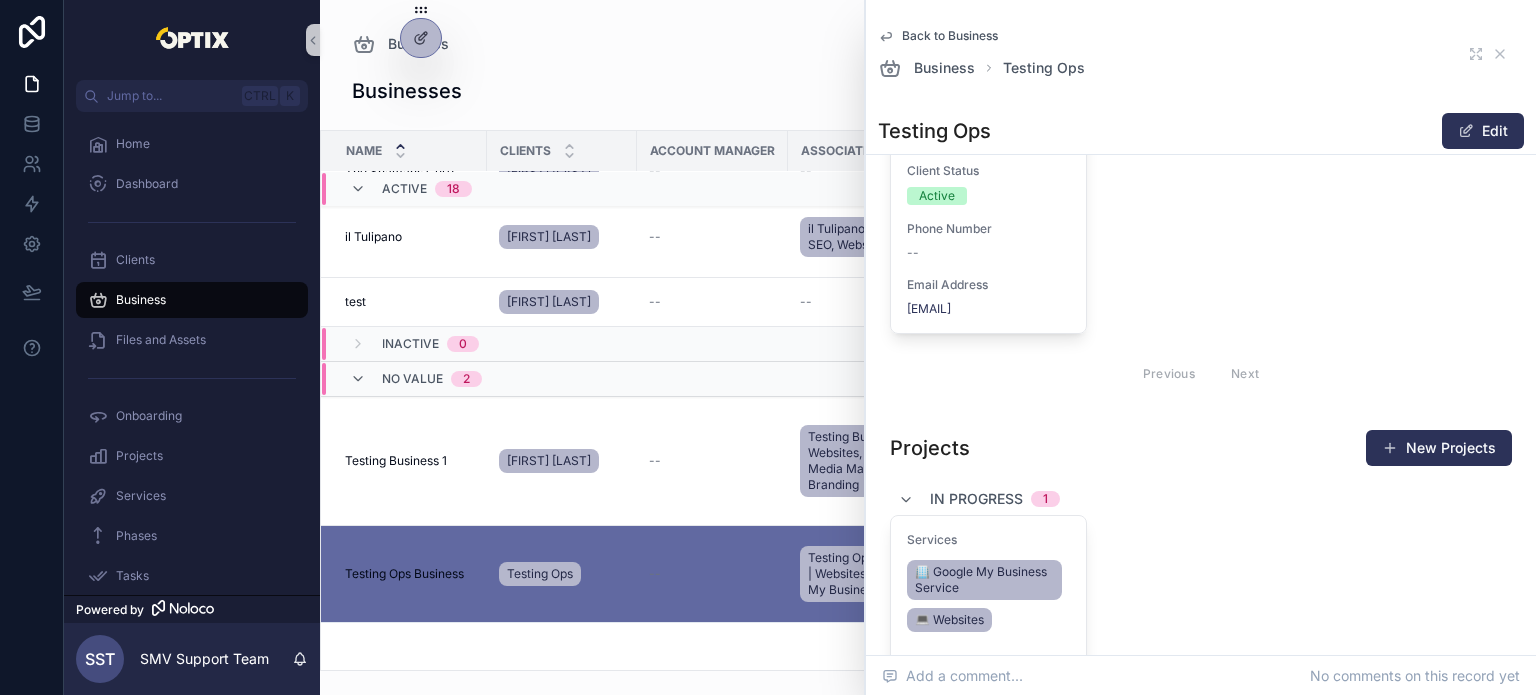 scroll, scrollTop: 700, scrollLeft: 0, axis: vertical 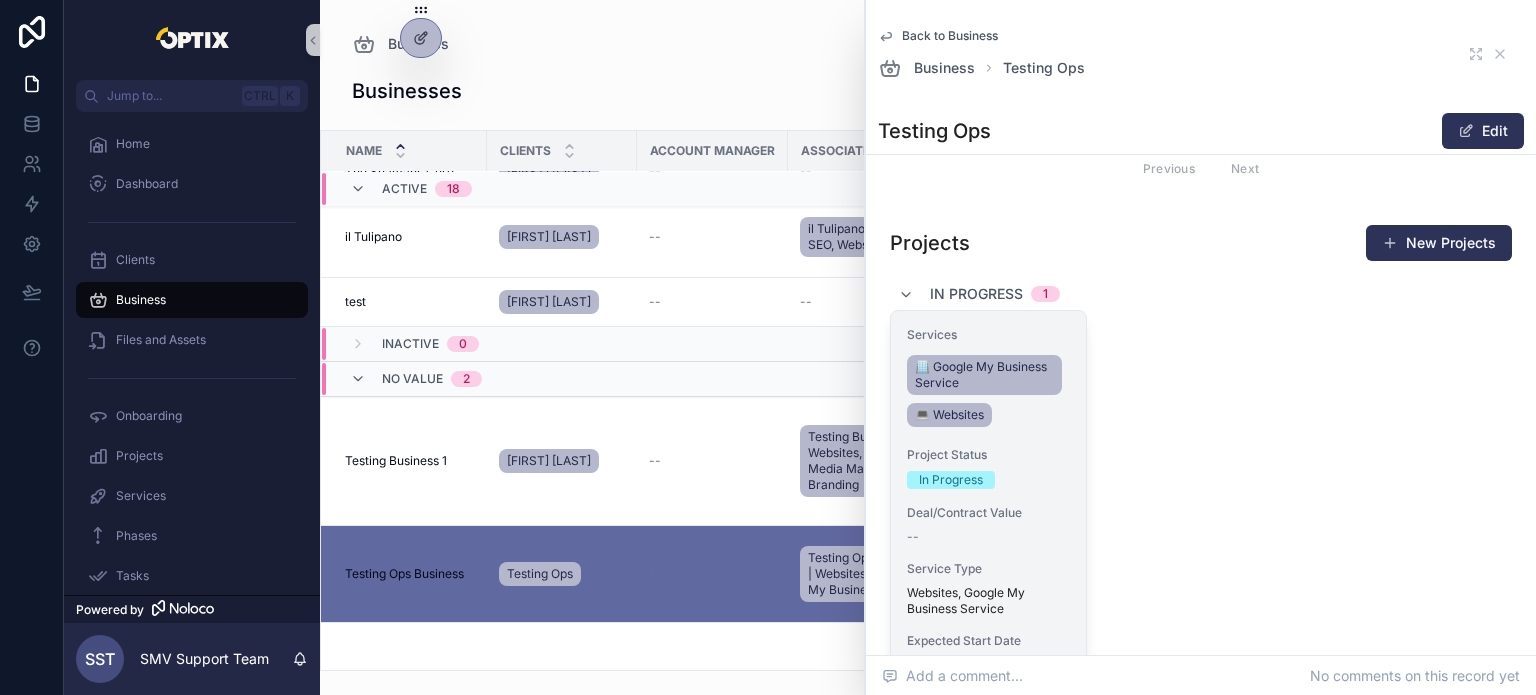 click on "Services 🏢 Google My Business Service 💻 Websites Project Status In Progress Deal/Contract Value -- Service Type Websites, Google My Business Service Expected Start Date -- Expected End Date -- Notes from Sales Process --" at bounding box center (988, 556) 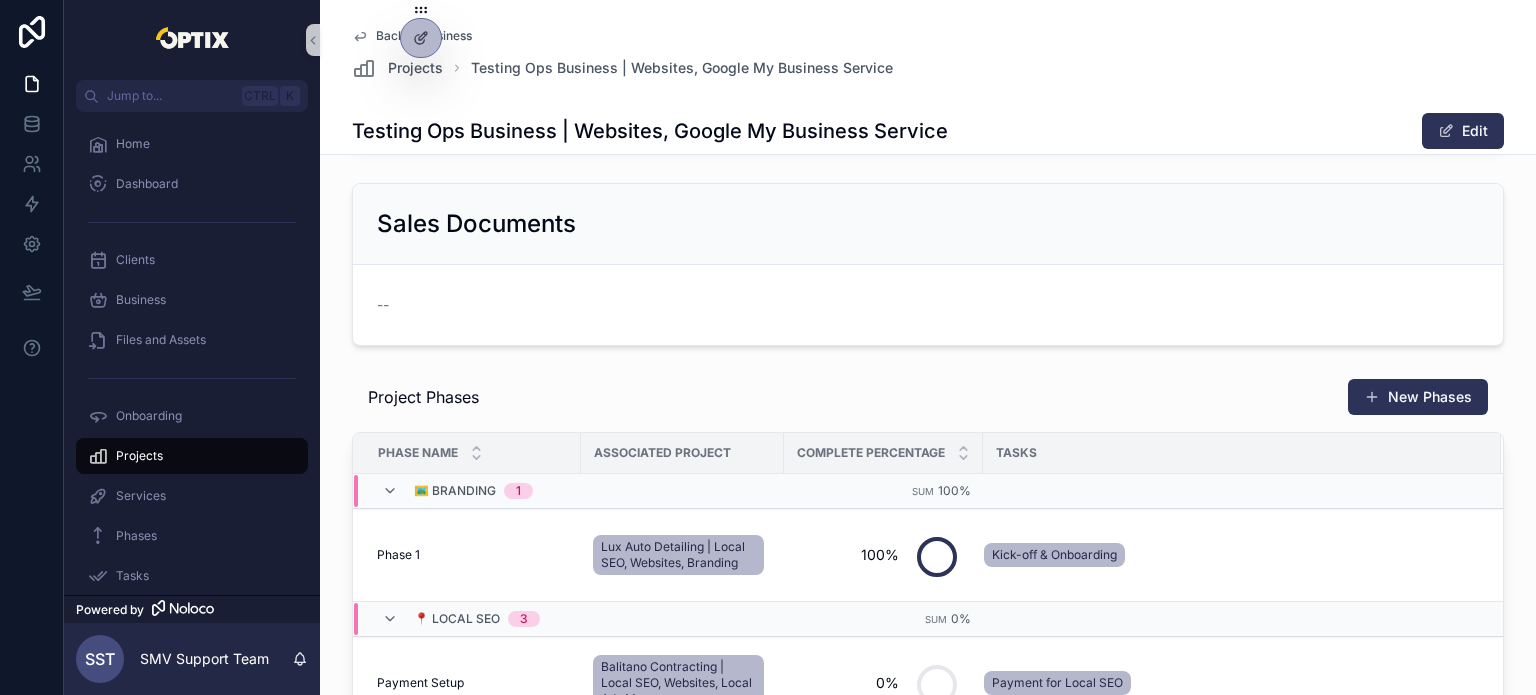 scroll, scrollTop: 1200, scrollLeft: 0, axis: vertical 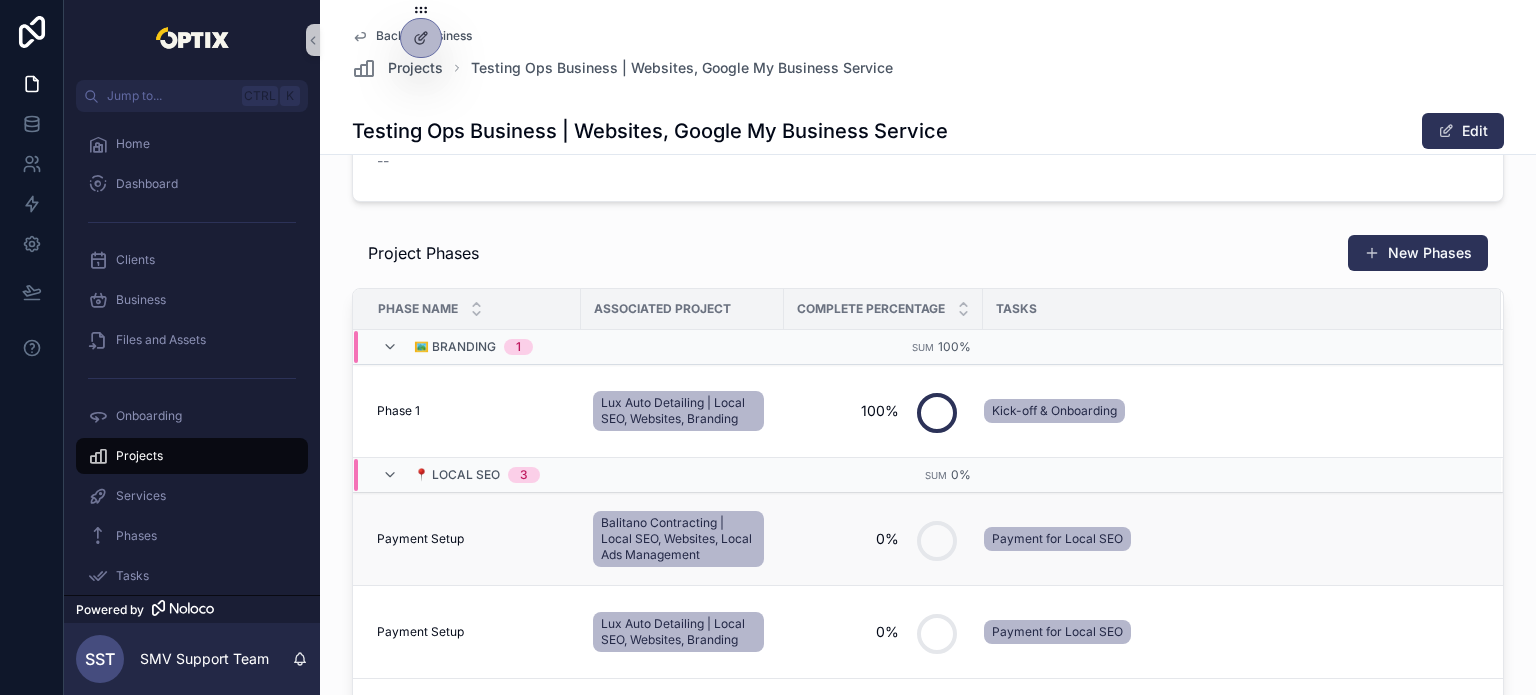 click on "Payment Setup Payment Setup" at bounding box center (473, 539) 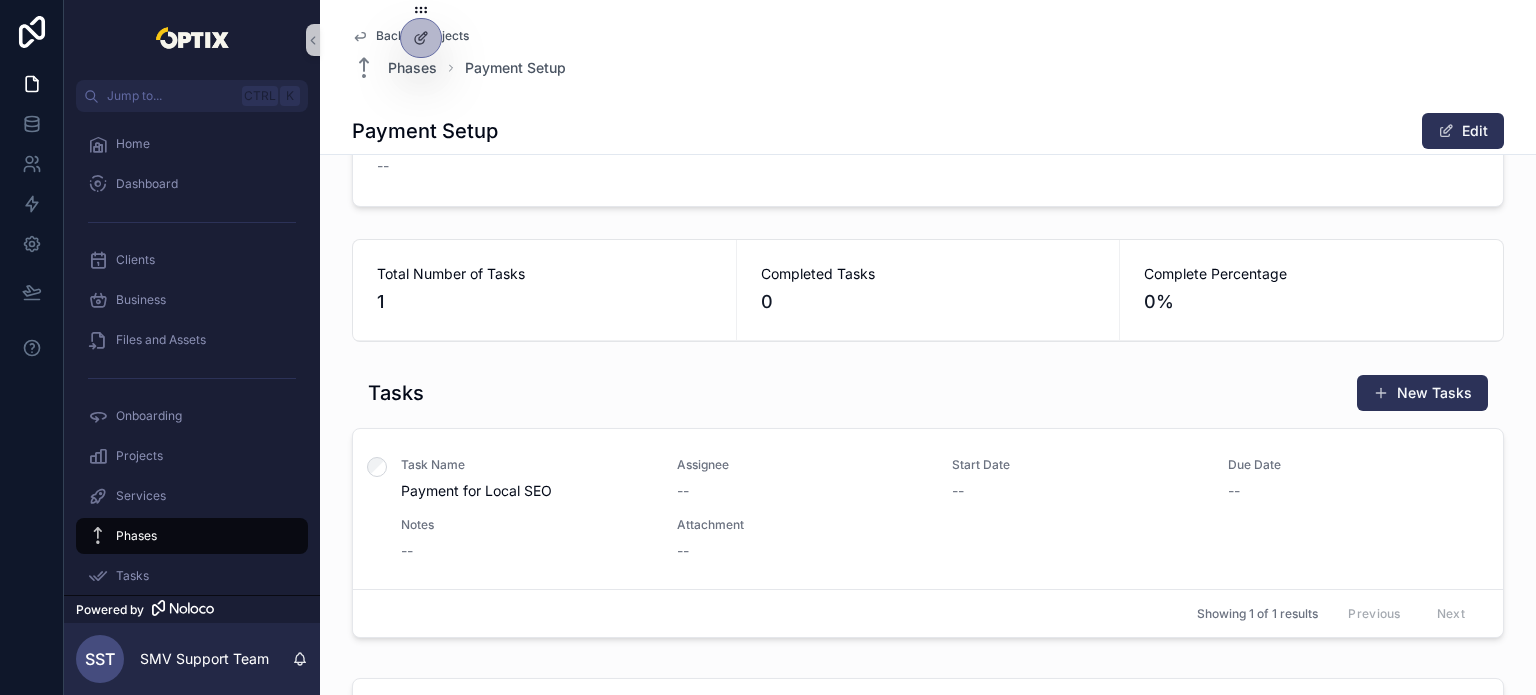 scroll, scrollTop: 700, scrollLeft: 0, axis: vertical 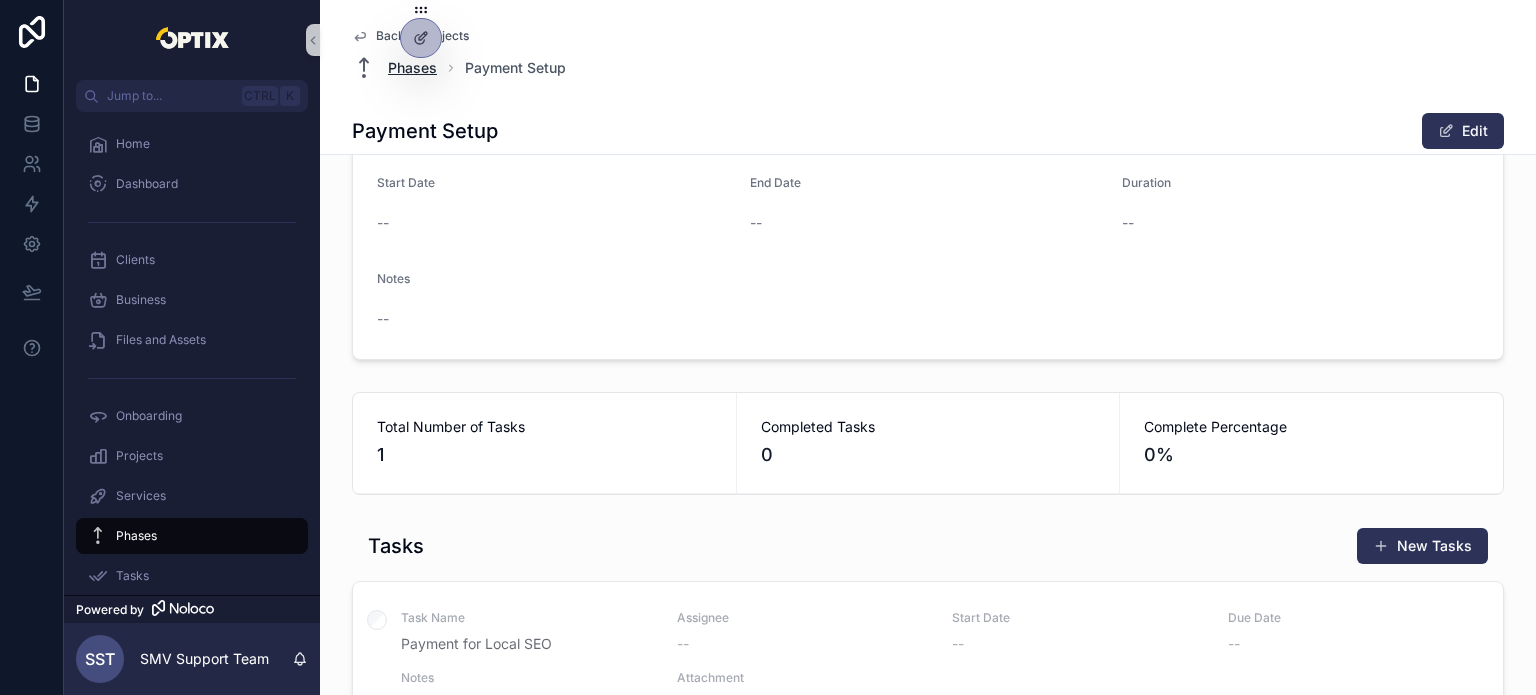 click on "Phases" at bounding box center (412, 68) 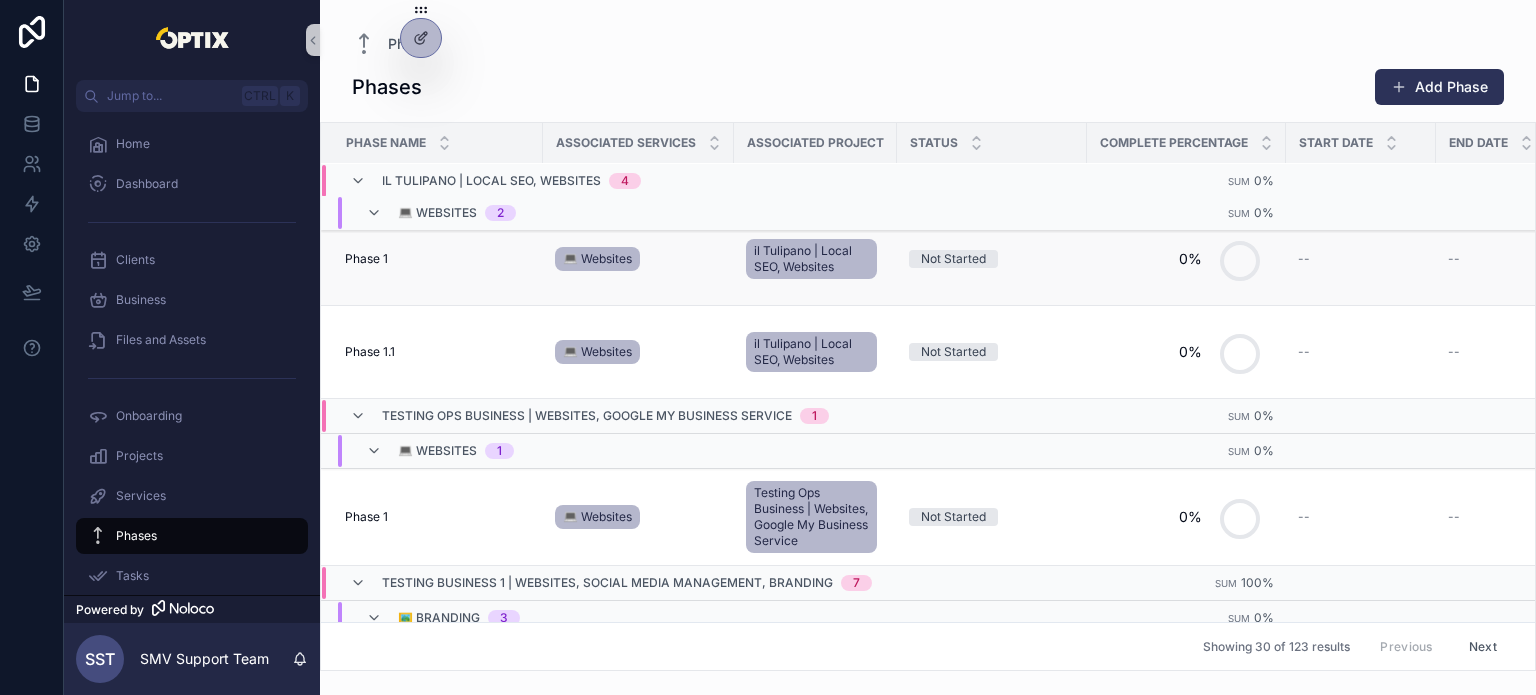 scroll, scrollTop: 300, scrollLeft: 0, axis: vertical 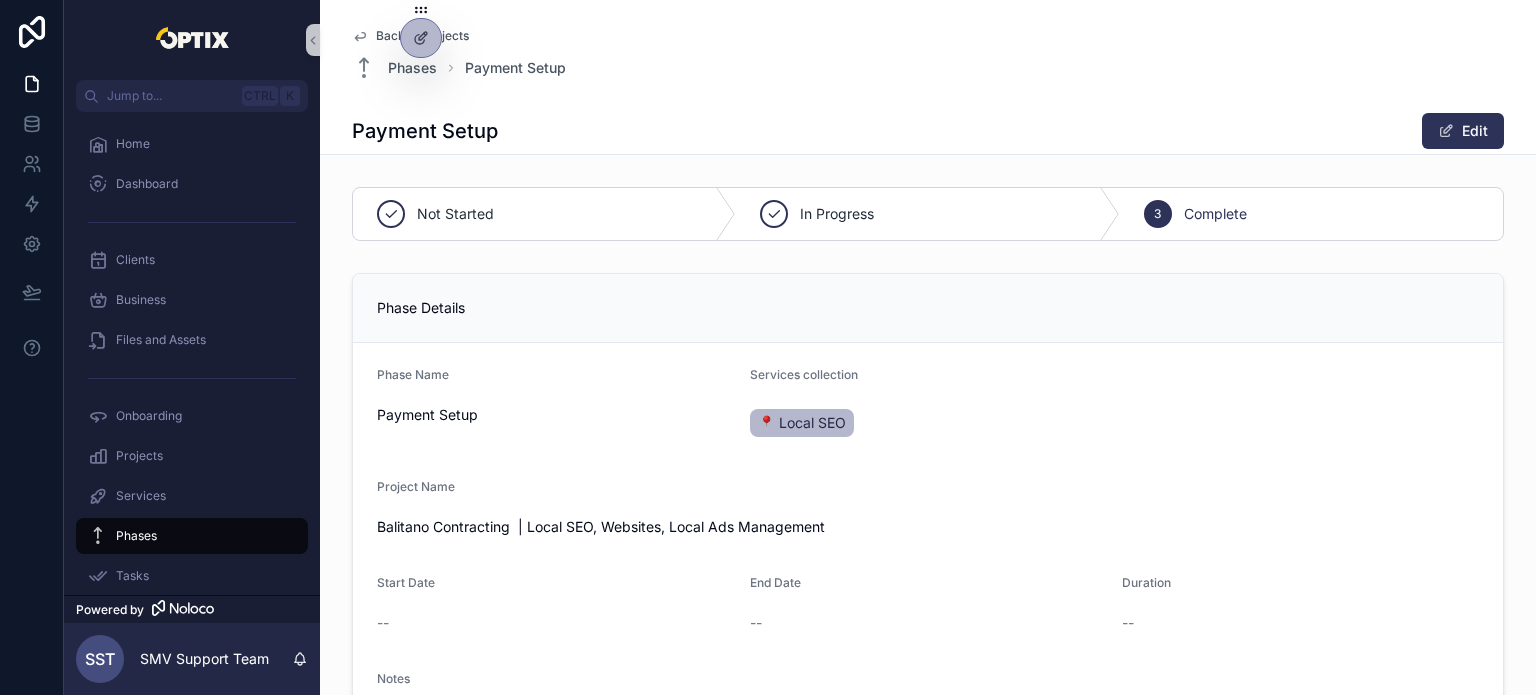 click on "Back to Projects" at bounding box center [422, 36] 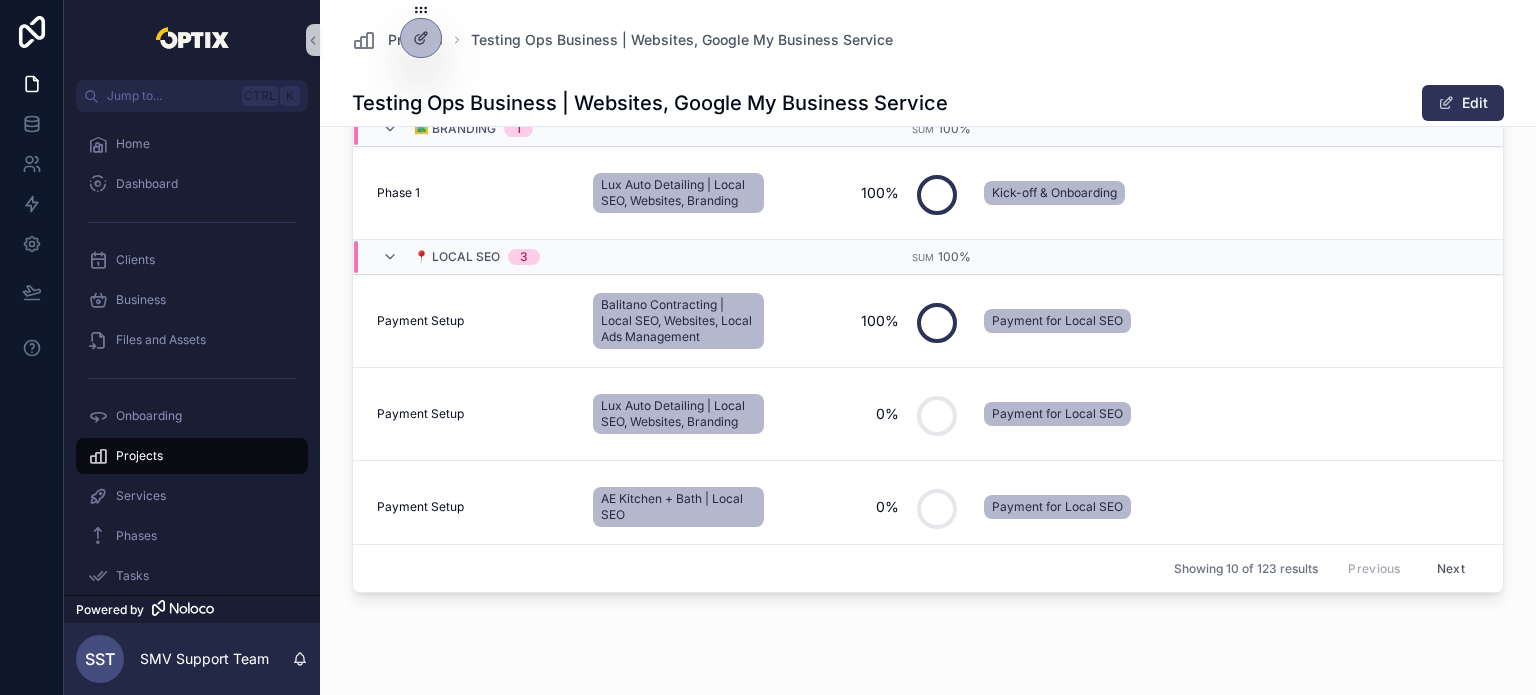 scroll, scrollTop: 1400, scrollLeft: 0, axis: vertical 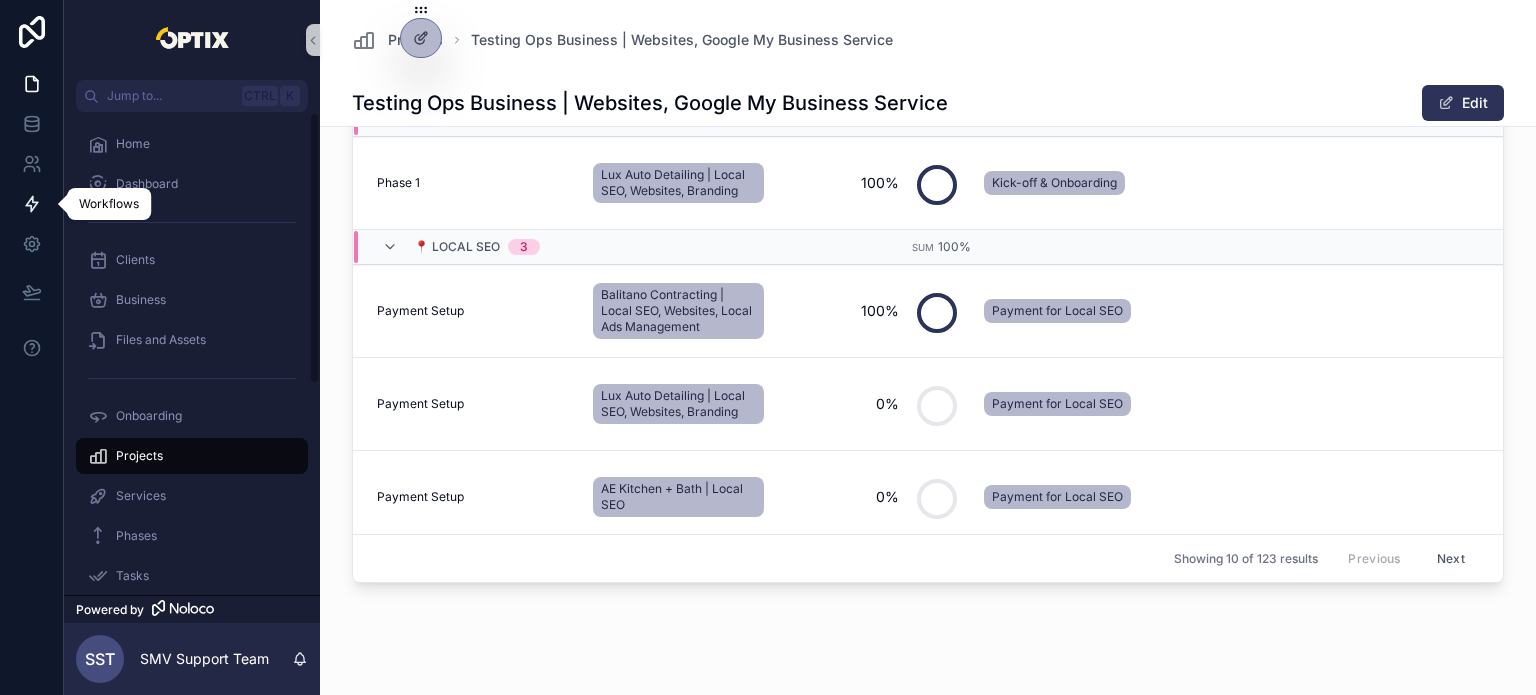 click 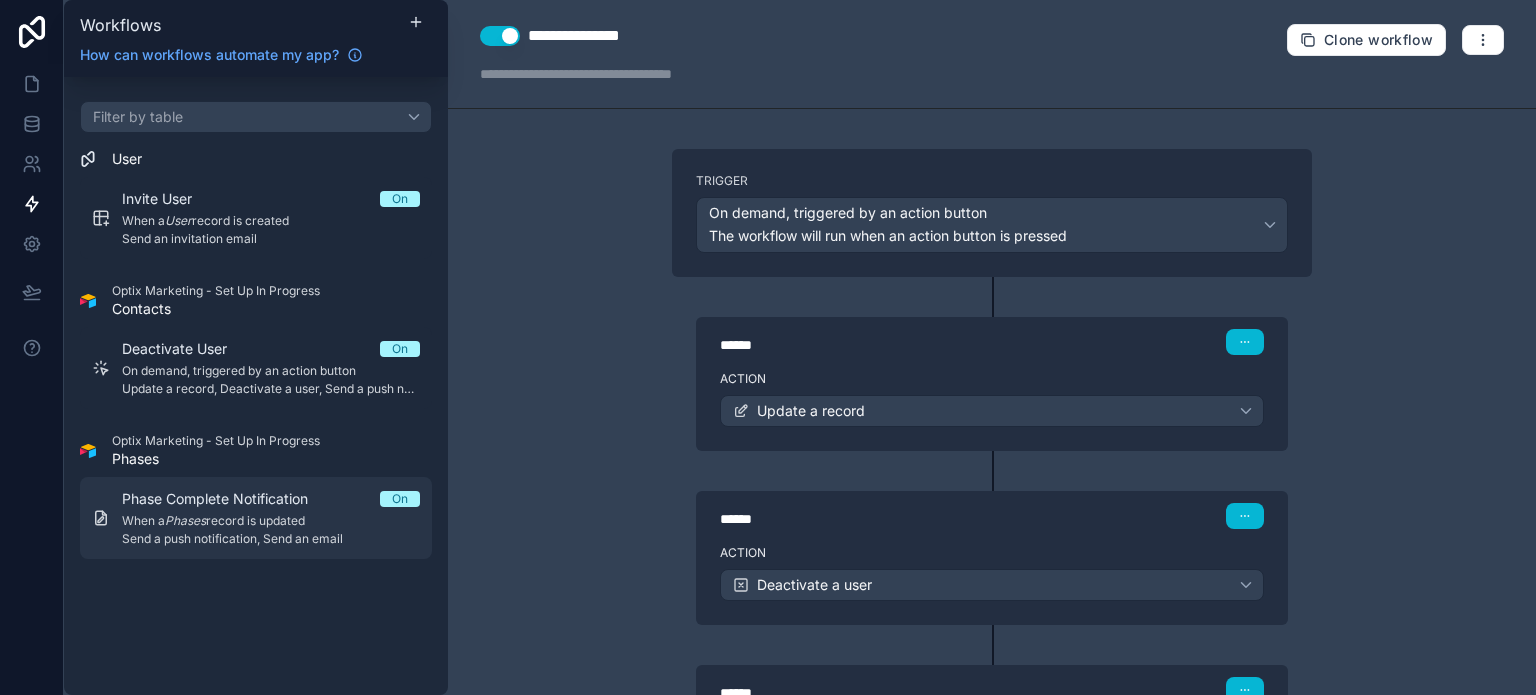 click on "Phase Complete Notification" at bounding box center (227, 499) 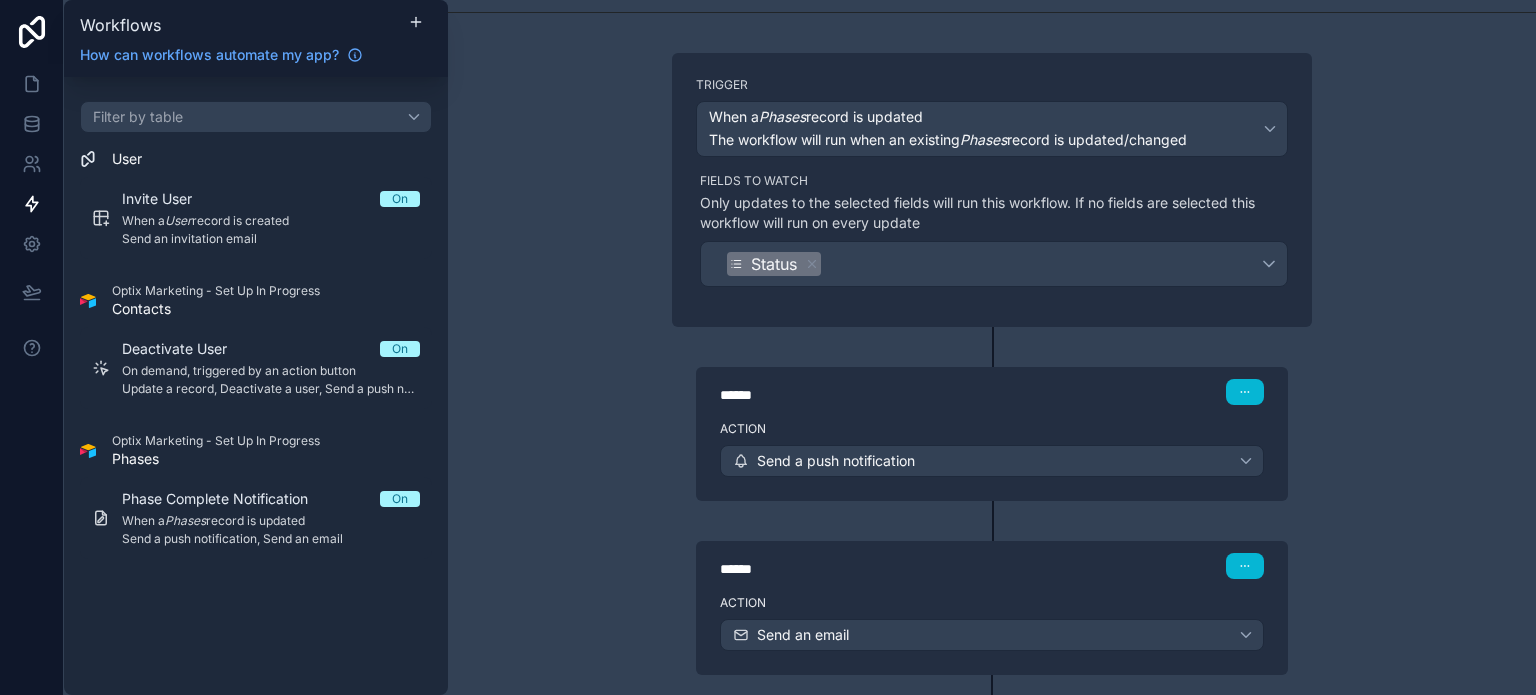 scroll, scrollTop: 100, scrollLeft: 0, axis: vertical 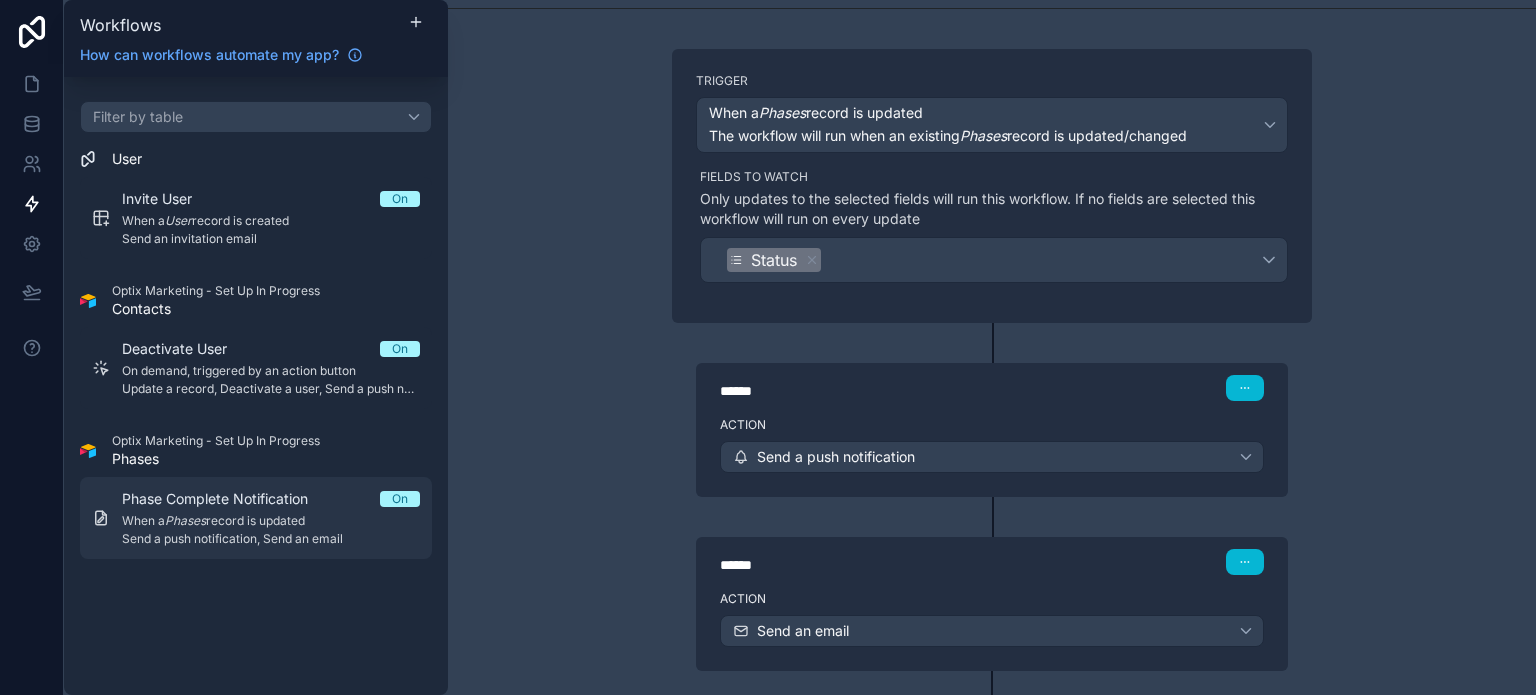click on "Phase Complete Notification" at bounding box center [227, 499] 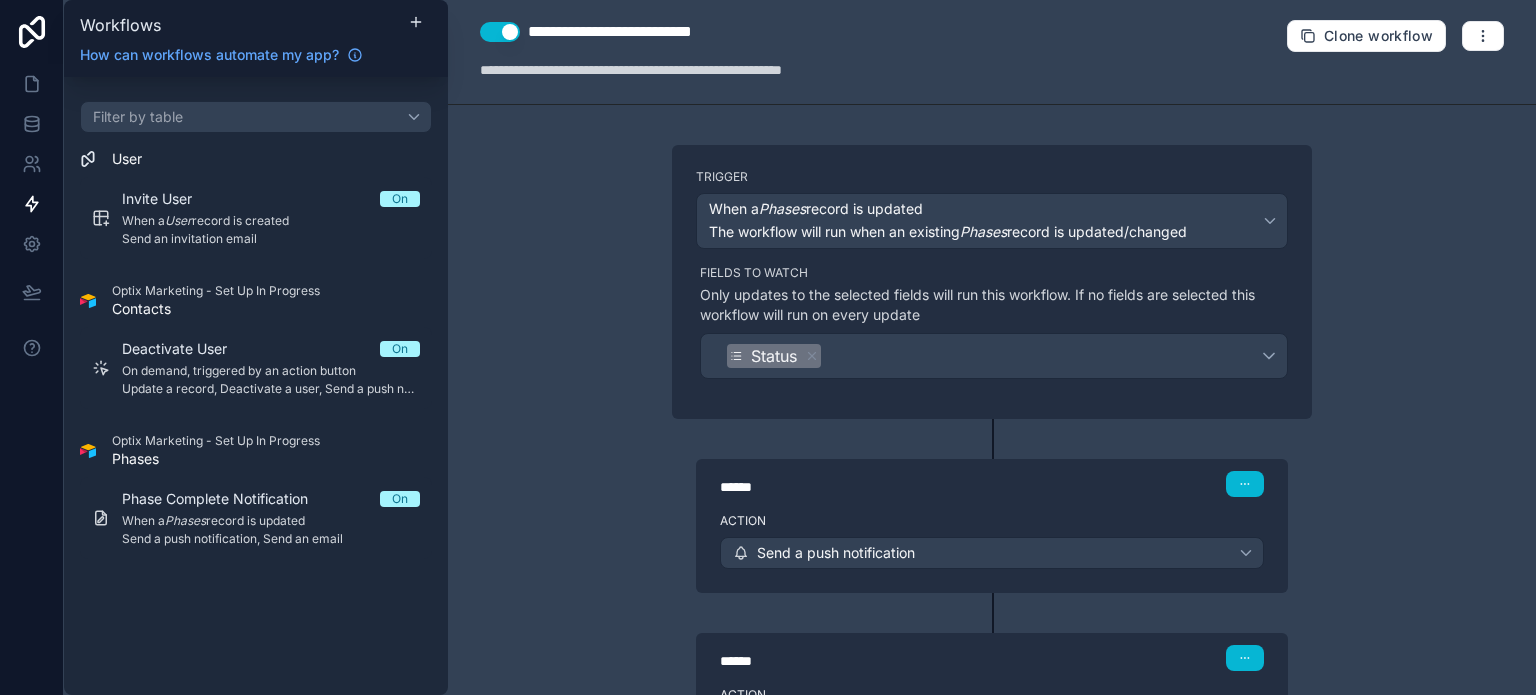 scroll, scrollTop: 0, scrollLeft: 0, axis: both 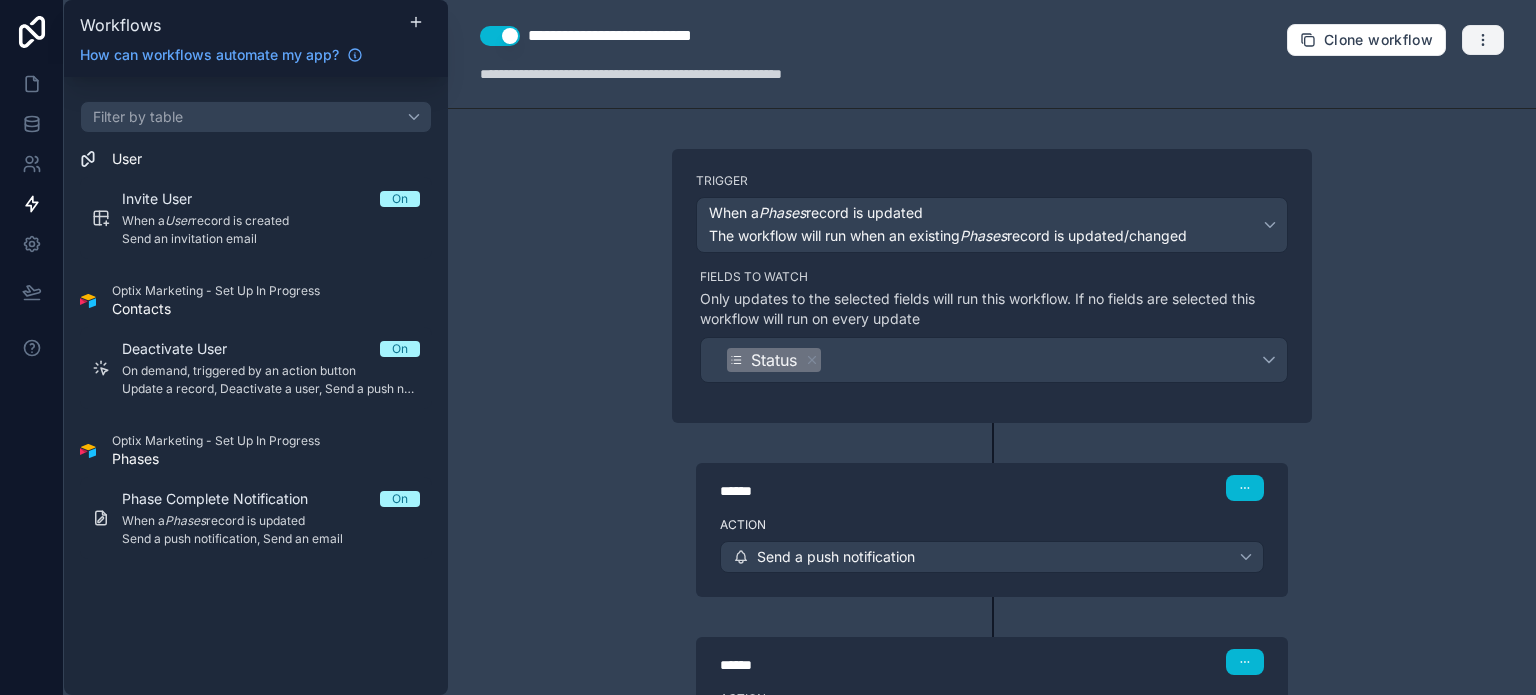 click 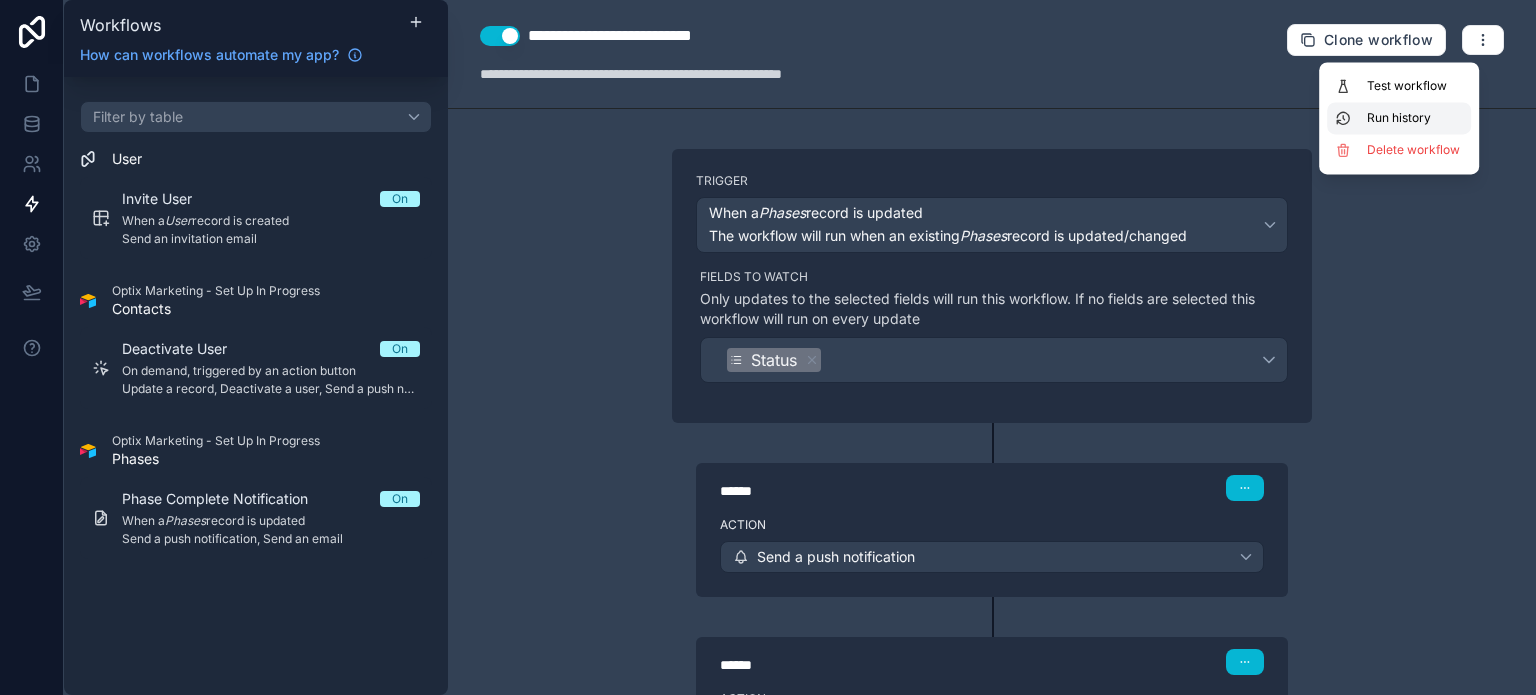 click on "Run history" at bounding box center [1415, 118] 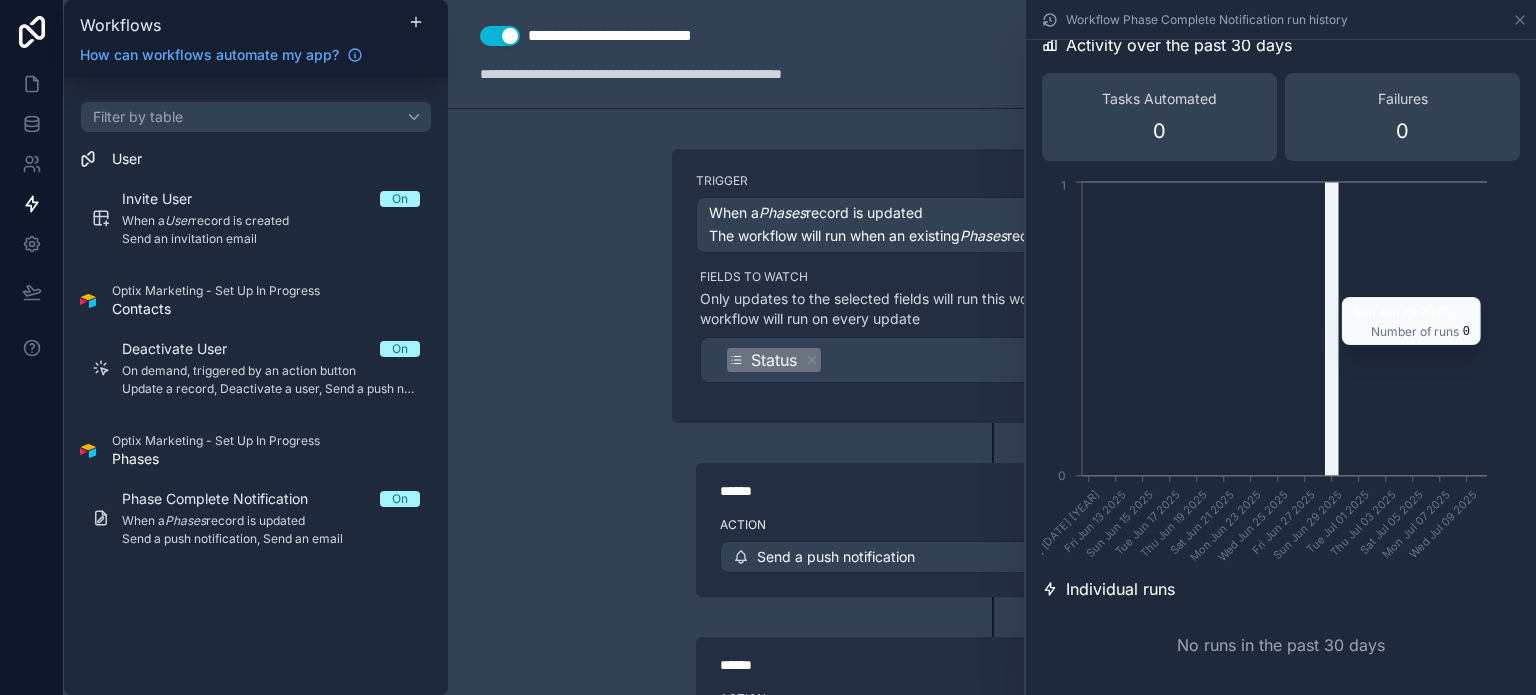 scroll, scrollTop: 24, scrollLeft: 0, axis: vertical 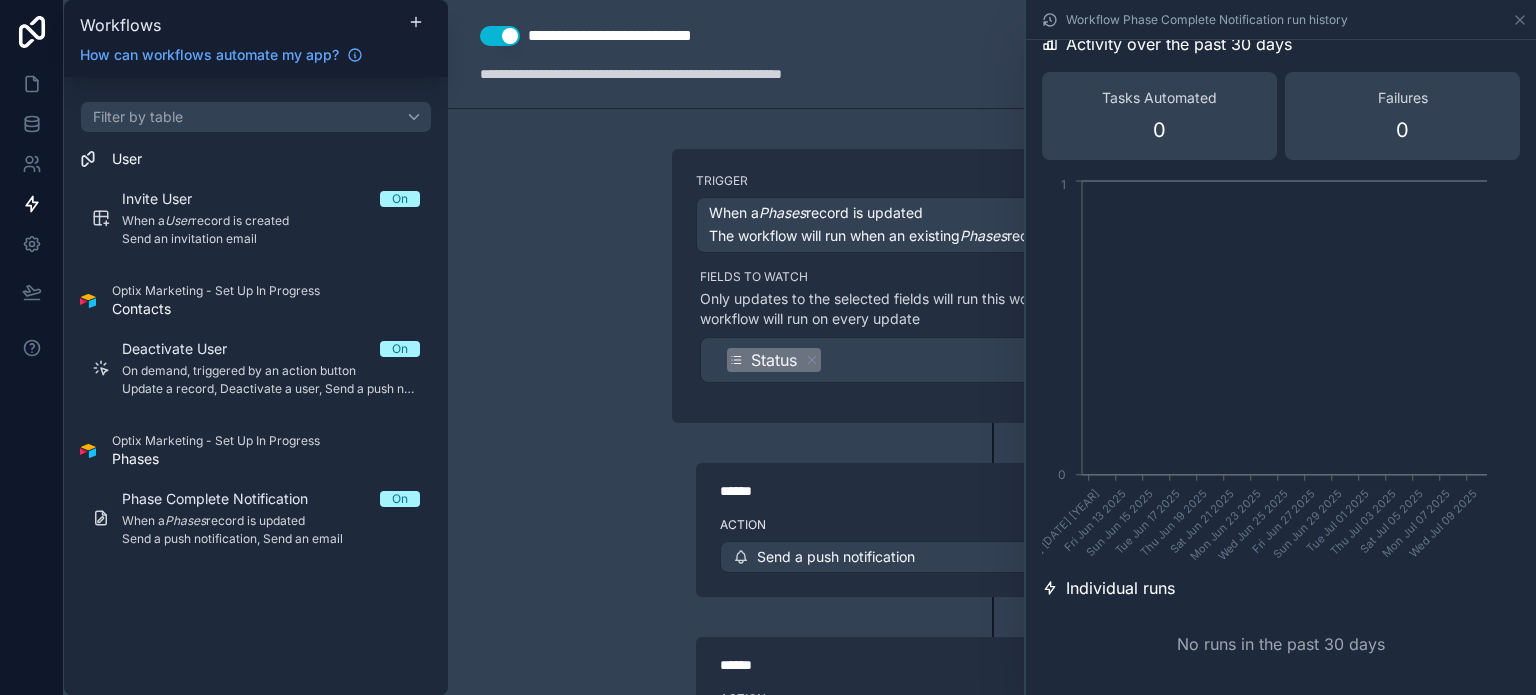 click on "**********" at bounding box center [992, 347] 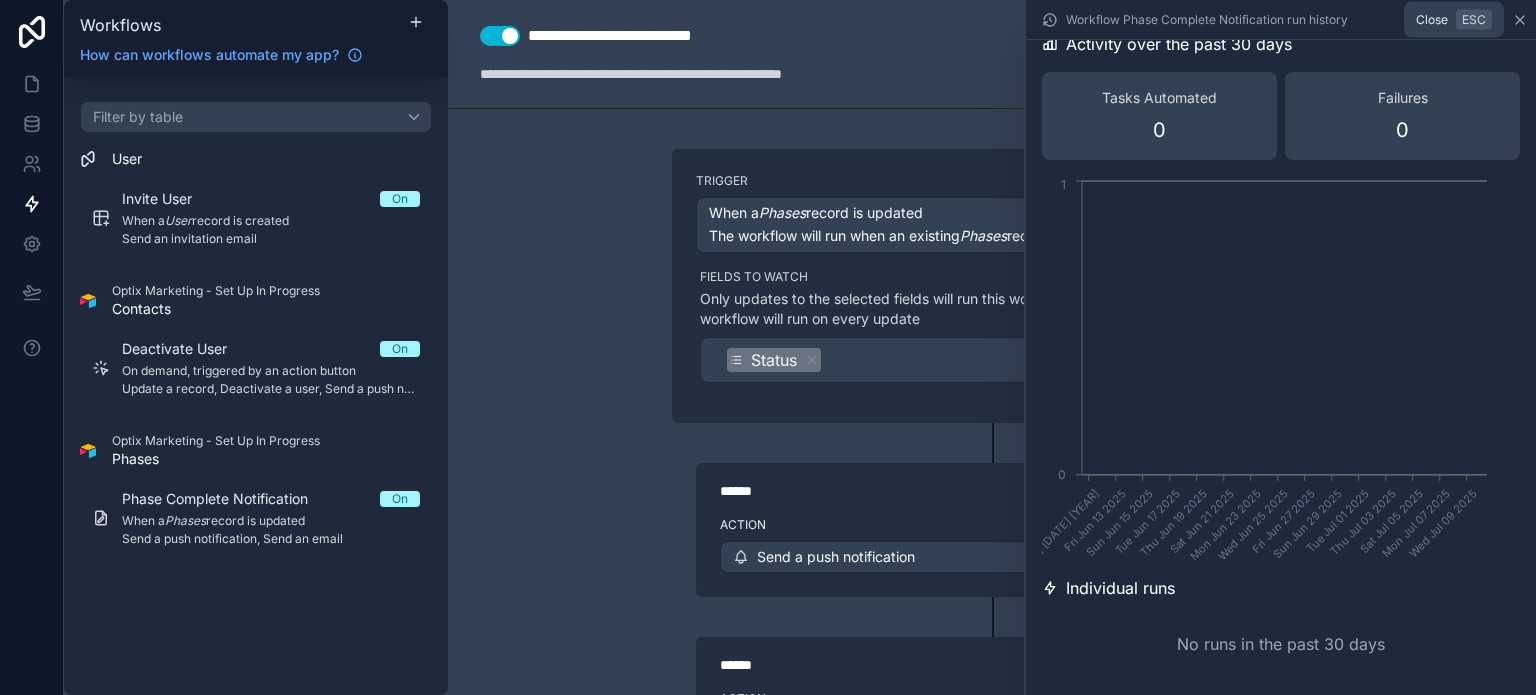 click 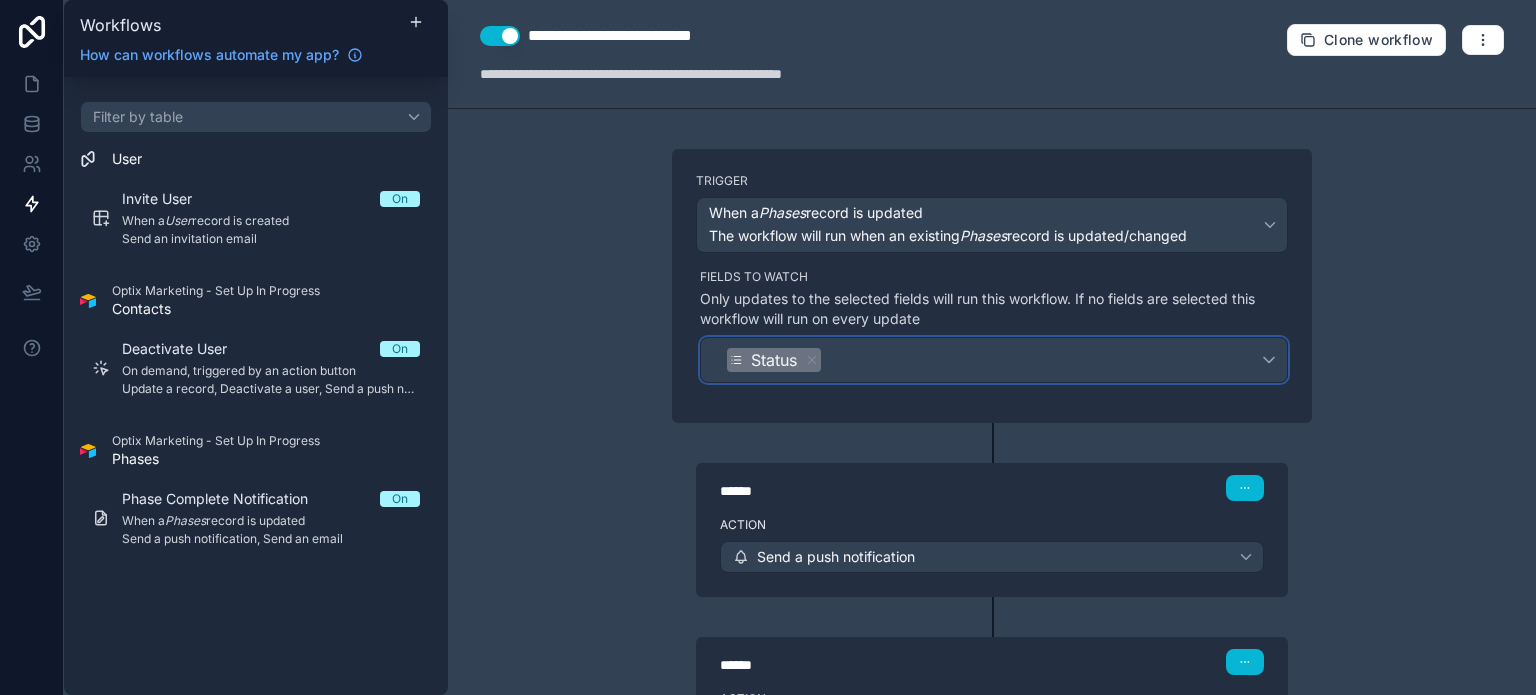 click on "Status" at bounding box center [774, 360] 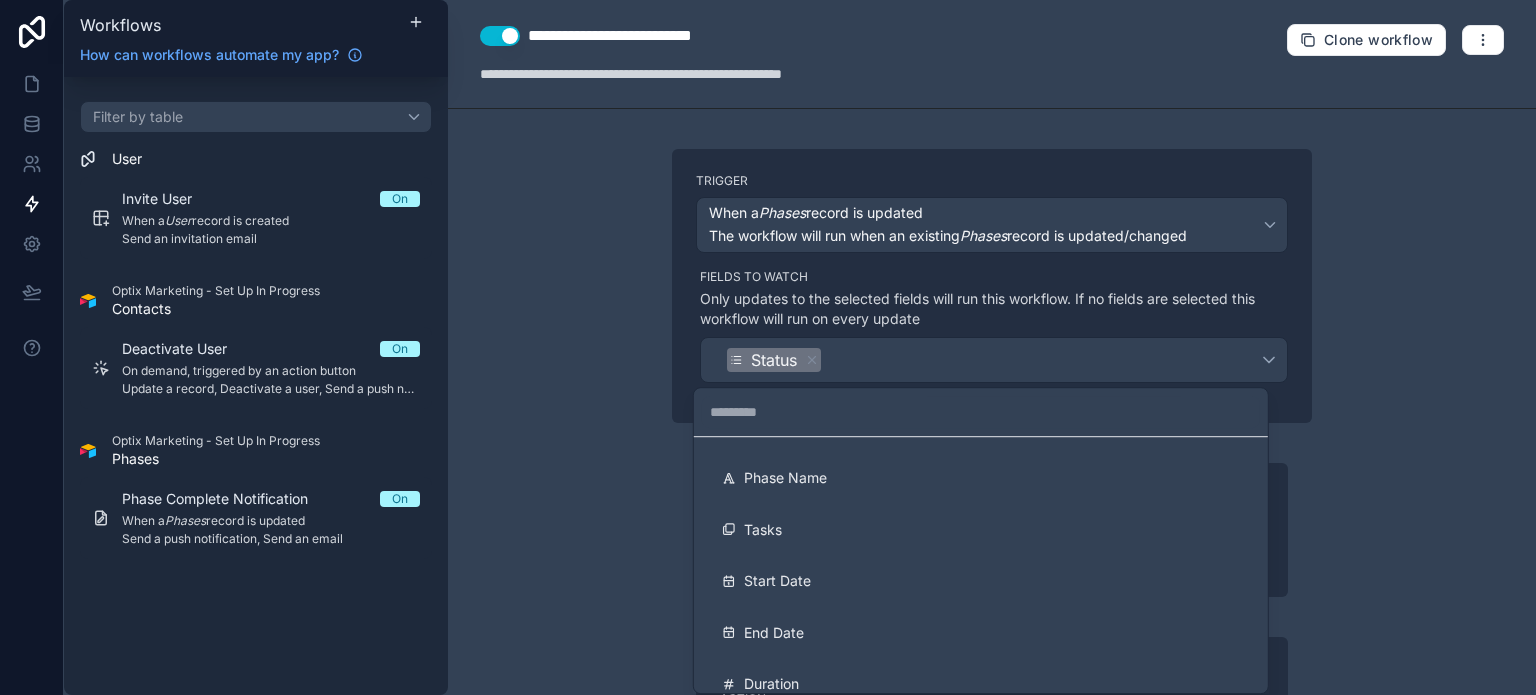 click at bounding box center (768, 347) 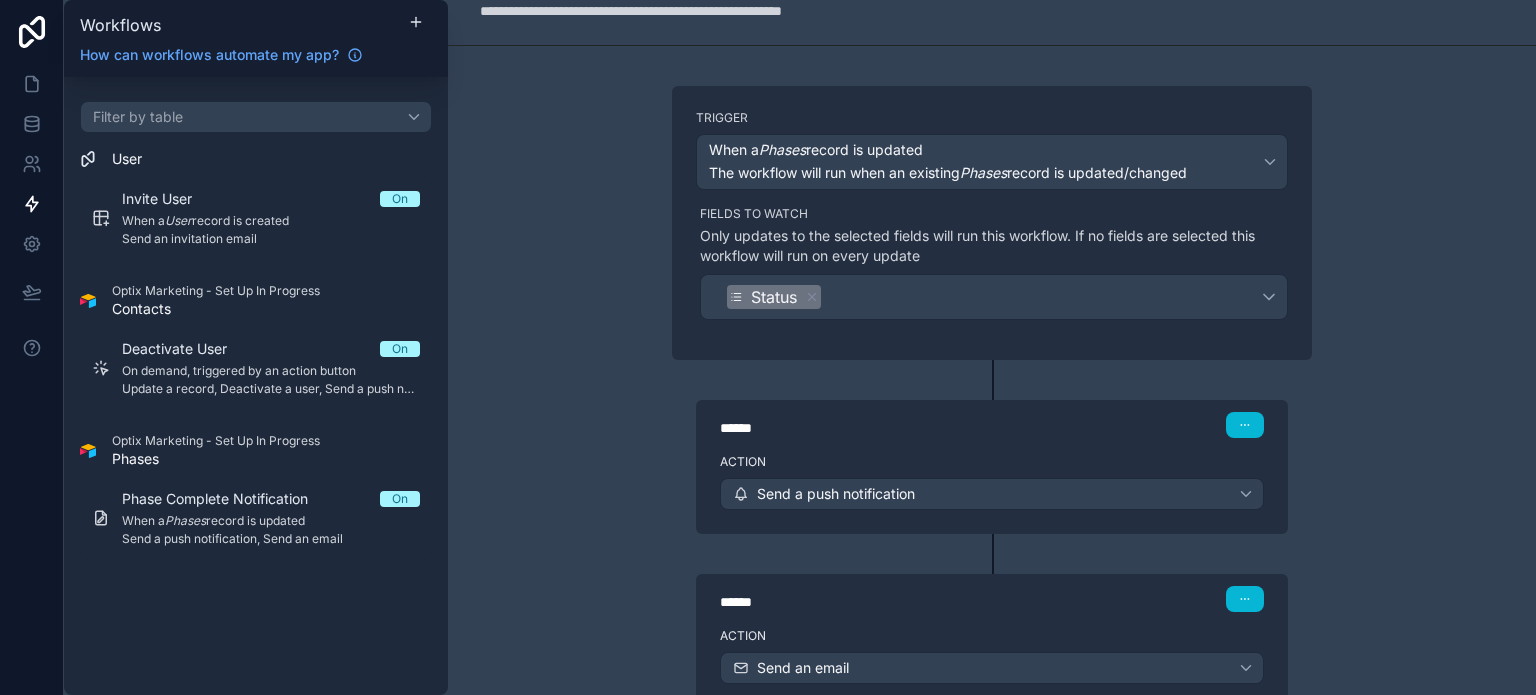 scroll, scrollTop: 0, scrollLeft: 0, axis: both 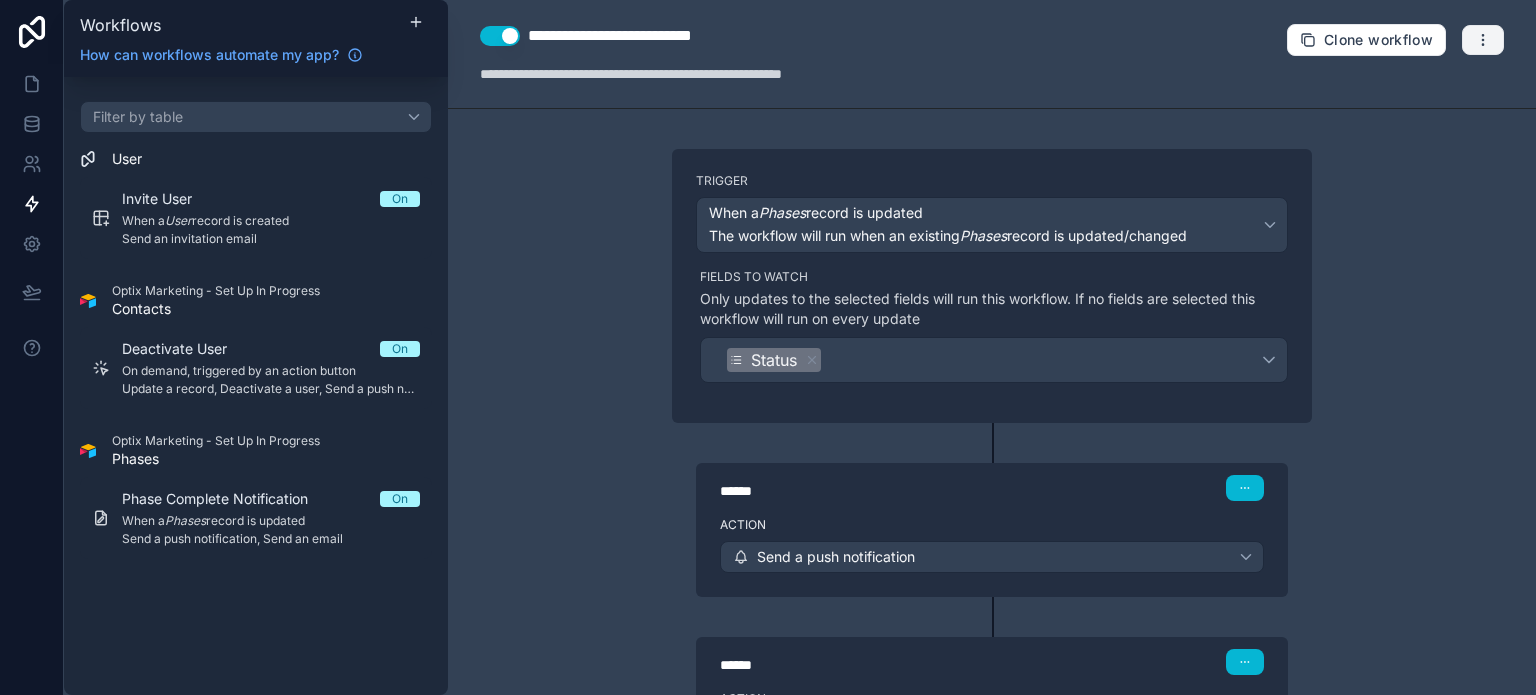 click at bounding box center (1483, 40) 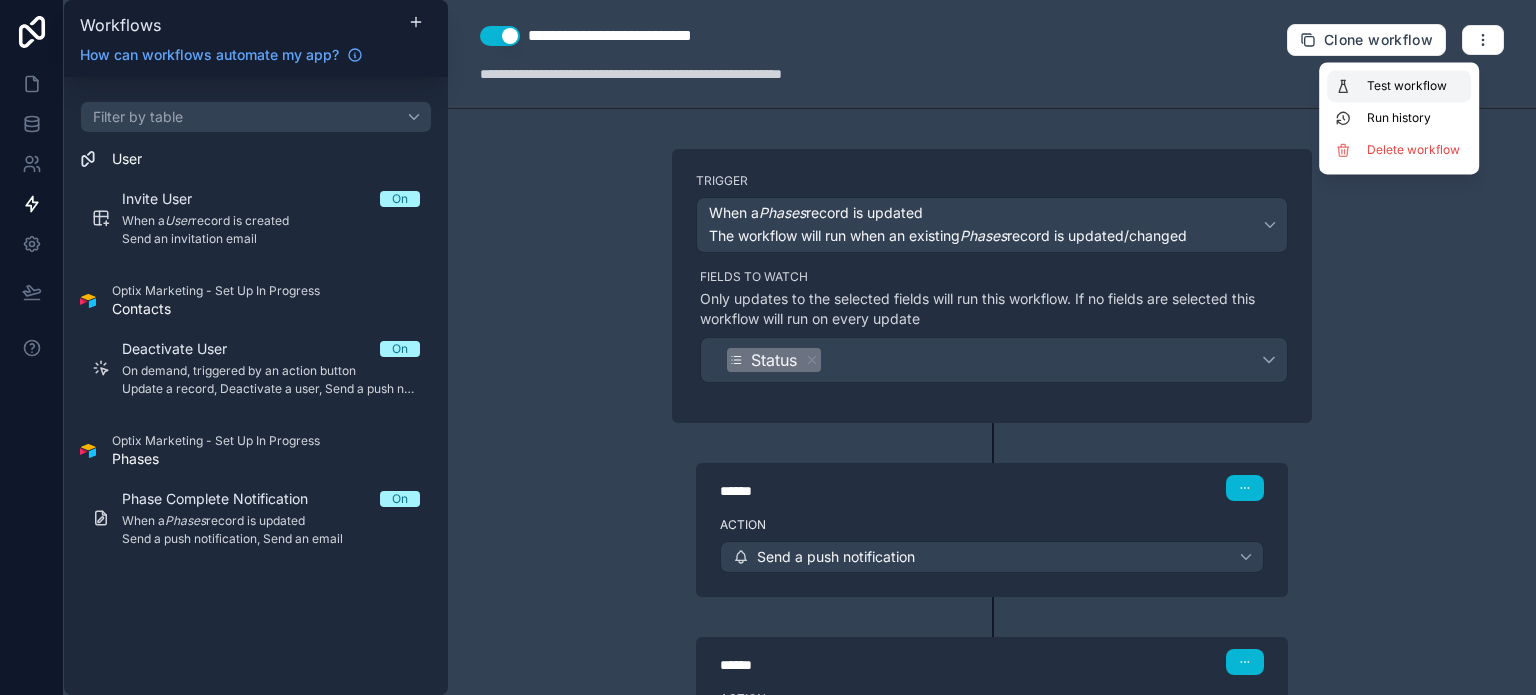 click on "Test workflow" at bounding box center [1415, 86] 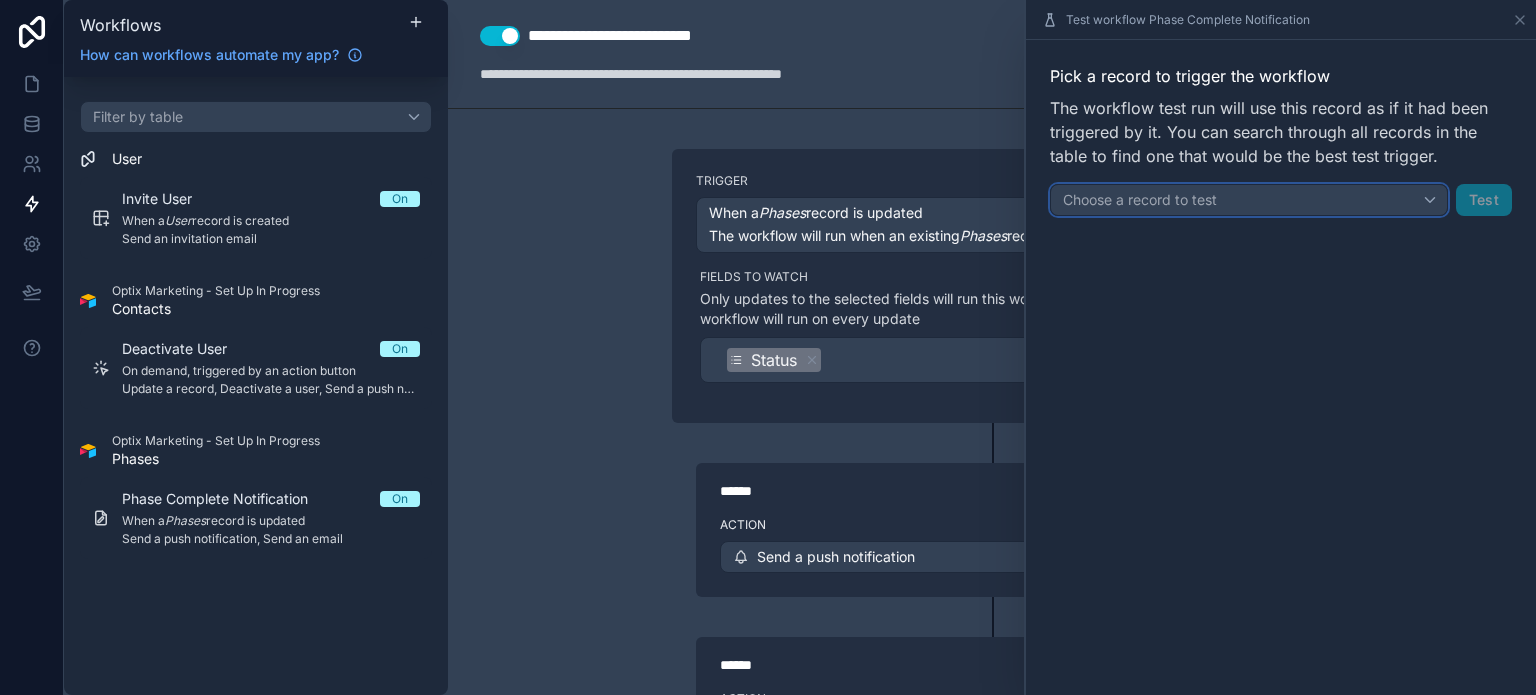 click on "Choose a record to test" at bounding box center (1140, 199) 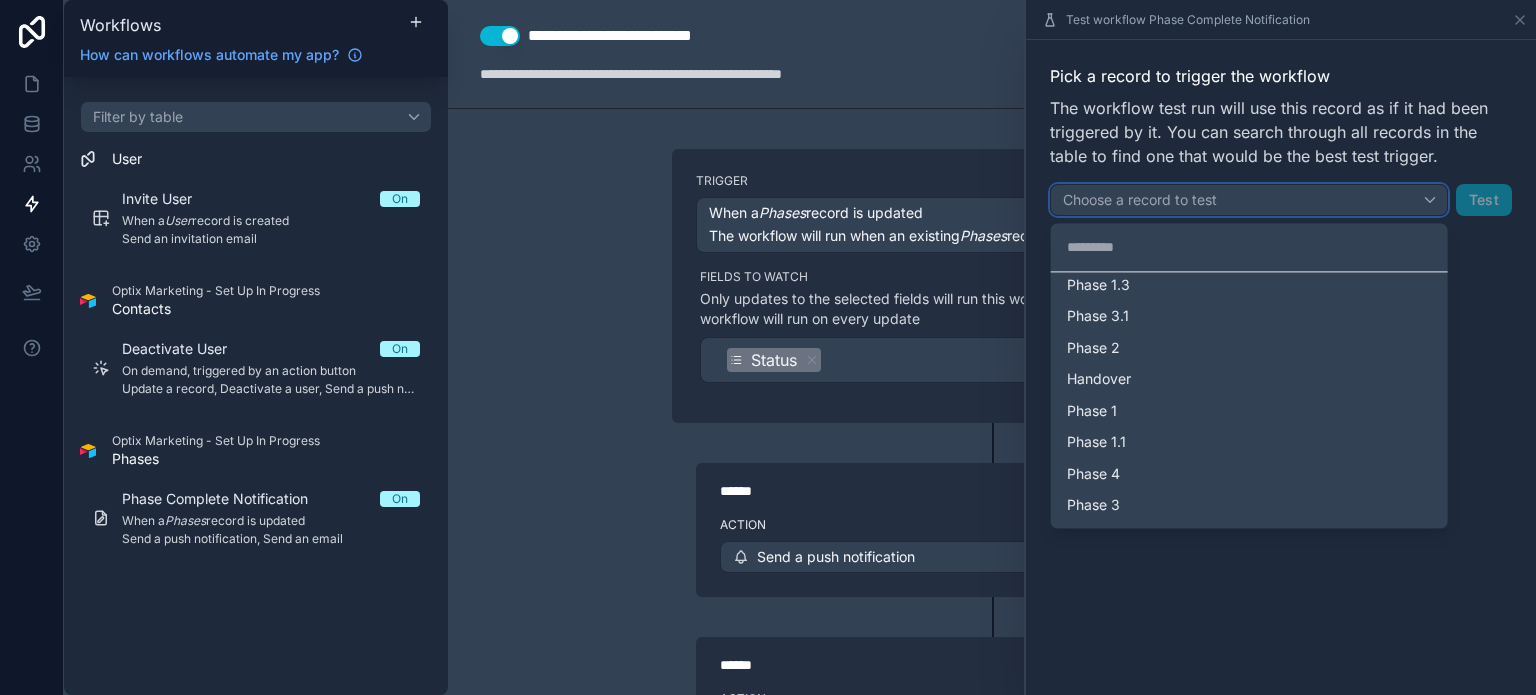 scroll, scrollTop: 1895, scrollLeft: 0, axis: vertical 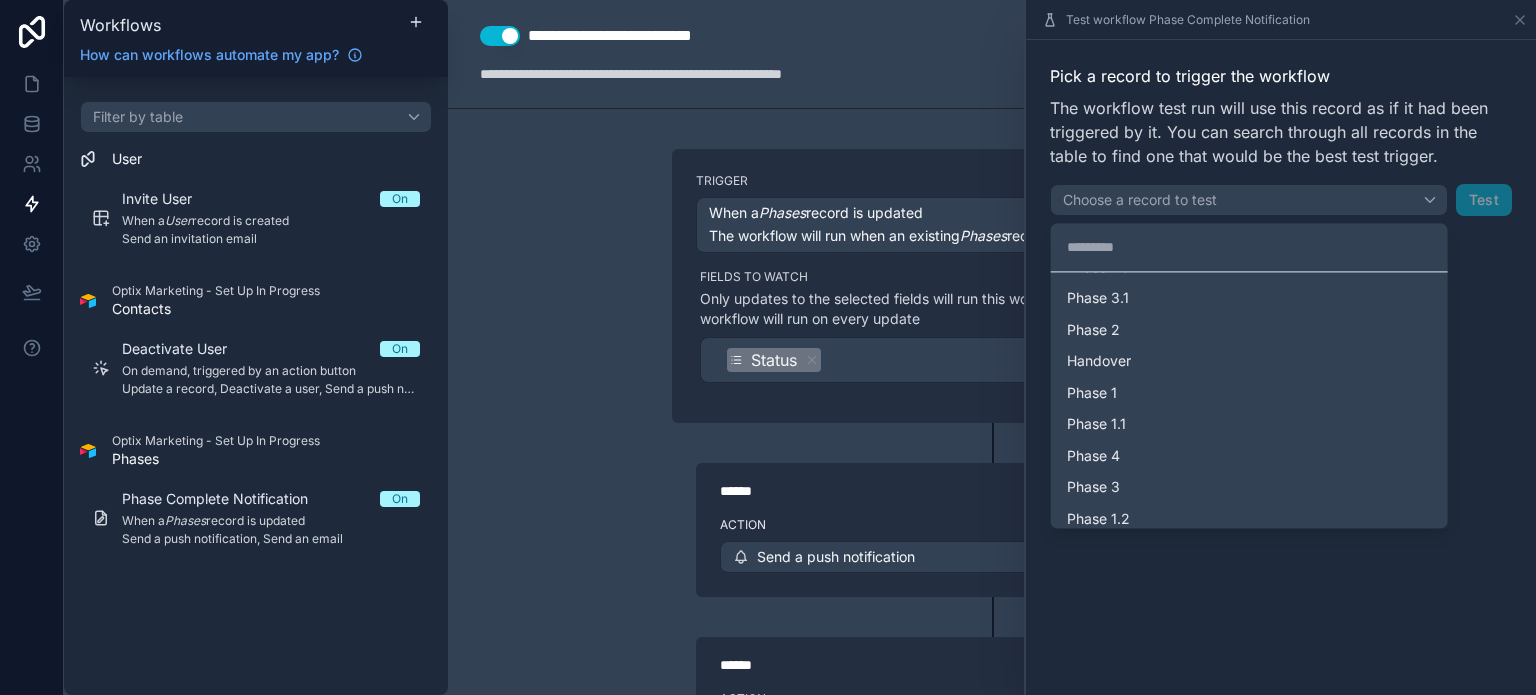 click on "**********" at bounding box center (992, 347) 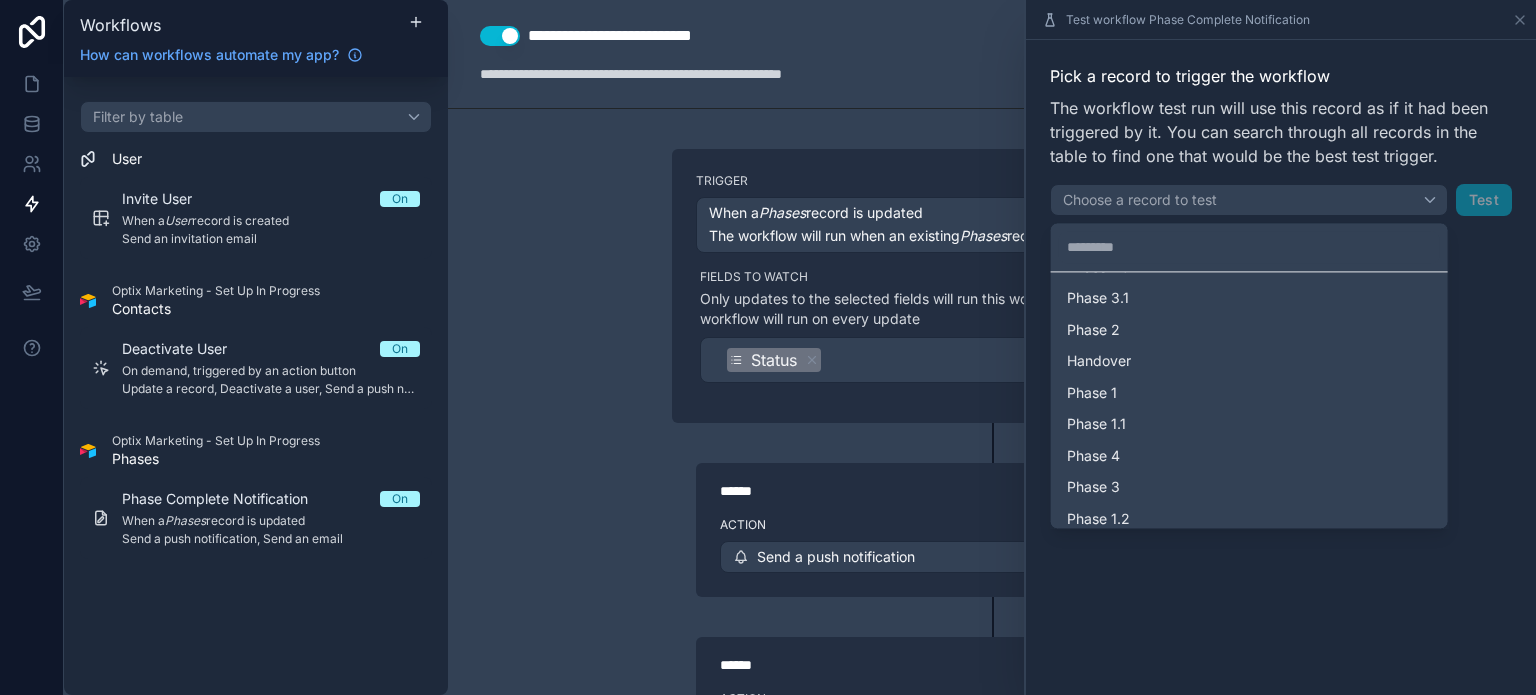 click at bounding box center (1281, 347) 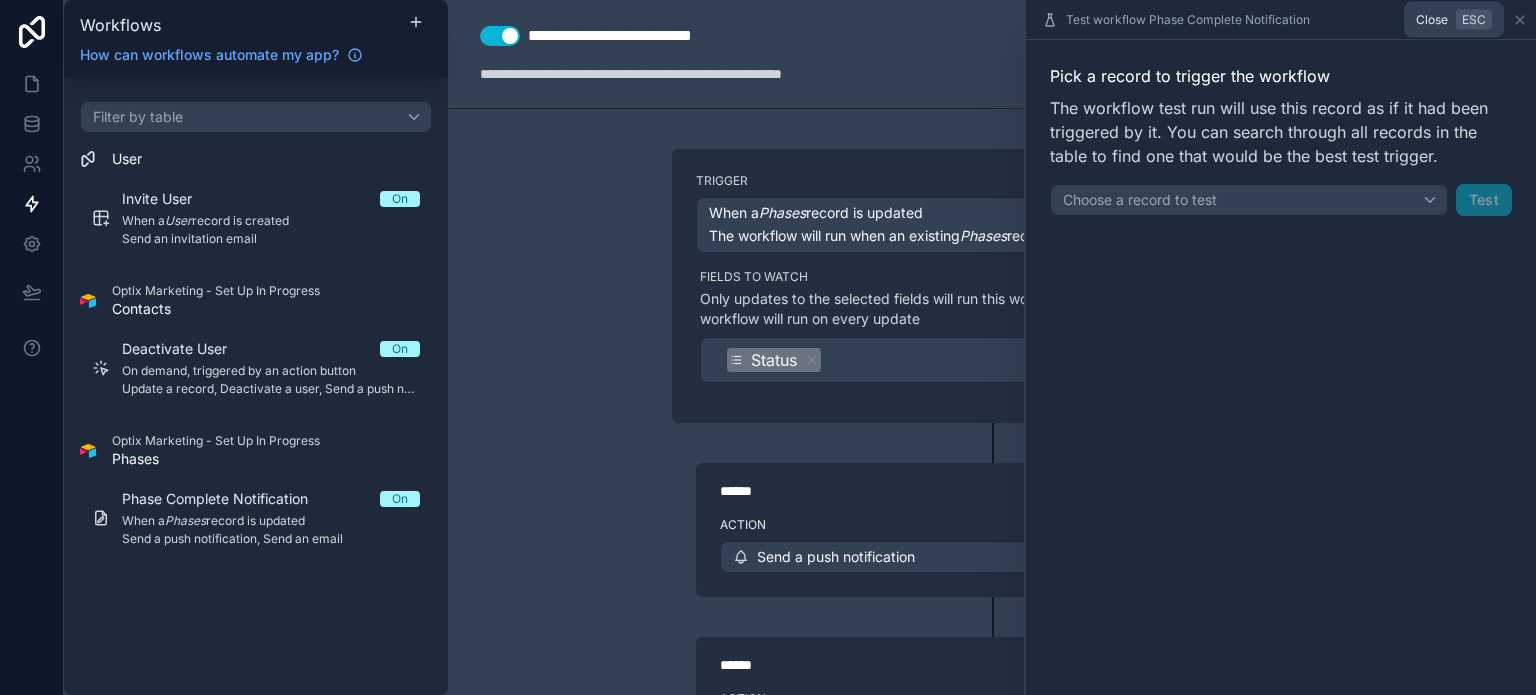 click 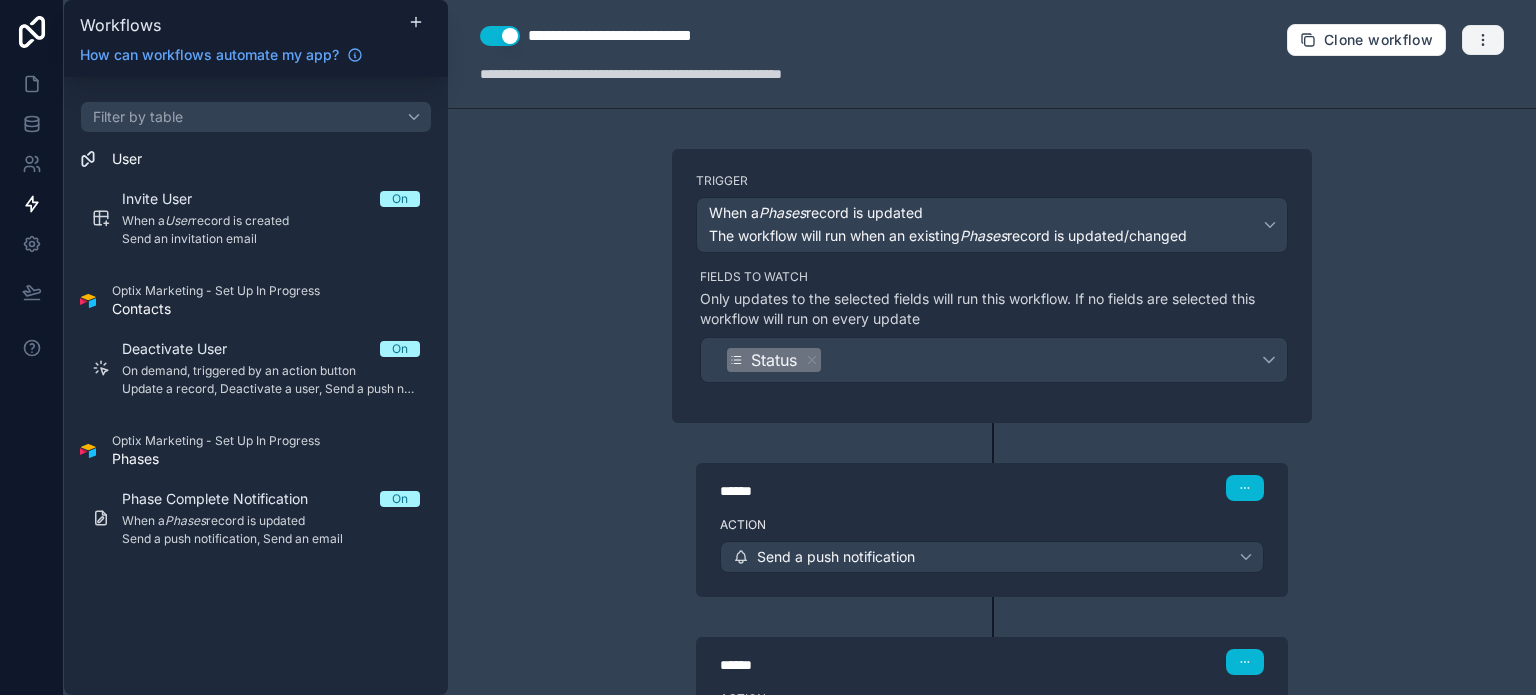 click 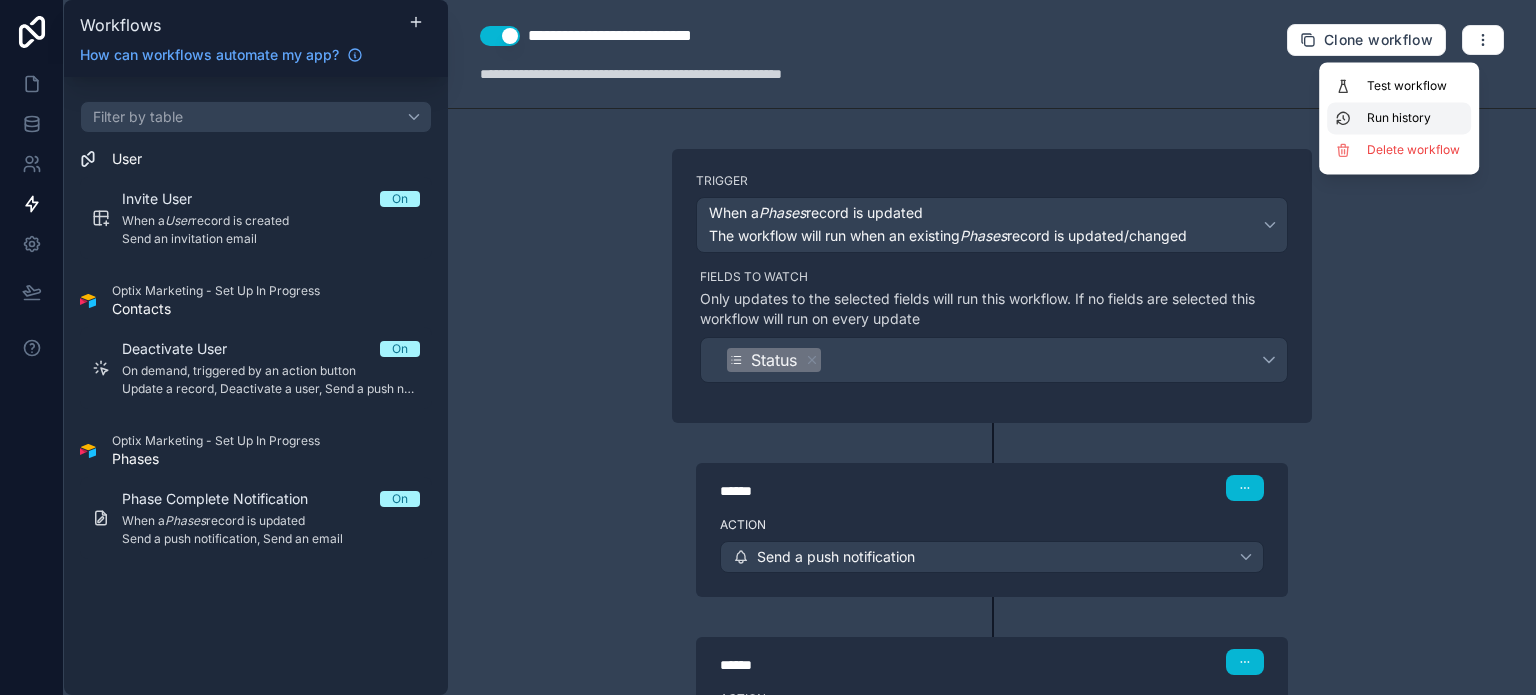 click on "Run history" at bounding box center [1415, 118] 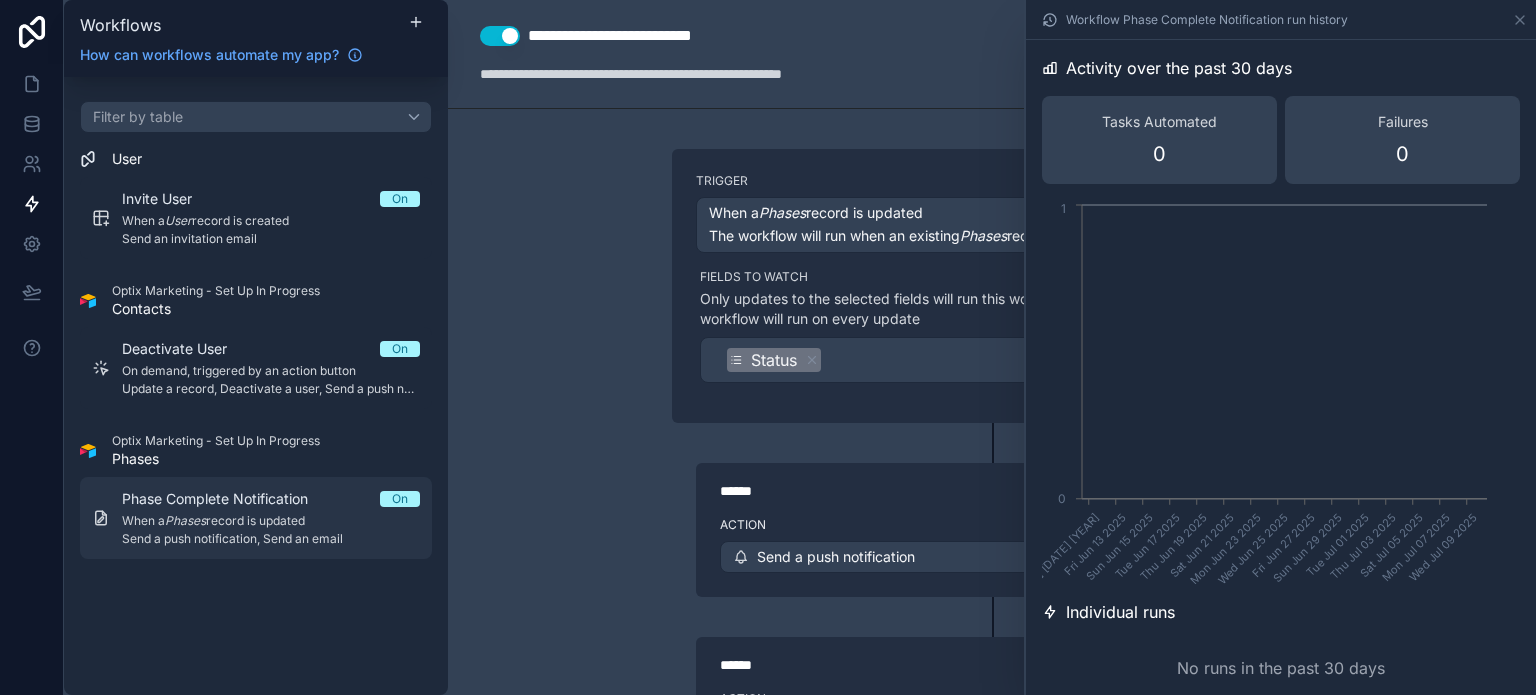 click on "Send a push notification, Send an email" at bounding box center [271, 539] 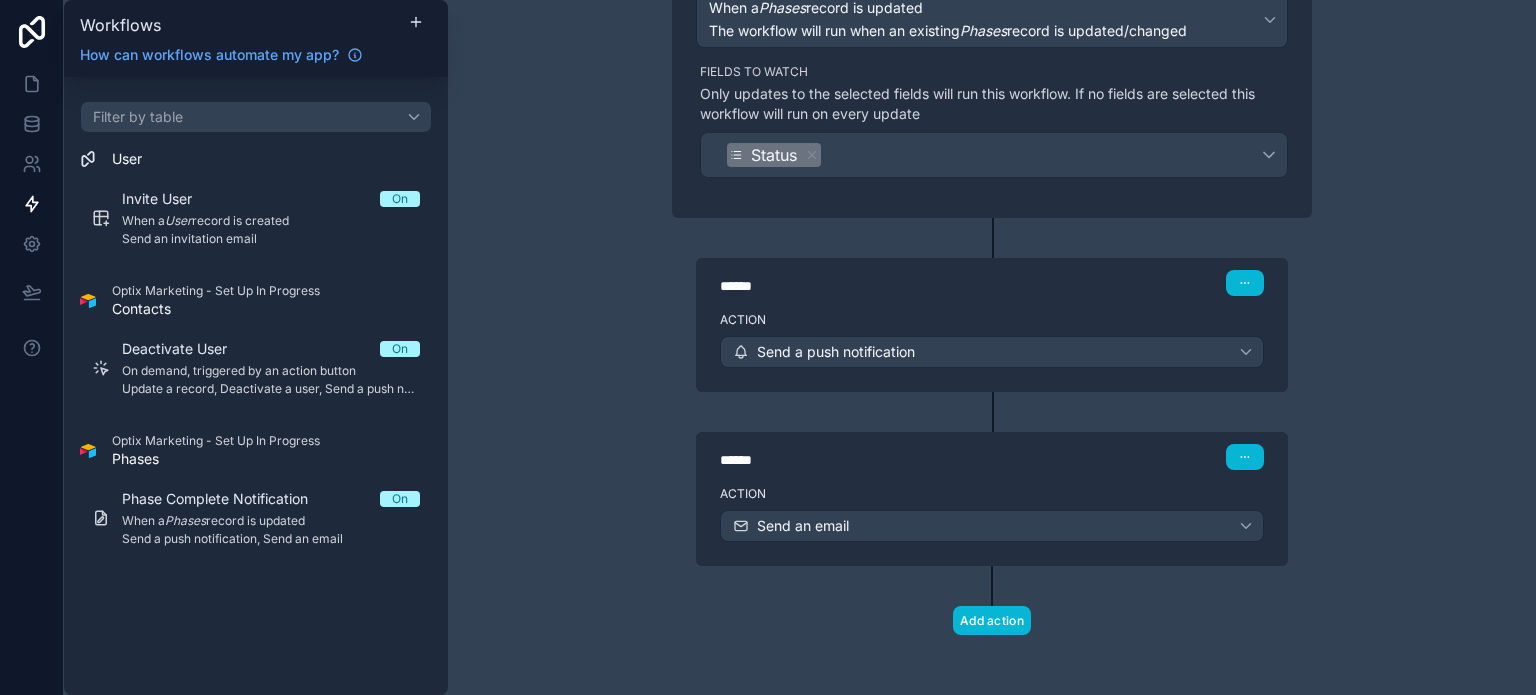 scroll, scrollTop: 206, scrollLeft: 0, axis: vertical 